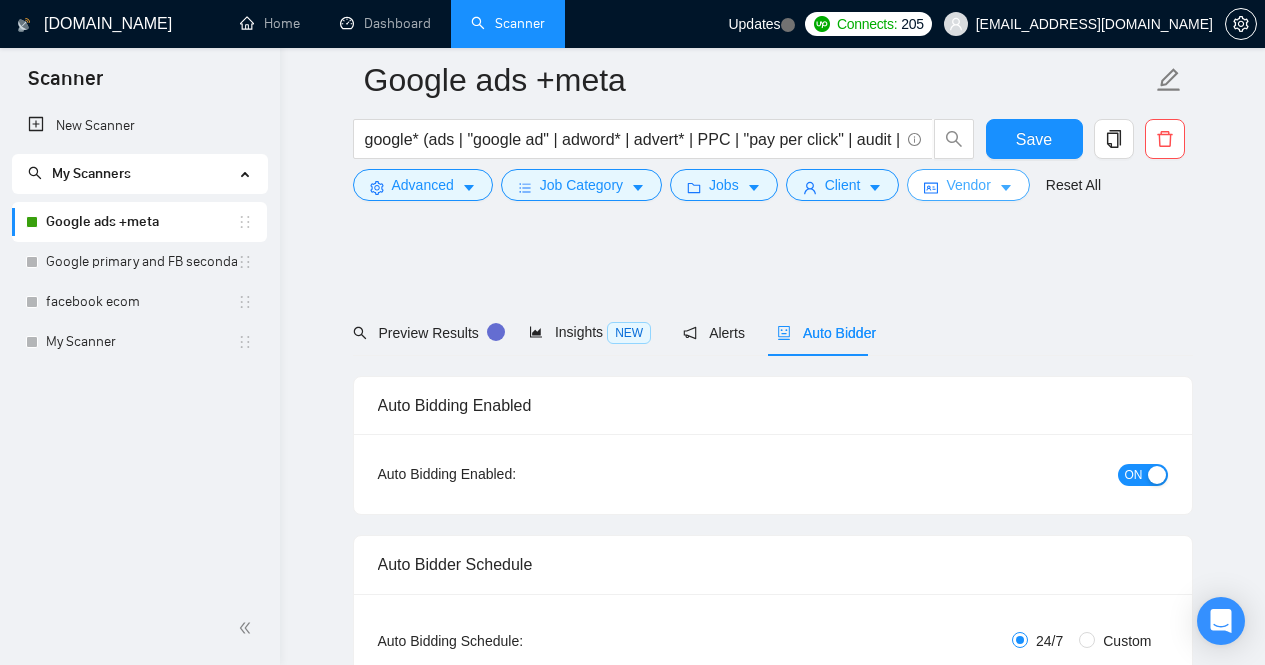 scroll, scrollTop: 2068, scrollLeft: 0, axis: vertical 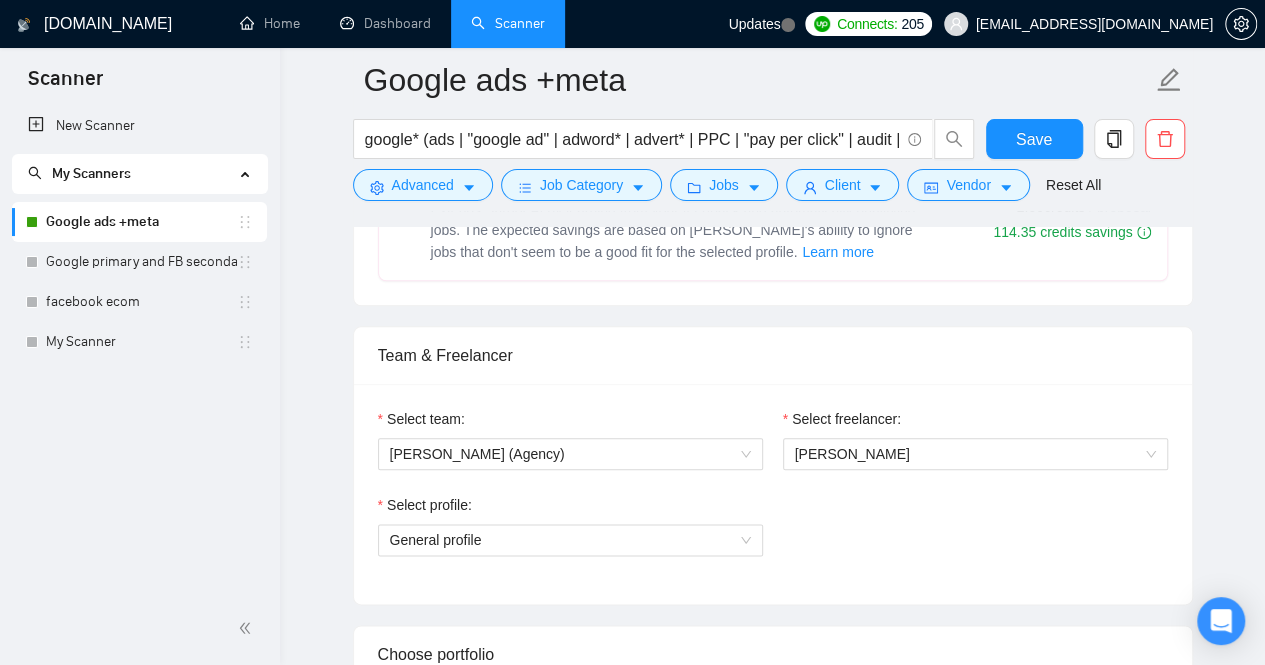 click on "GigRadar.io Home Dashboard Scanner Updates
Connects: 205 ankurmit@gmail.com Google ads +meta google* (ads | "google ad" | adword* | advert* | PPC | "pay per click" | audit | "google marketing") Save Advanced   Job Category   Jobs   Client   Vendor   Reset All Preview Results Insights NEW Alerts Auto Bidder Auto Bidding Enabled Auto Bidding Enabled: ON Auto Bidder Schedule Auto Bidding Type: Automated (recommended) Semi-automated Auto Bidding Schedule: 24/7 Custom Custom Auto Bidder Schedule Repeat every week on Monday Tuesday Wednesday Thursday Friday Saturday Sunday Active Hours ( Asia/Calcutta ): From: To: ( 24  hours) Asia/Calcutta Auto Bidding Type Select your bidding algorithm: Choose the algorithm for you bidding. The price per proposal does not include your connects expenditure. Template Bidder Works great for narrow segments and short cover letters that don't change. 0.50  credits / proposal Sardor AI 🤖 1.00  credits / proposal Experimental 👑" at bounding box center [772, 2005] 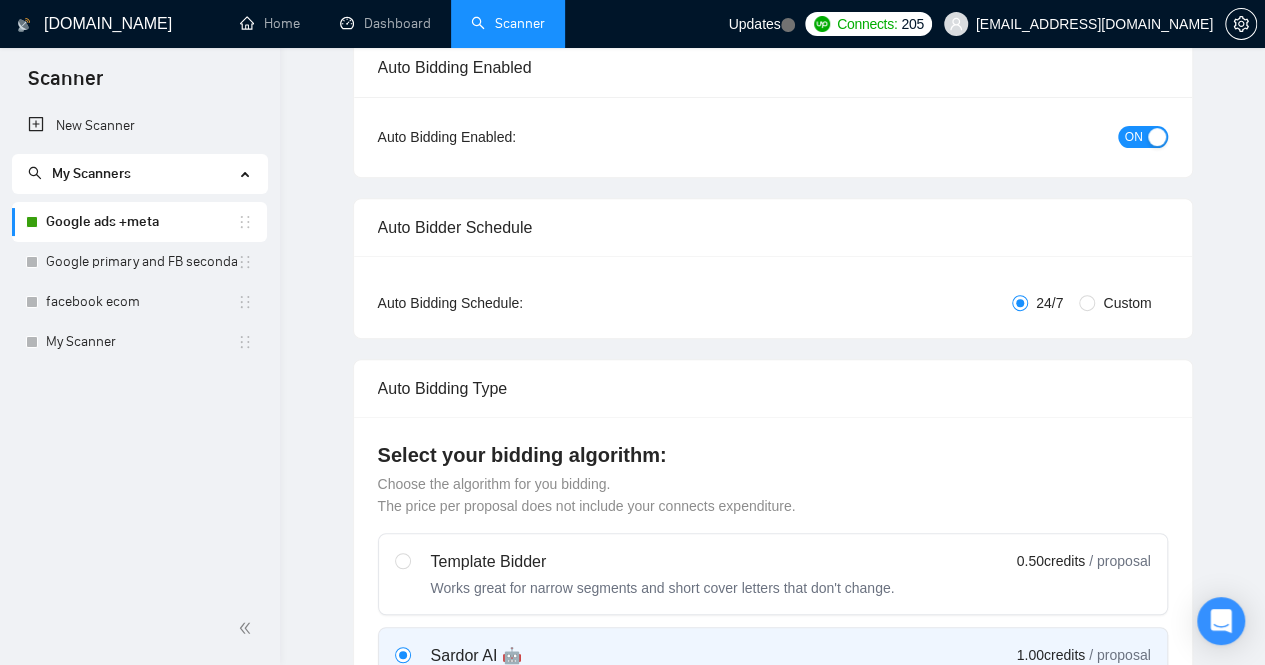 scroll, scrollTop: 0, scrollLeft: 0, axis: both 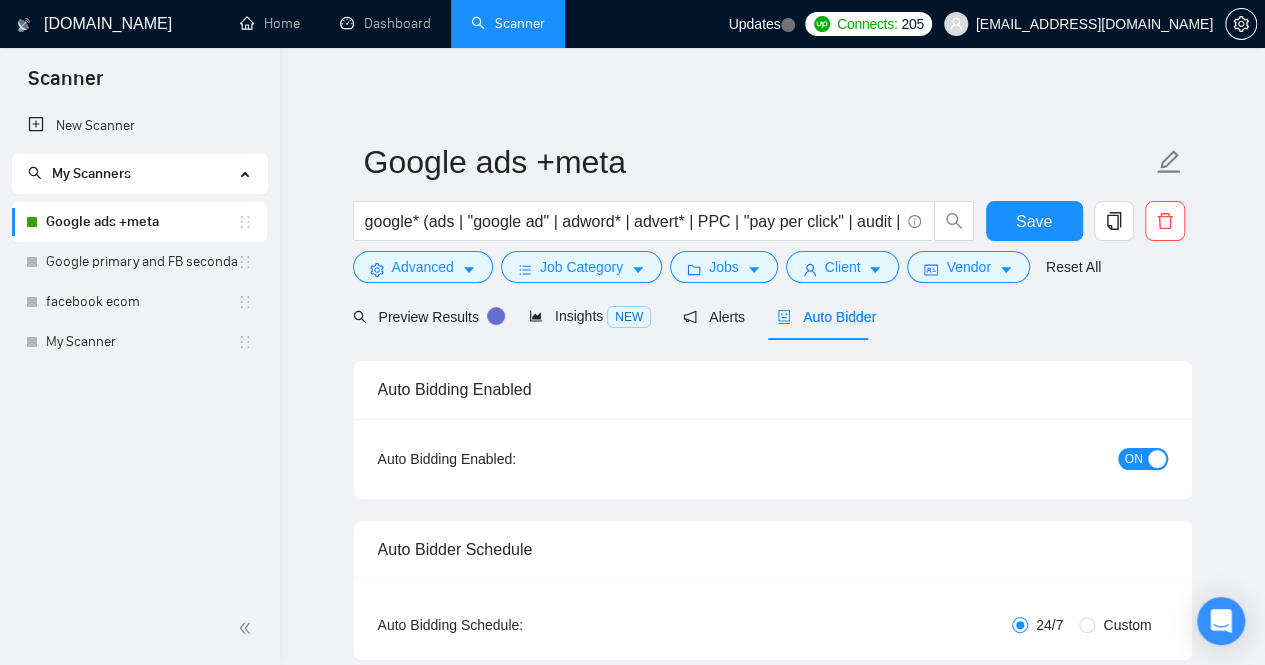 click on "ON" at bounding box center (1134, 459) 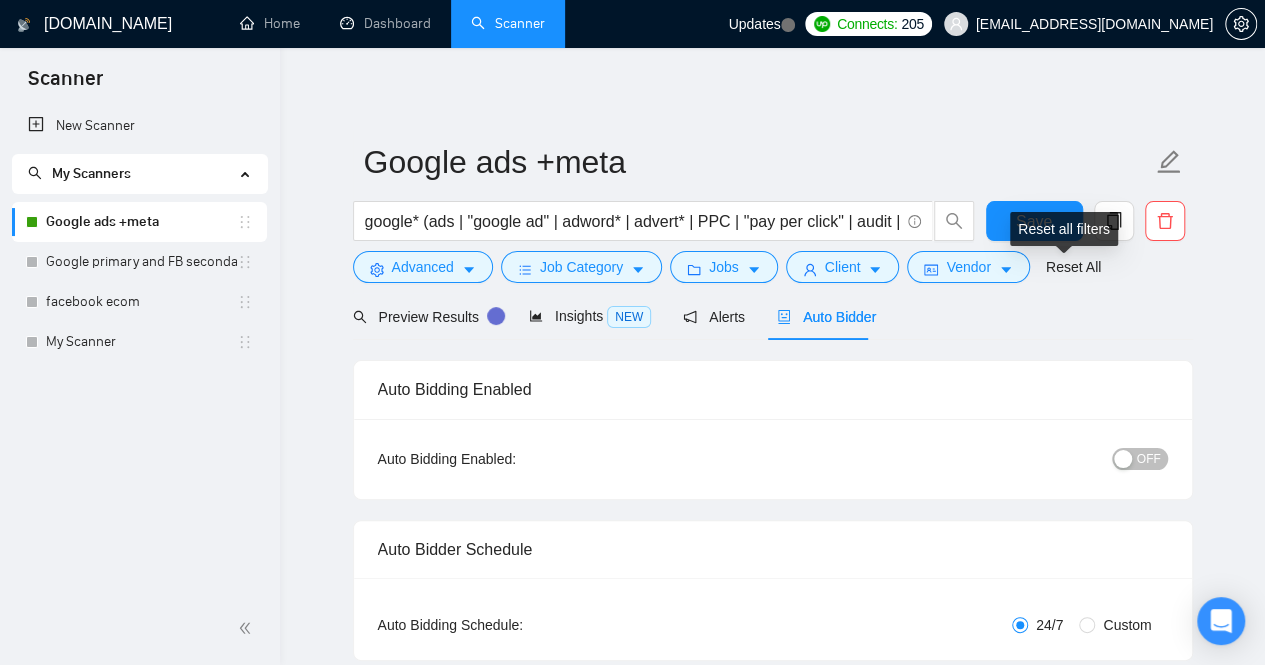 click on "Reset all filters" at bounding box center [1064, 229] 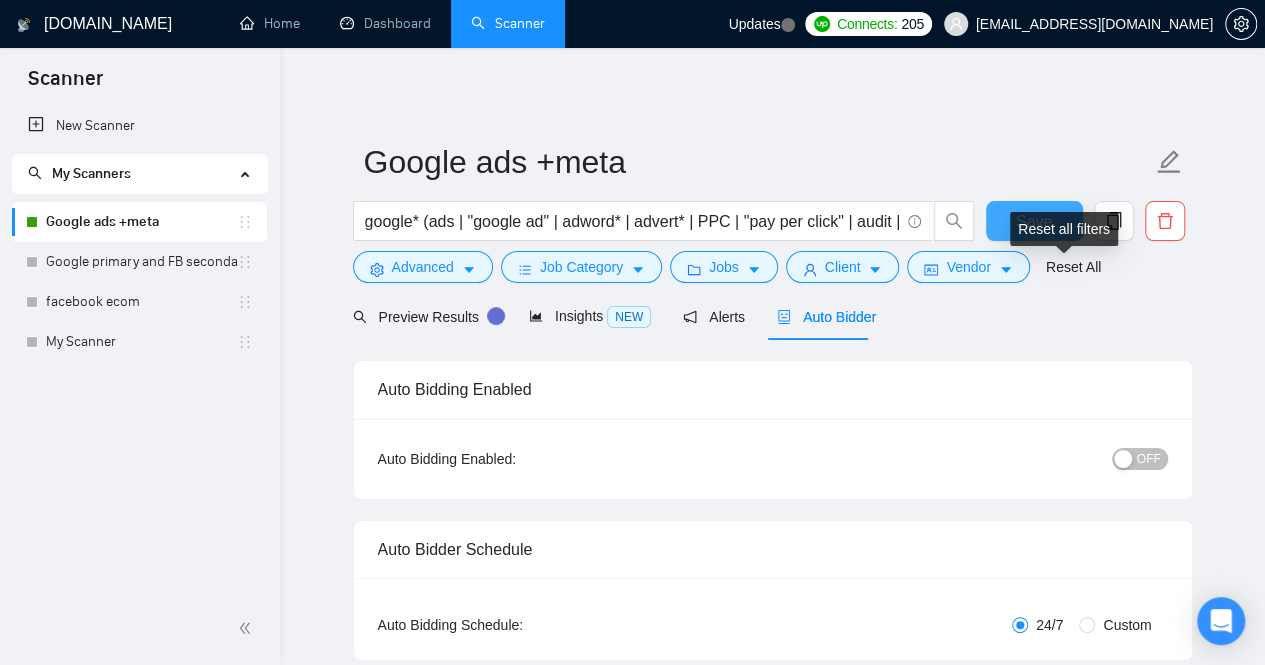 click on "Save" at bounding box center [1034, 221] 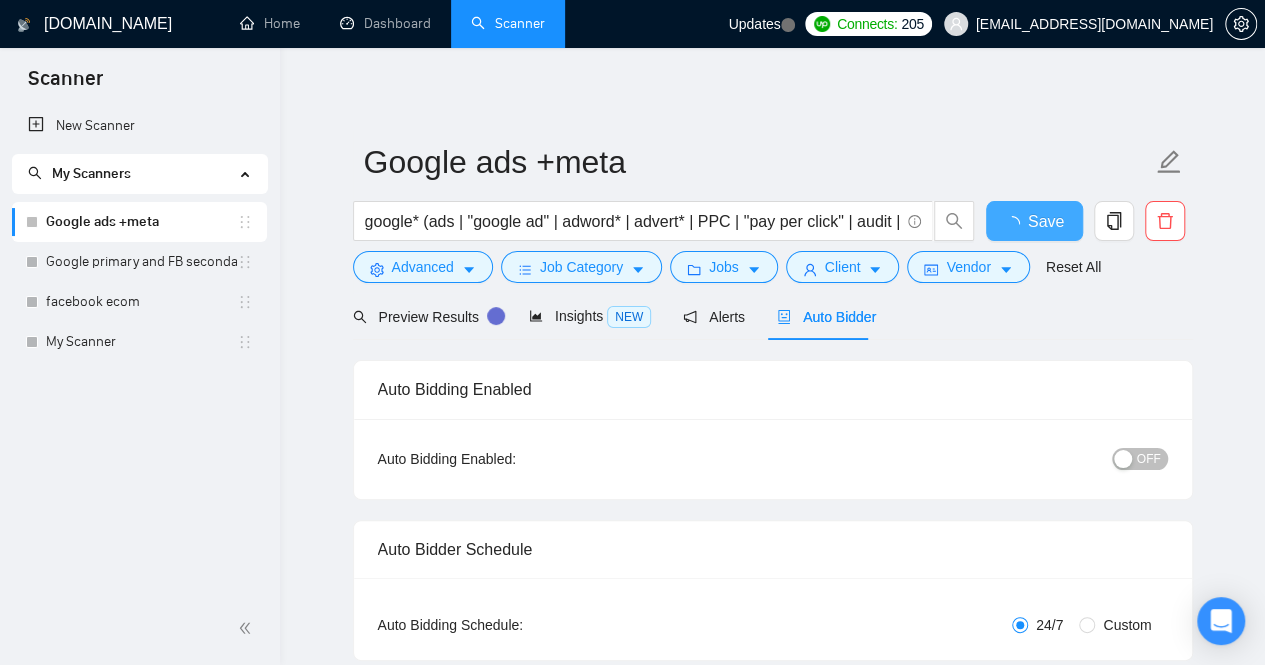 type 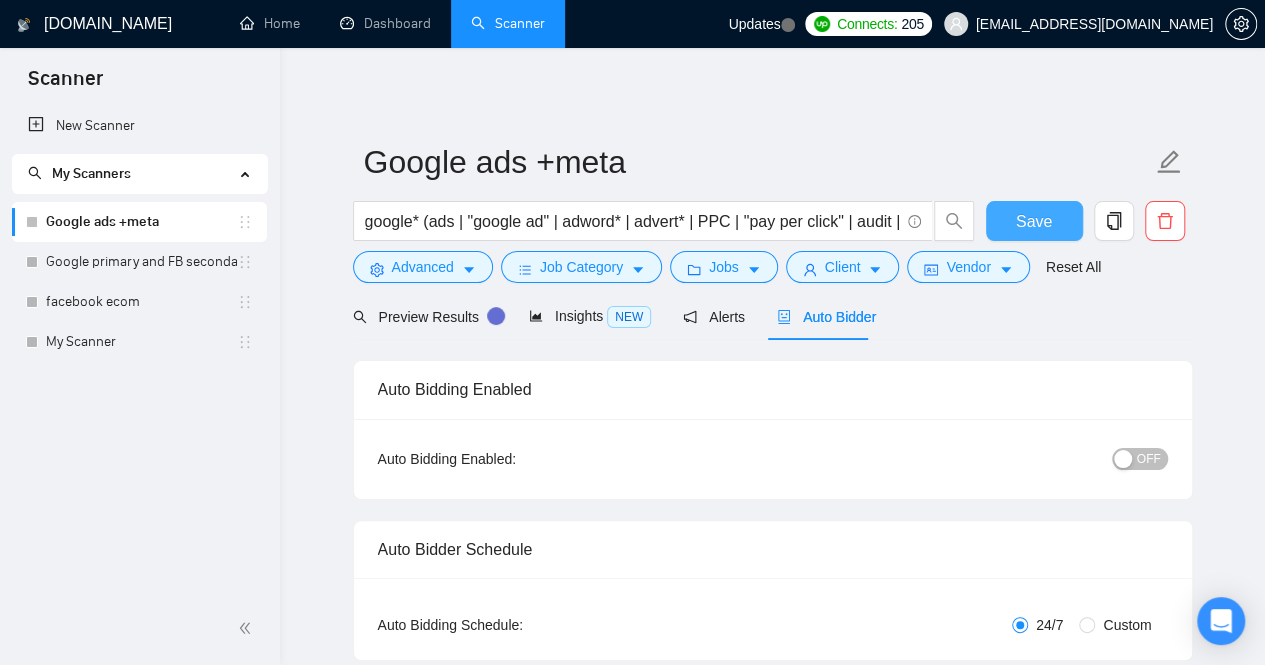 click on "Save" at bounding box center [1034, 221] 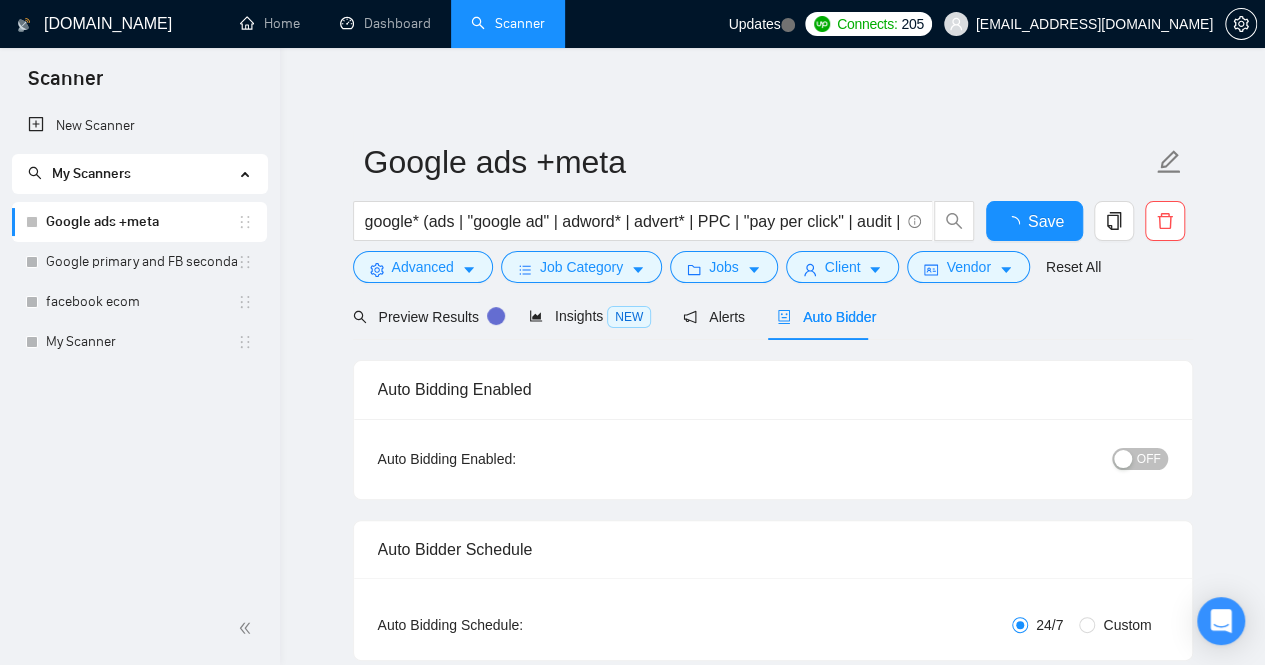 type 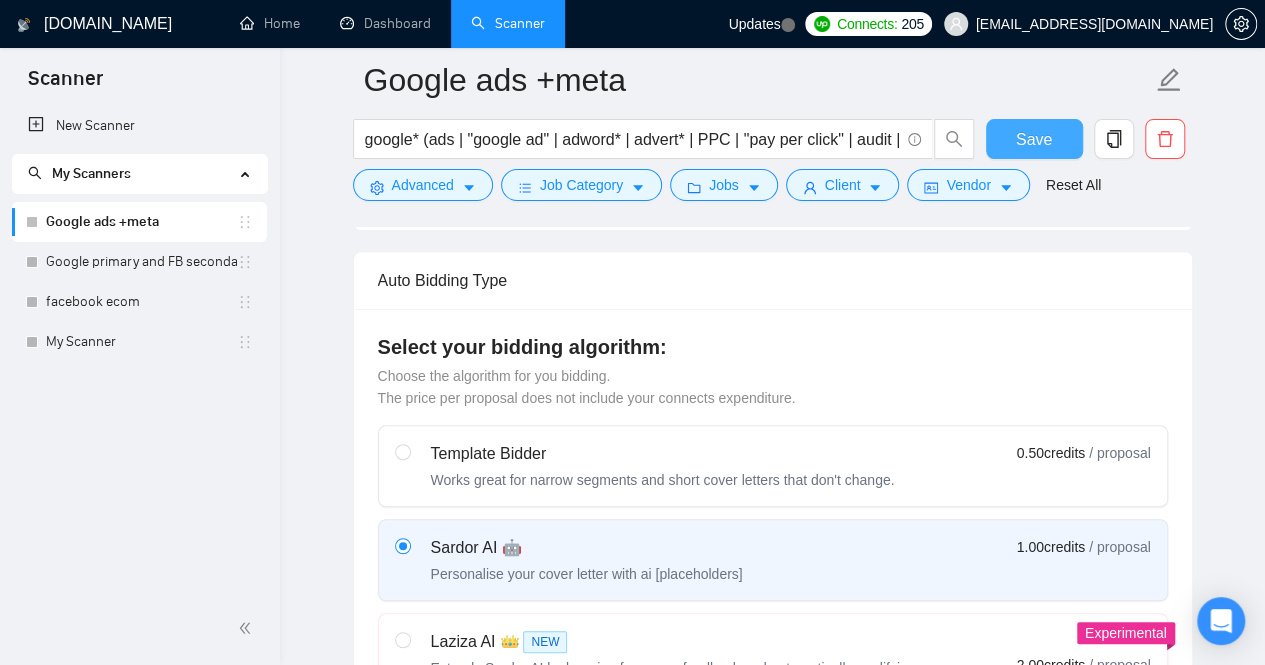 scroll, scrollTop: 65, scrollLeft: 0, axis: vertical 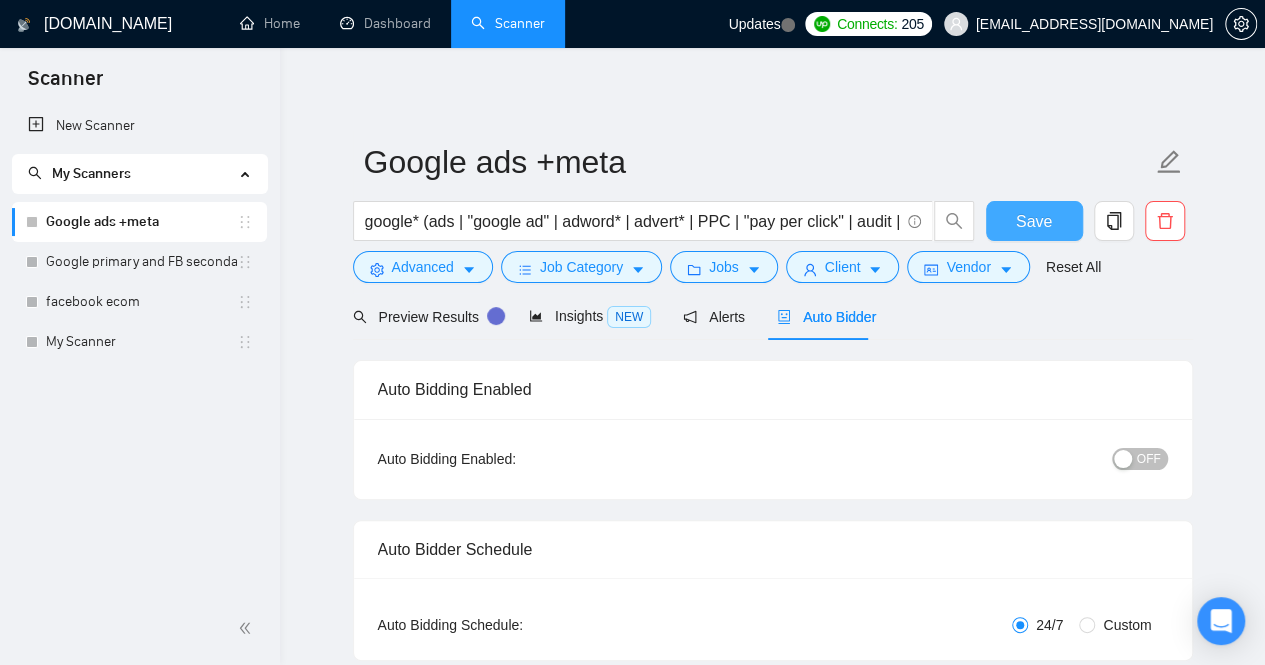 click on "Save" at bounding box center (1034, 221) 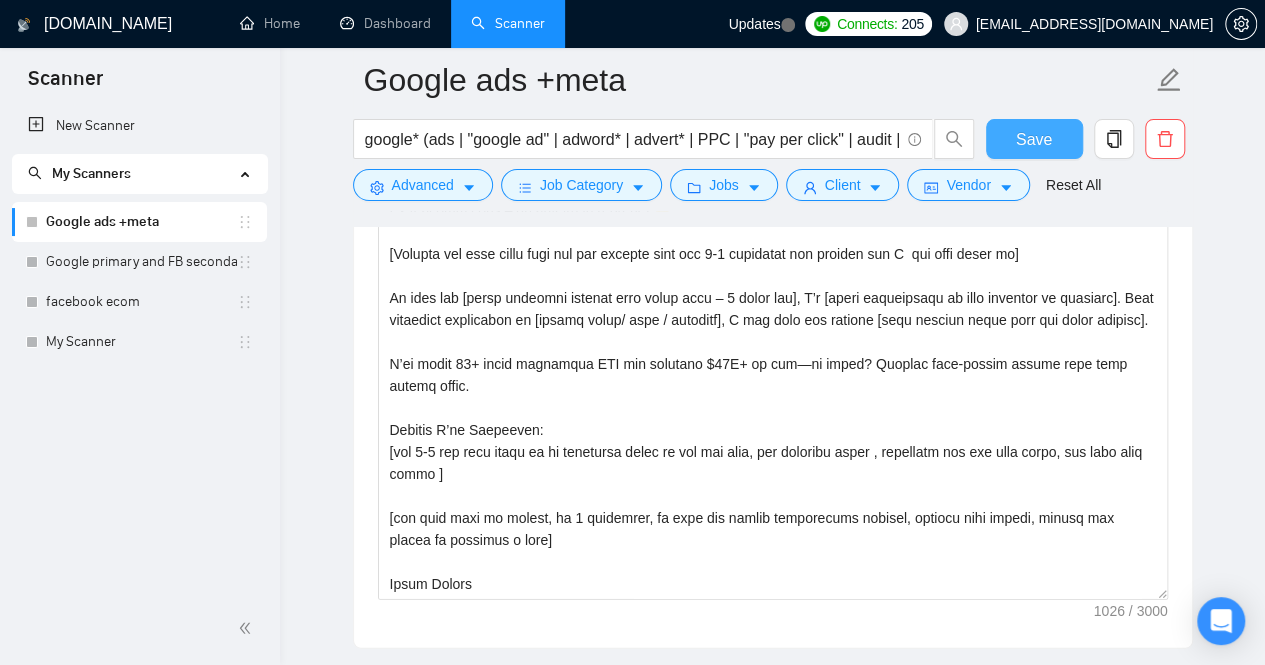 scroll, scrollTop: 2063, scrollLeft: 0, axis: vertical 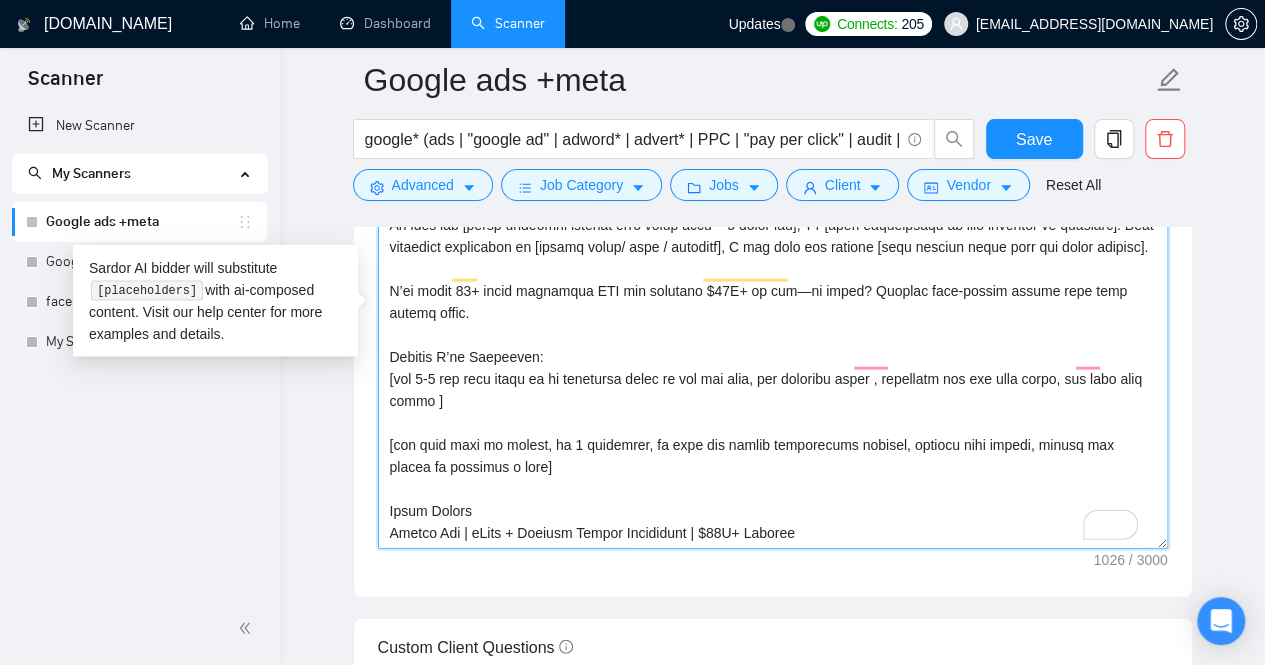 click on "Cover letter template:" at bounding box center (773, 324) 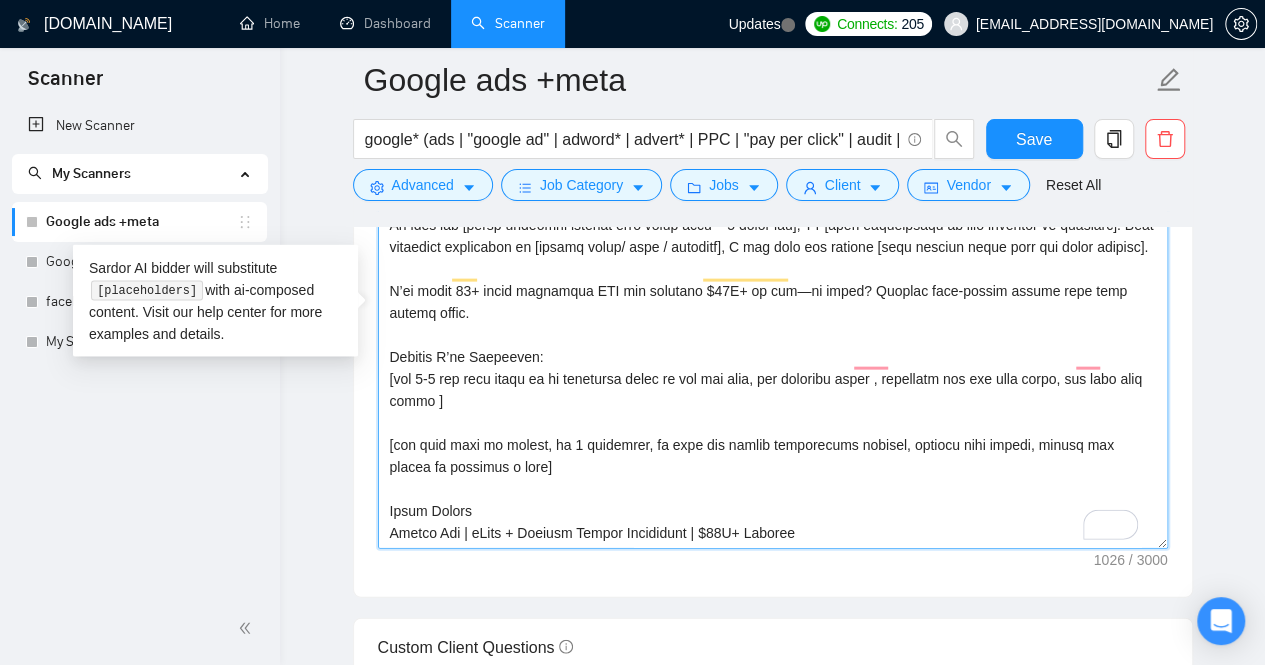 click on "Cover letter template:" at bounding box center (773, 324) 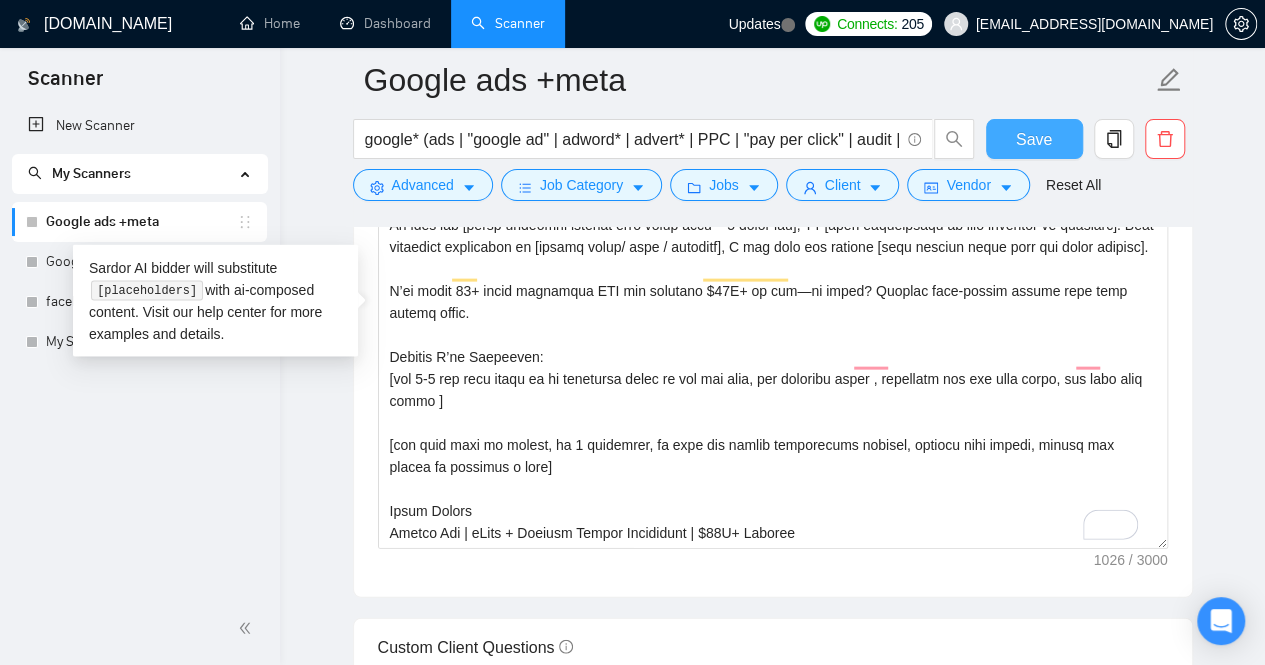 click on "Save" at bounding box center [1034, 139] 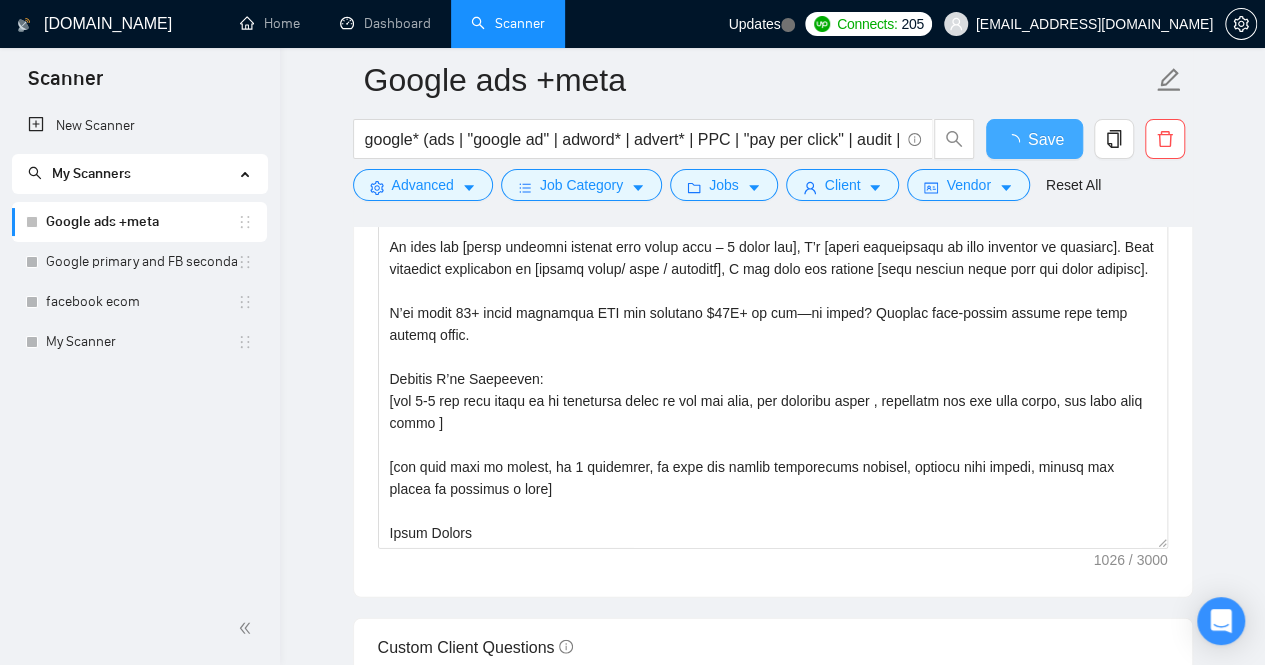 type 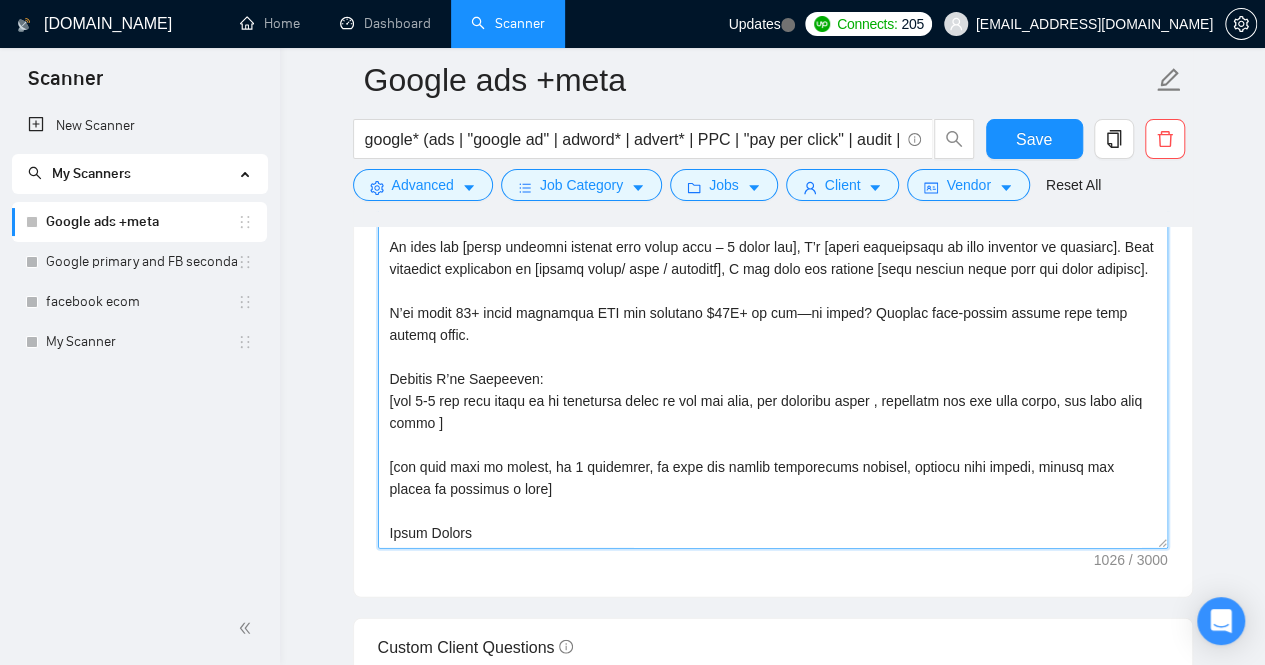 click on "Cover letter template:" at bounding box center [773, 324] 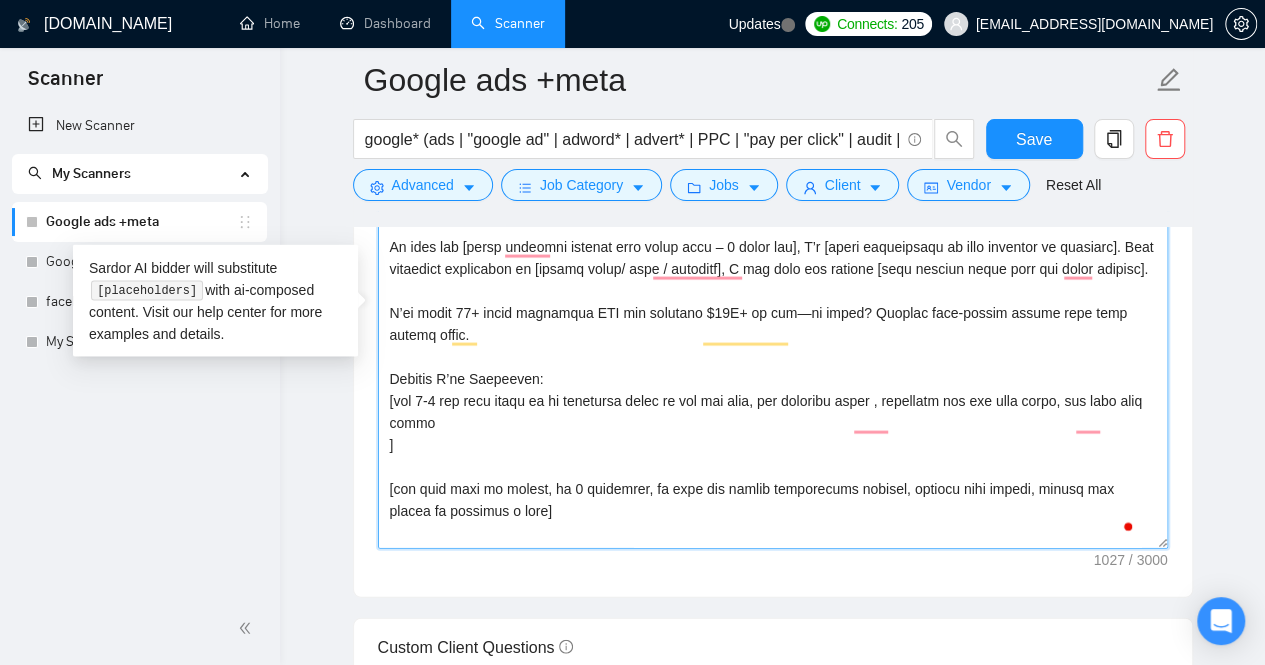 paste on "Gourmet Cake Ecom Brand – Scaled ROAS from 5x to 10x
View Case Study Las Vegas Cleaning Business – Doubled qualified lead volume
View Case Study Furniture Retailer – Cut CPA by 23%, boosted conversions by 174%
View Case Study Personal Injury Law Firm – 5x more qualified leads, stronger ROI
View Case Study" 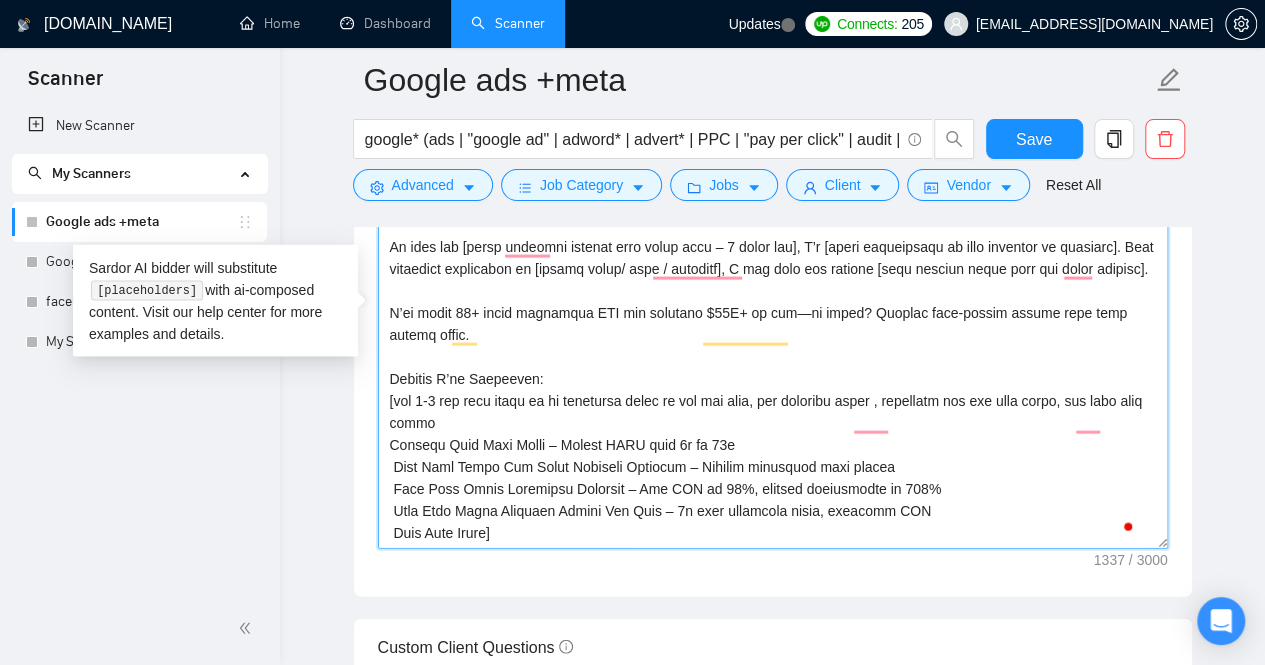 scroll, scrollTop: 16, scrollLeft: 0, axis: vertical 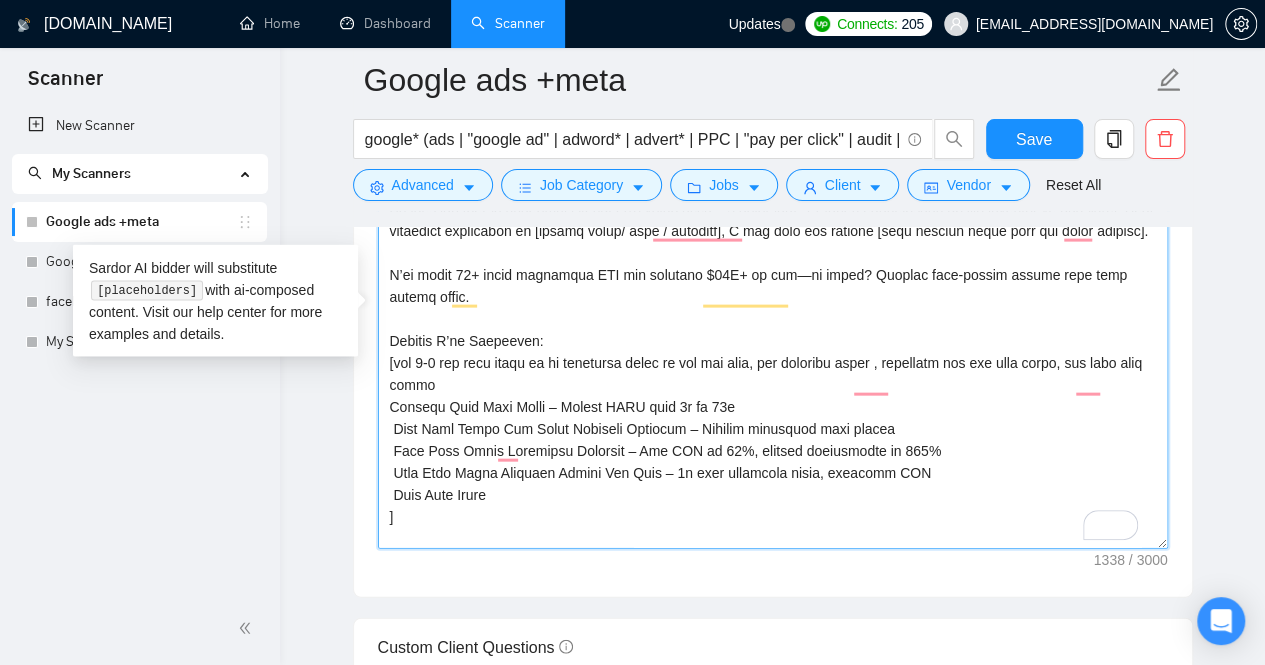 click on "Cover letter template:" at bounding box center [773, 324] 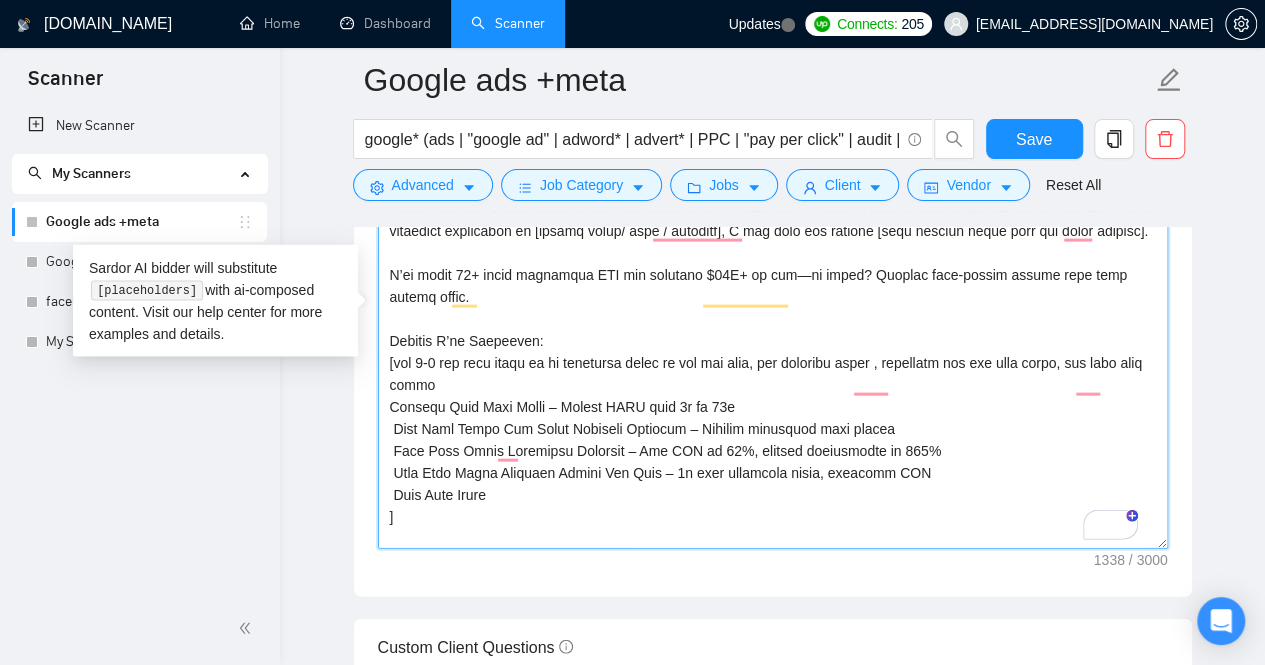 drag, startPoint x: 492, startPoint y: 439, endPoint x: 393, endPoint y: 445, distance: 99.18165 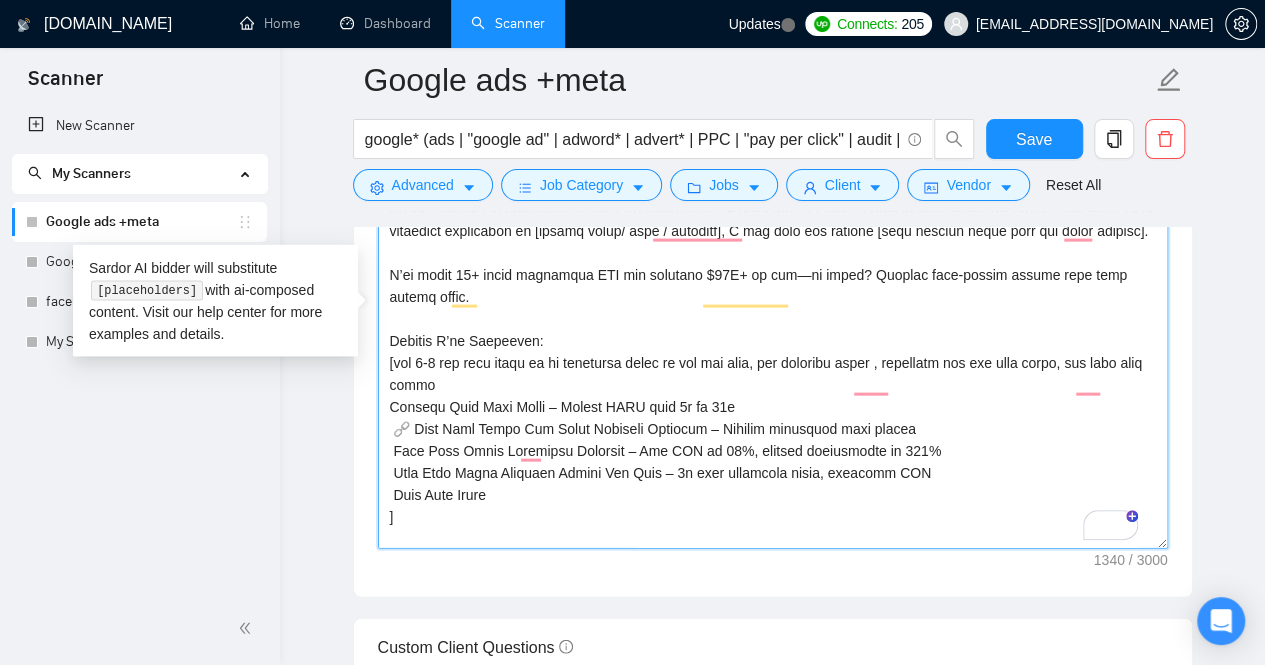 click on "Cover letter template:" at bounding box center (773, 324) 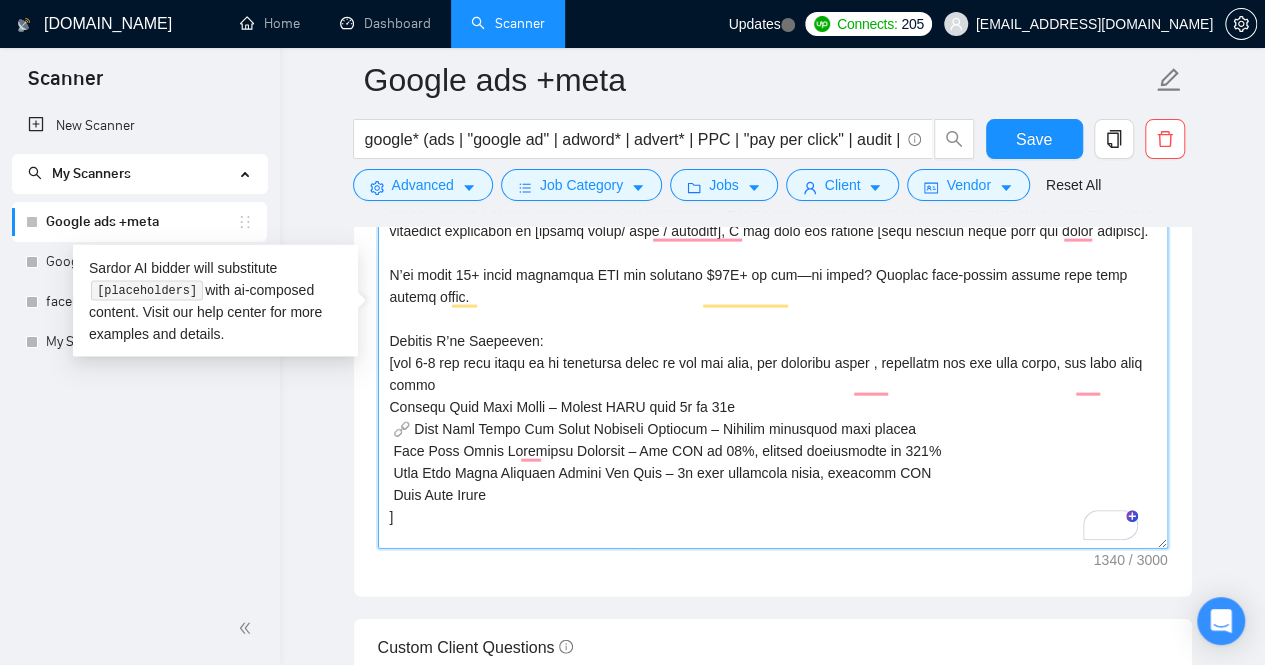 drag, startPoint x: 517, startPoint y: 439, endPoint x: 417, endPoint y: 446, distance: 100.2447 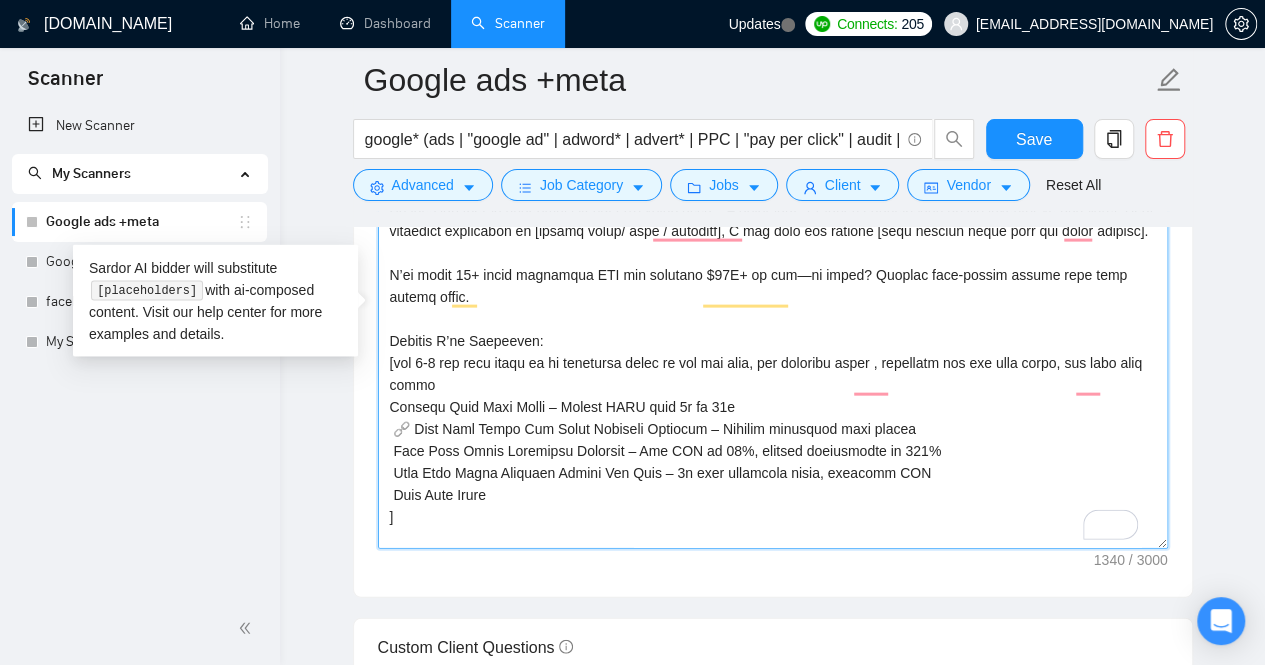 drag, startPoint x: 417, startPoint y: 446, endPoint x: 890, endPoint y: 422, distance: 473.6085 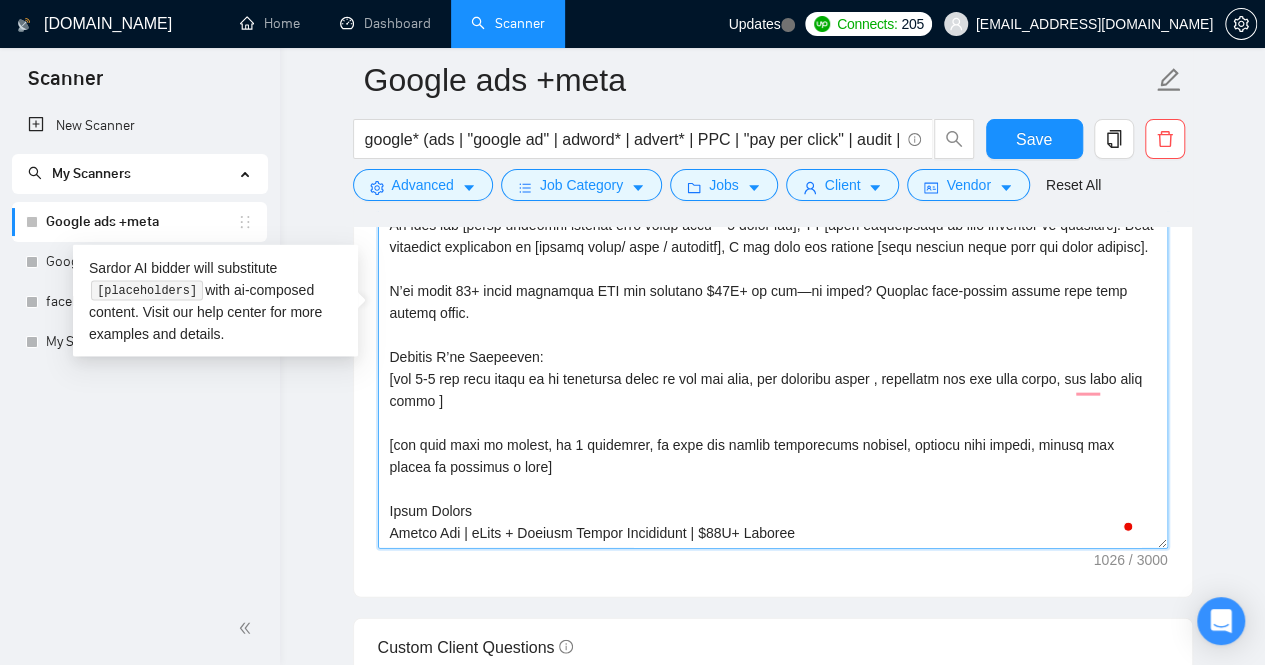 scroll, scrollTop: 0, scrollLeft: 0, axis: both 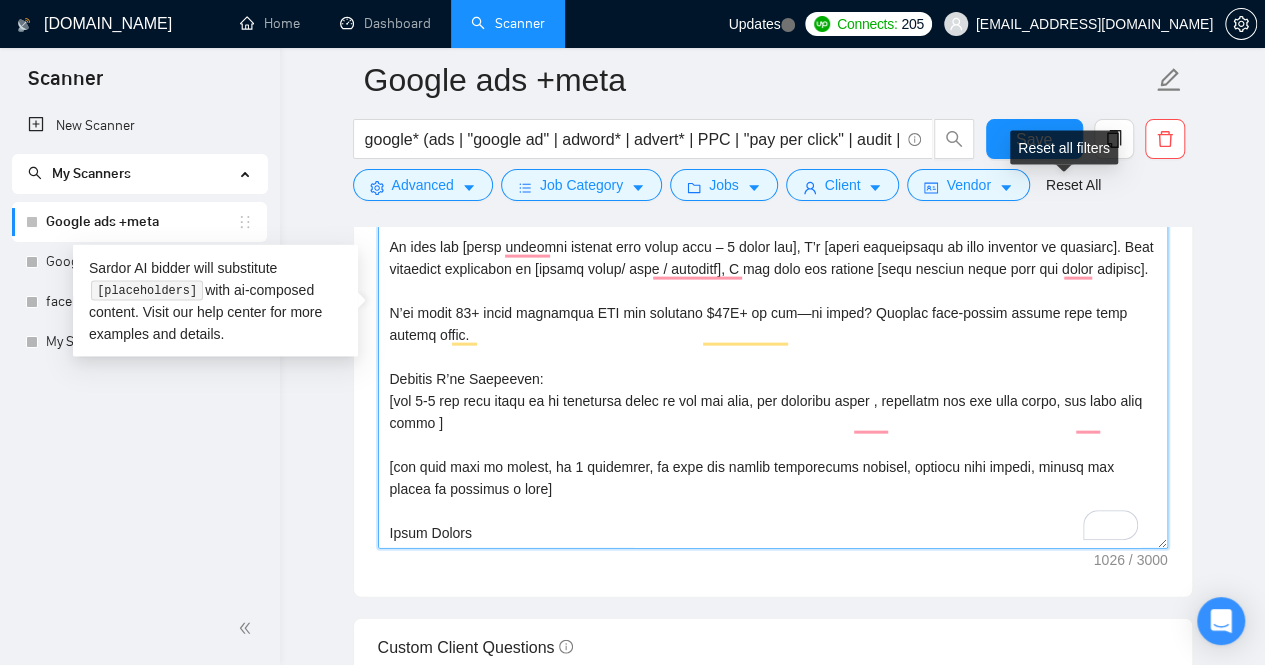 type on "(If the client asked any additional questions—include your answer as a separate paragraph before the cover letter.)
Hi [client name – no company or country] 👋
[Mention one pain point from the job posting with max 2-3 sentences and explain how I  can help solve it]
To help you [solve specific problem from their post – 5 words max], I’d [brief explanation of your solution or approach]. With extensive experience in [client niche/ area / industry], I can help you achieve [what success looks like for their project].
I’ve spent 15+ years mastering PPC and managing $50M+ in ads—my focus? Driving high-impact growth with zero wasted spend.
Results I’ve Delivered:
[add 2-3 the best match of my portfolio cases to the job post, not skipping links , analyzing the job post needs, add them with emoji ]
[the best call to action, in 2 sentences, to make the client immediately respond, include some emojis, invite the client to schedule a call]
Ankur Mittal
Google Ads | eComm + Service Growth Specialist | $50M+ Manag..." 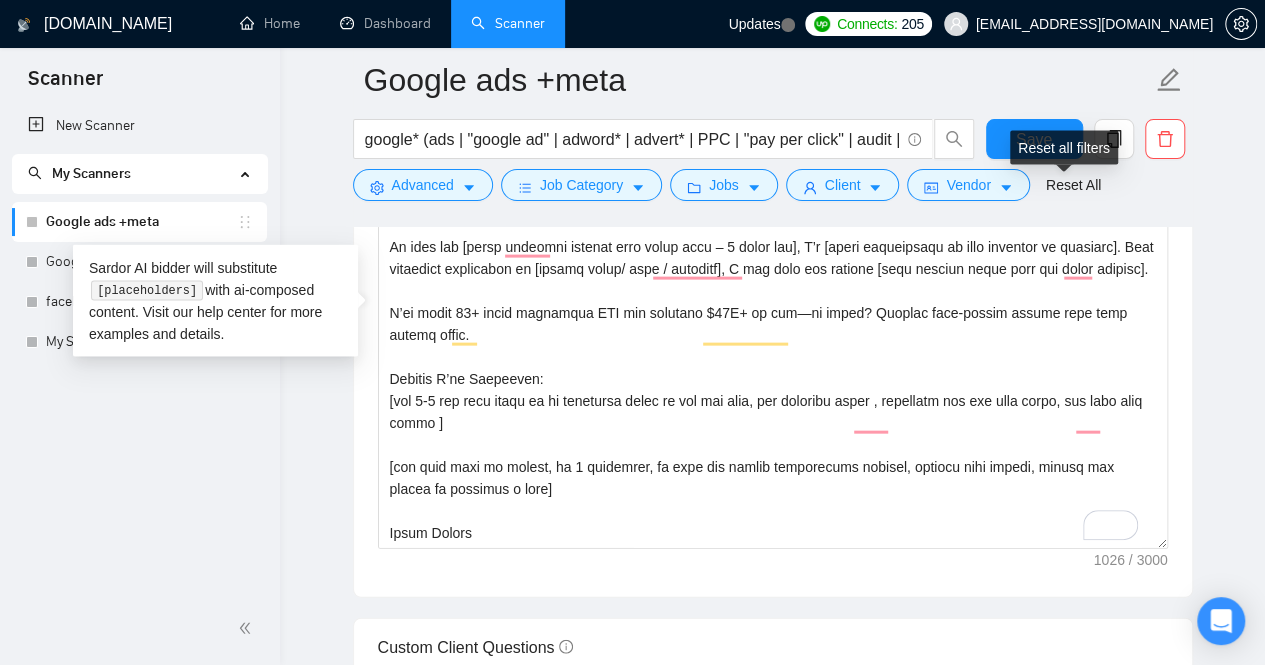 click on "Reset all filters" at bounding box center [1064, 148] 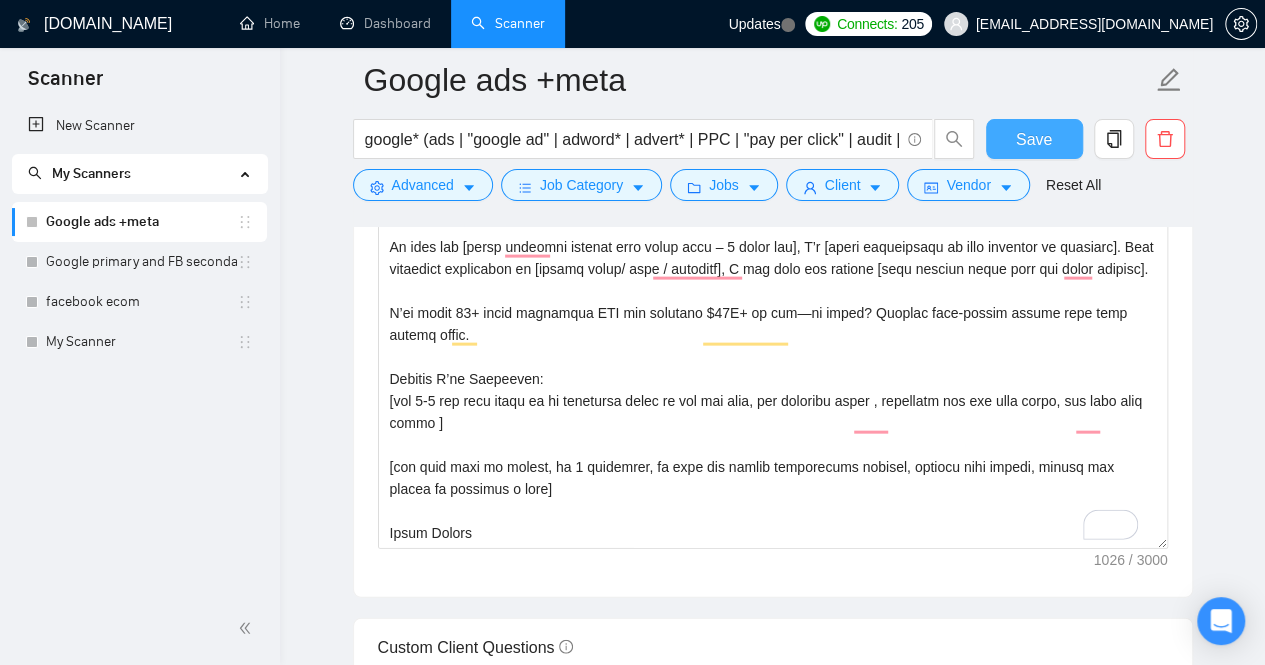 click on "Save" at bounding box center (1034, 139) 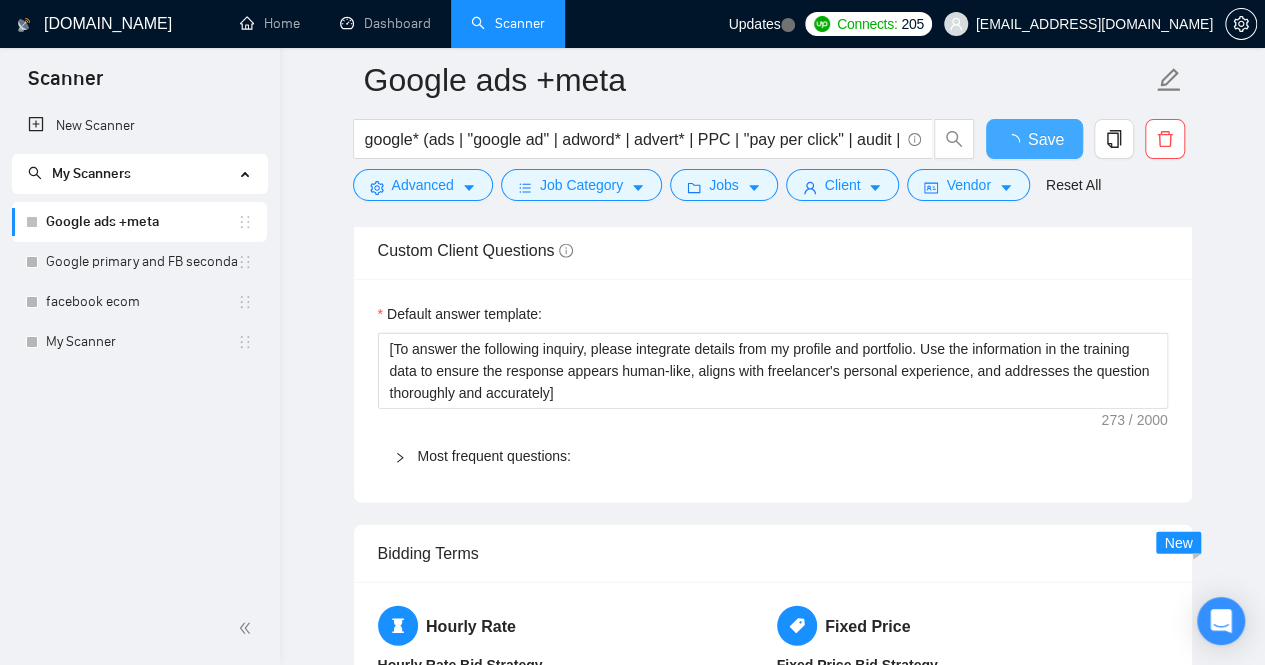 type 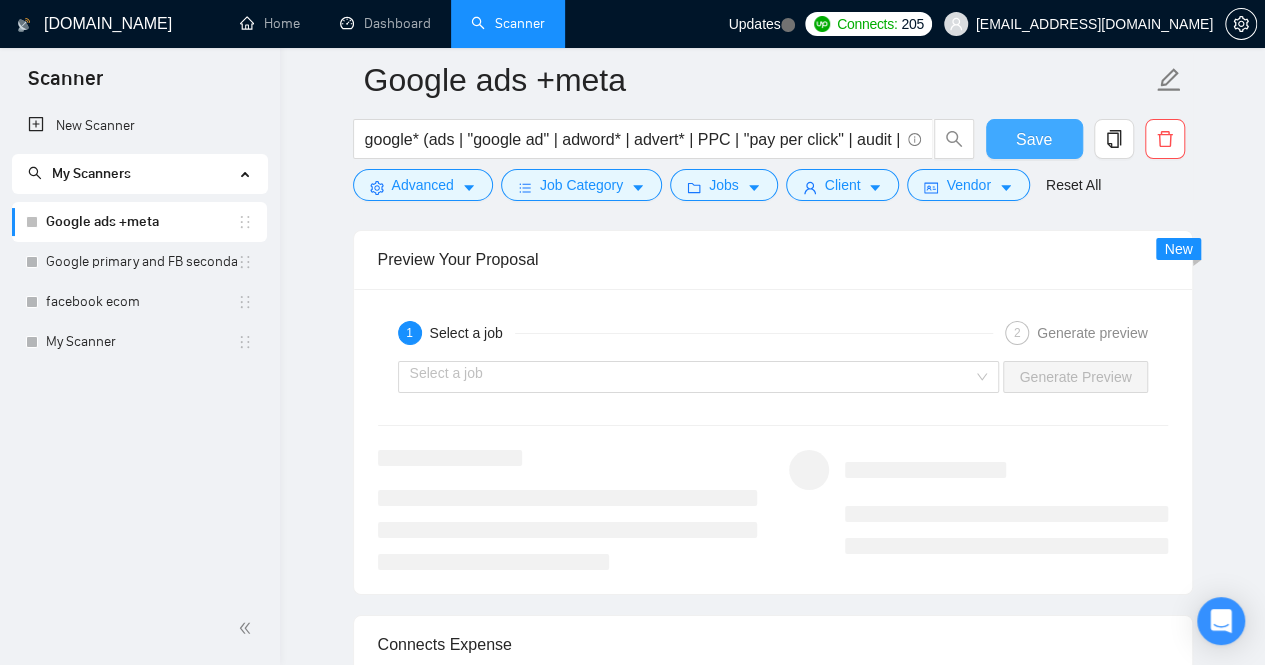 scroll, scrollTop: 3450, scrollLeft: 0, axis: vertical 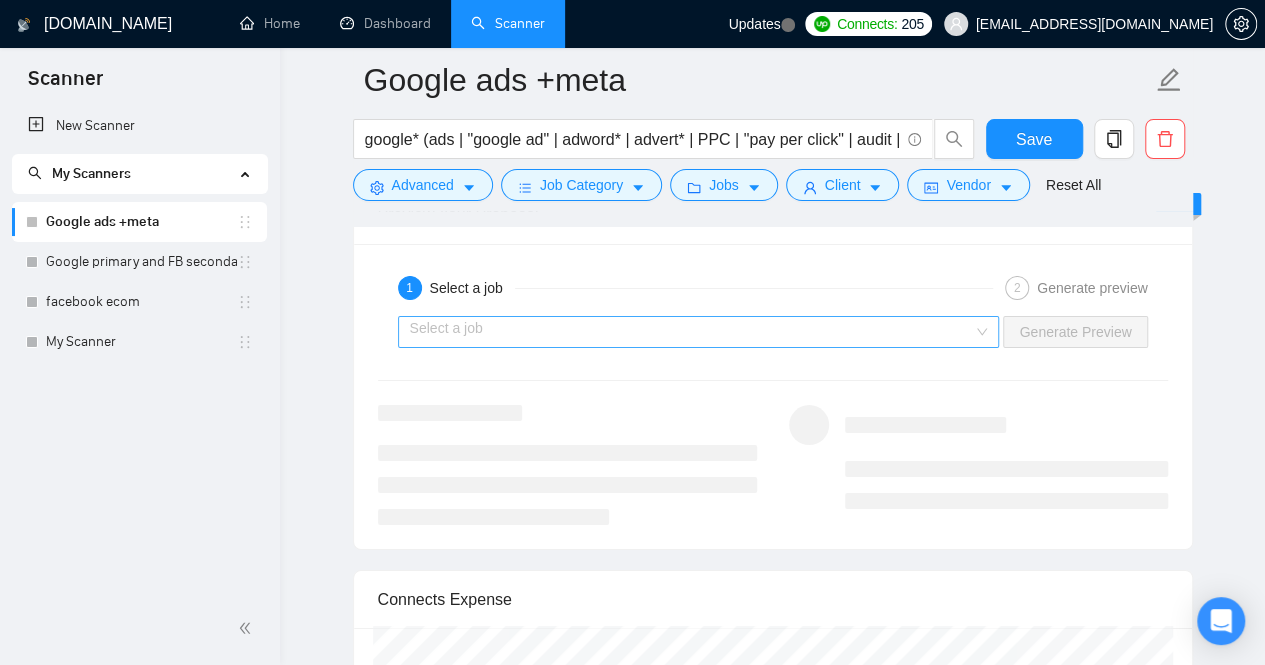 click at bounding box center [692, 332] 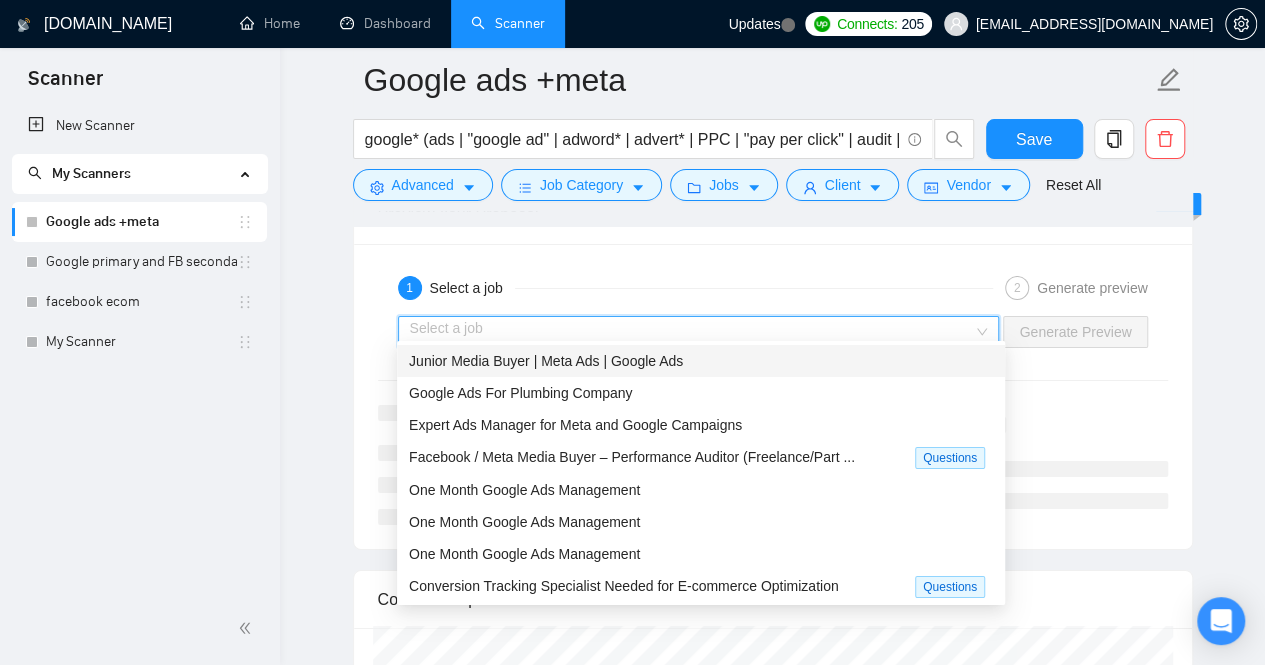 click on "Junior Media Buyer | Meta Ads | Google Ads" at bounding box center (701, 361) 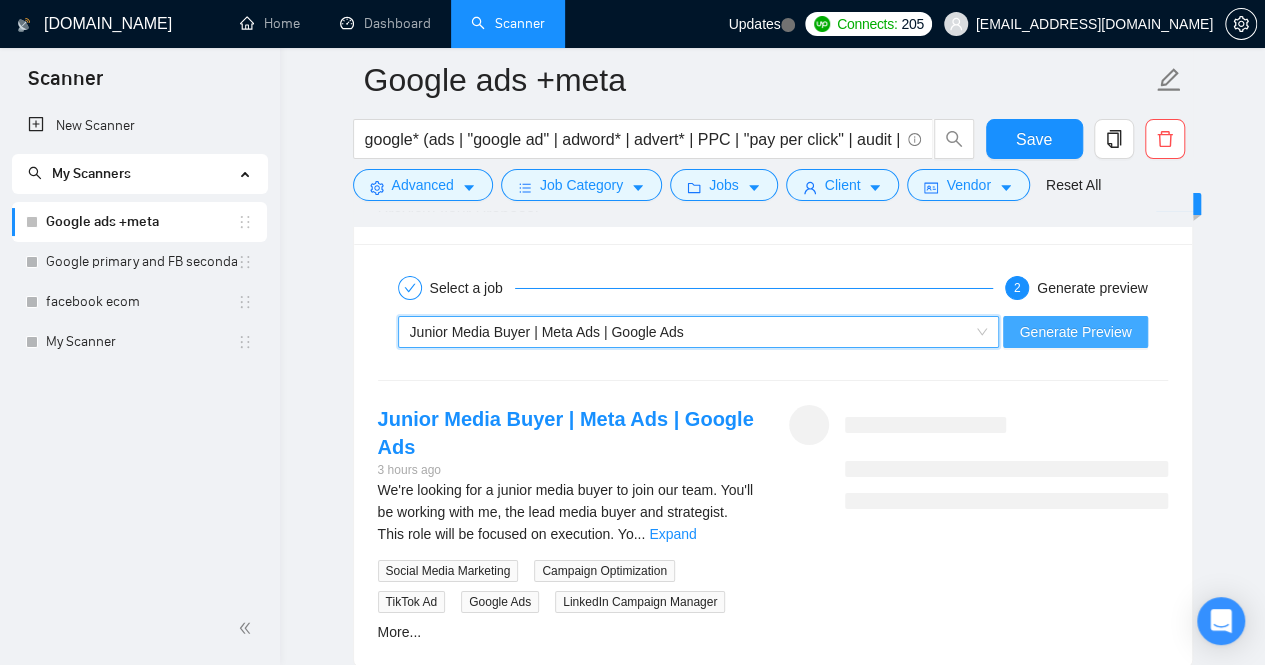 click on "Generate Preview" at bounding box center [1075, 332] 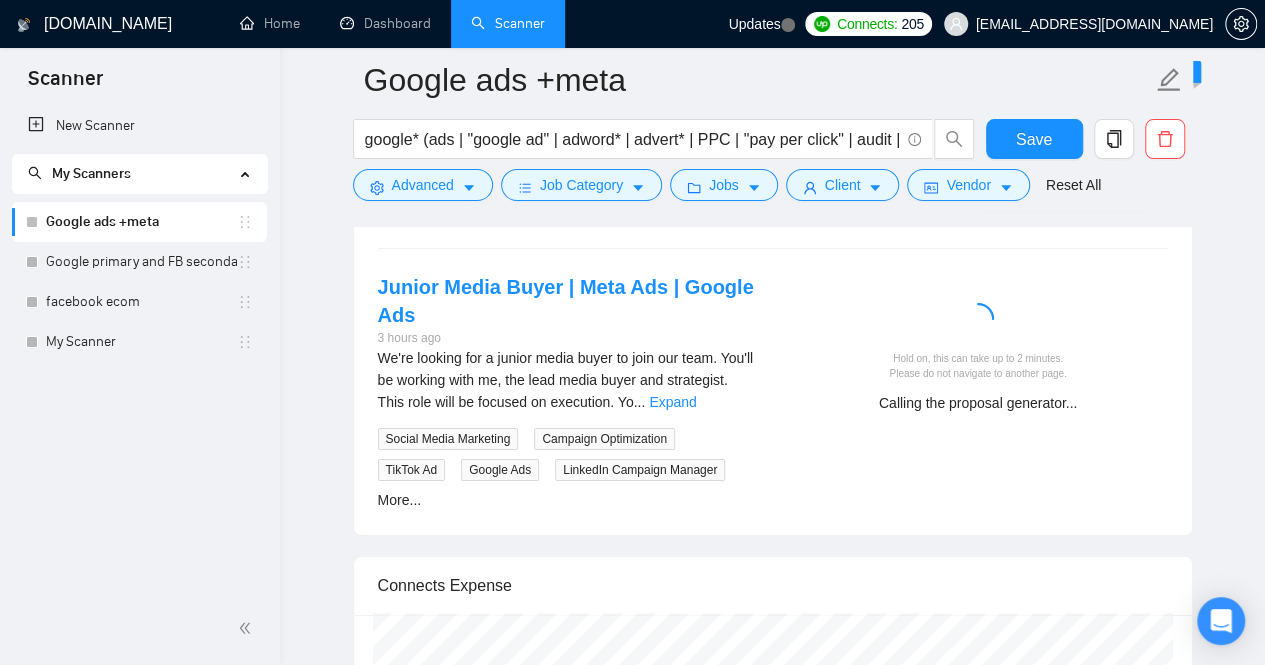 scroll, scrollTop: 3576, scrollLeft: 0, axis: vertical 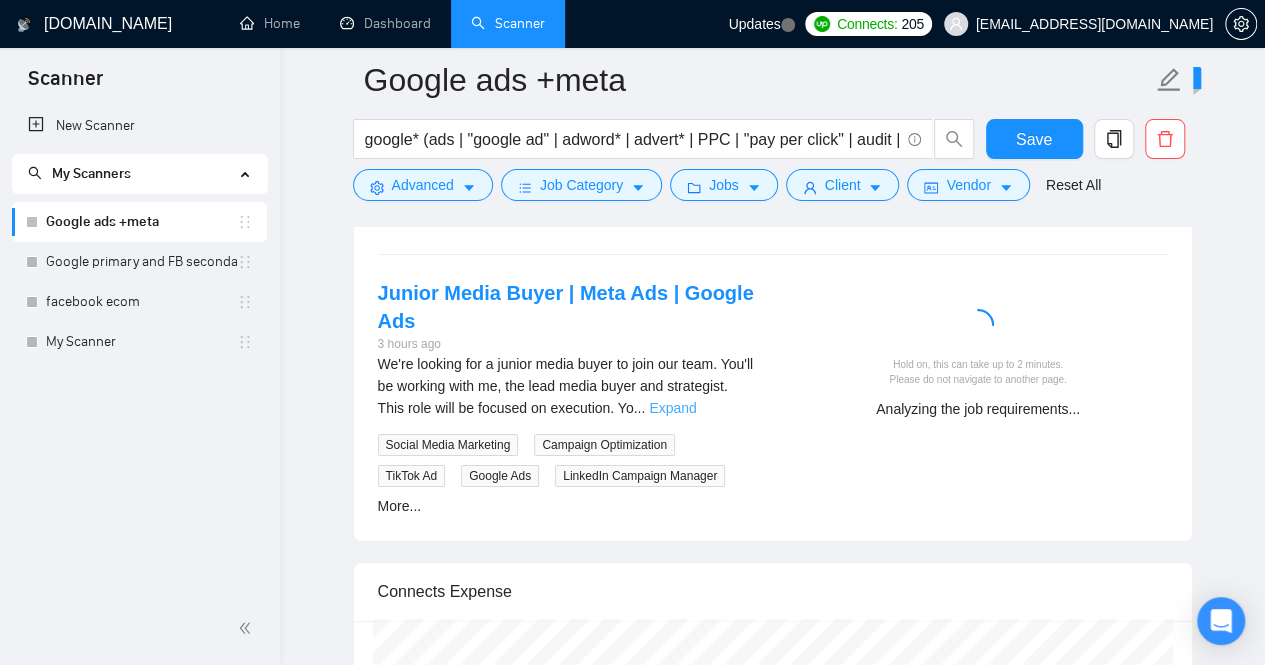 click on "Expand" at bounding box center [672, 408] 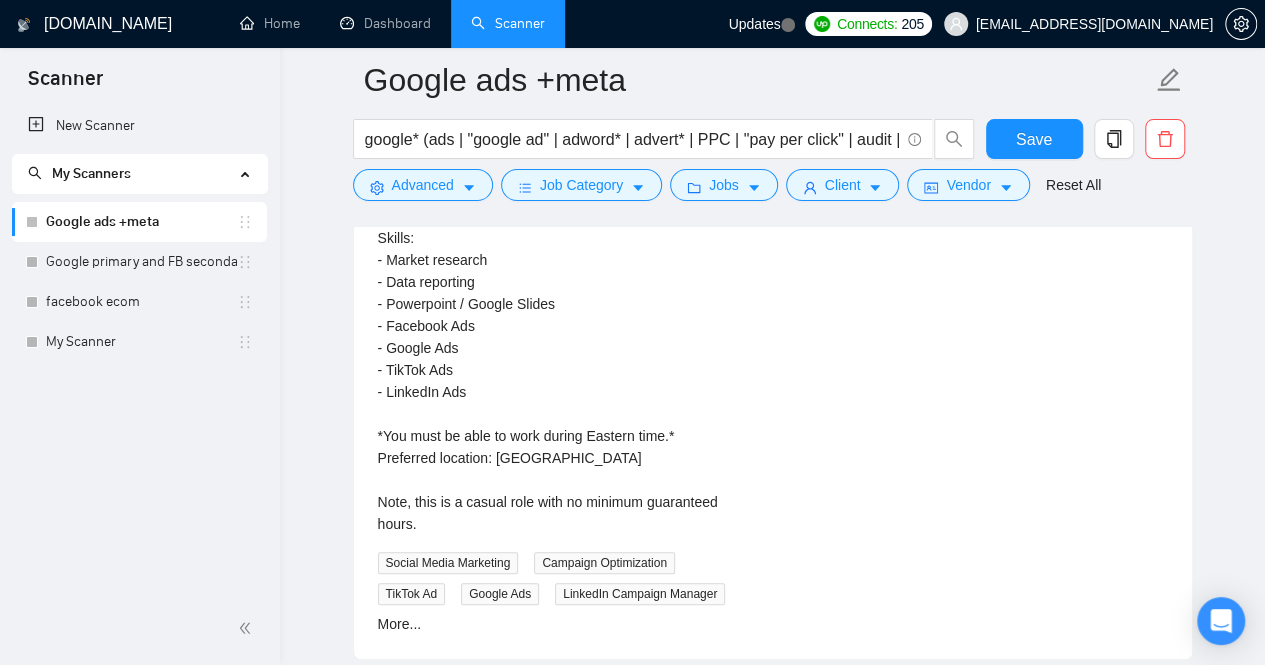scroll, scrollTop: 3896, scrollLeft: 0, axis: vertical 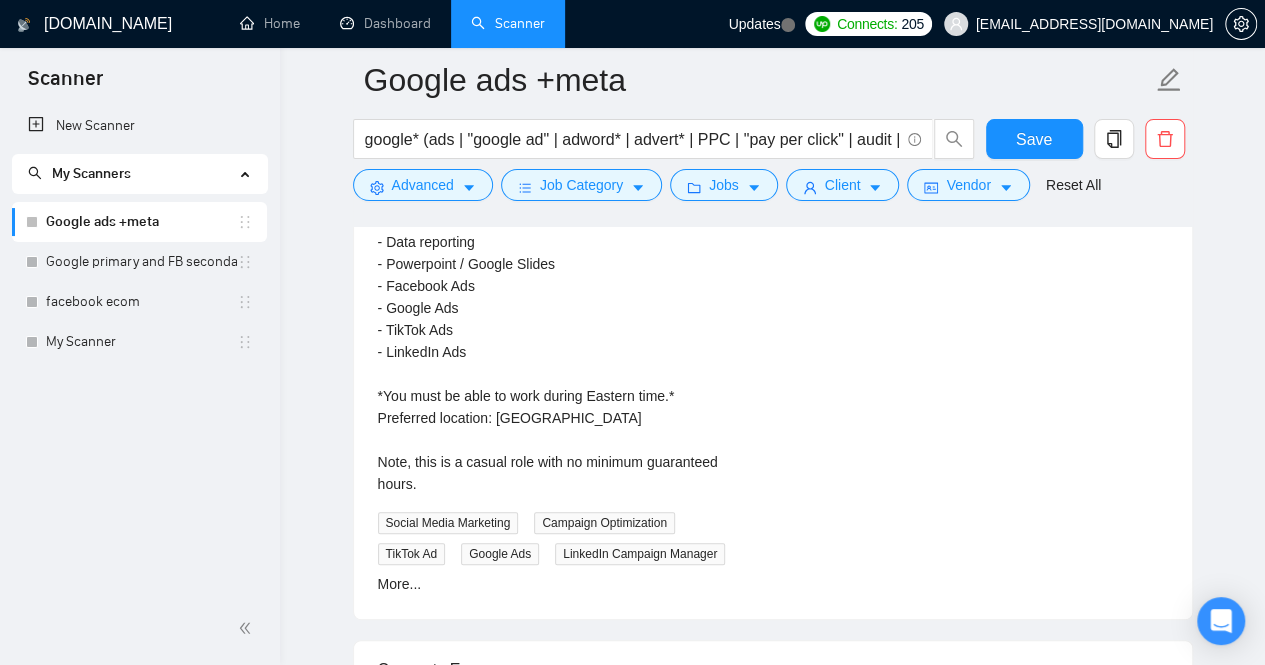 click on "We're looking for a junior media buyer to join our team. You'll be working with me, the lead media buyer and strategist. This role will be focused on execution. Your day-to-day will consist of setting up, managing, and optimizing campaigns. As well as putting together ad performance reports. Ideal for someone with 1-3 years of experience managing ads.
Skills:
- Market research
- Data reporting
- Powerpoint / Google Slides
- Facebook Ads
- Google Ads
- TikTok Ads
- LinkedIn Ads
*You must be able to work during Eastern time.*
Preferred location: Canada
Note, this is a casual role with no minimum guaranteed hours. Social Media Marketing Campaign Optimization TikTok Ad Google Ads LinkedIn Campaign Manager More..." at bounding box center [567, 314] 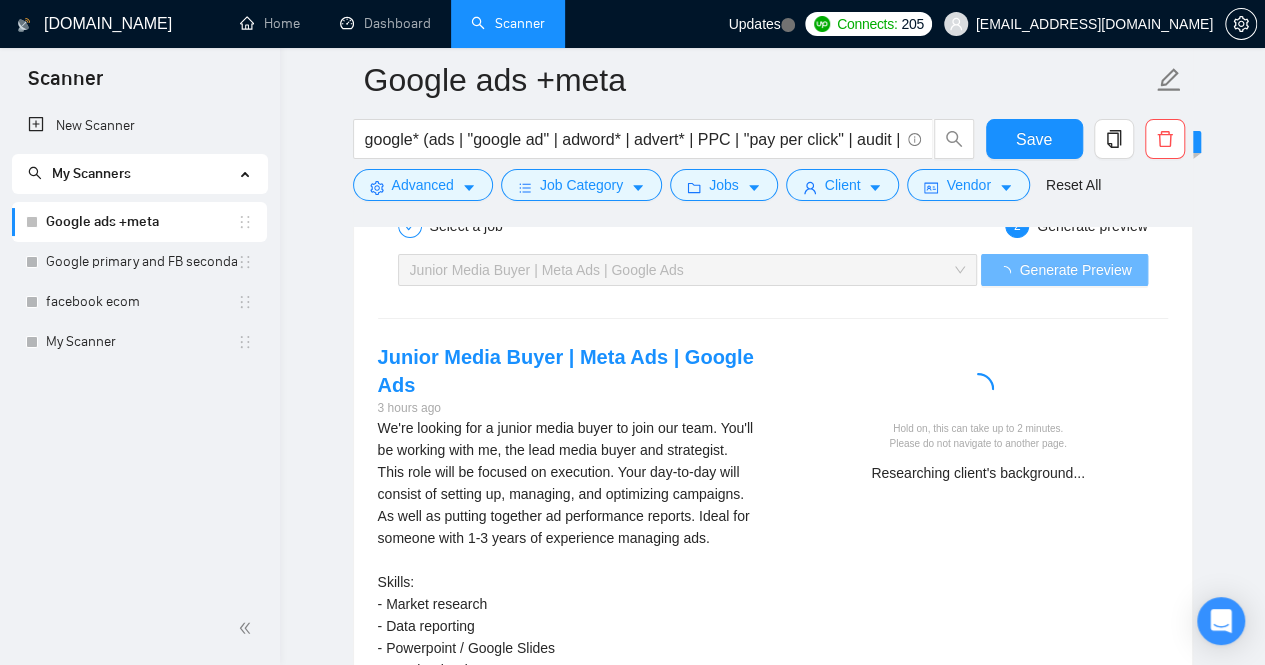 scroll, scrollTop: 3456, scrollLeft: 0, axis: vertical 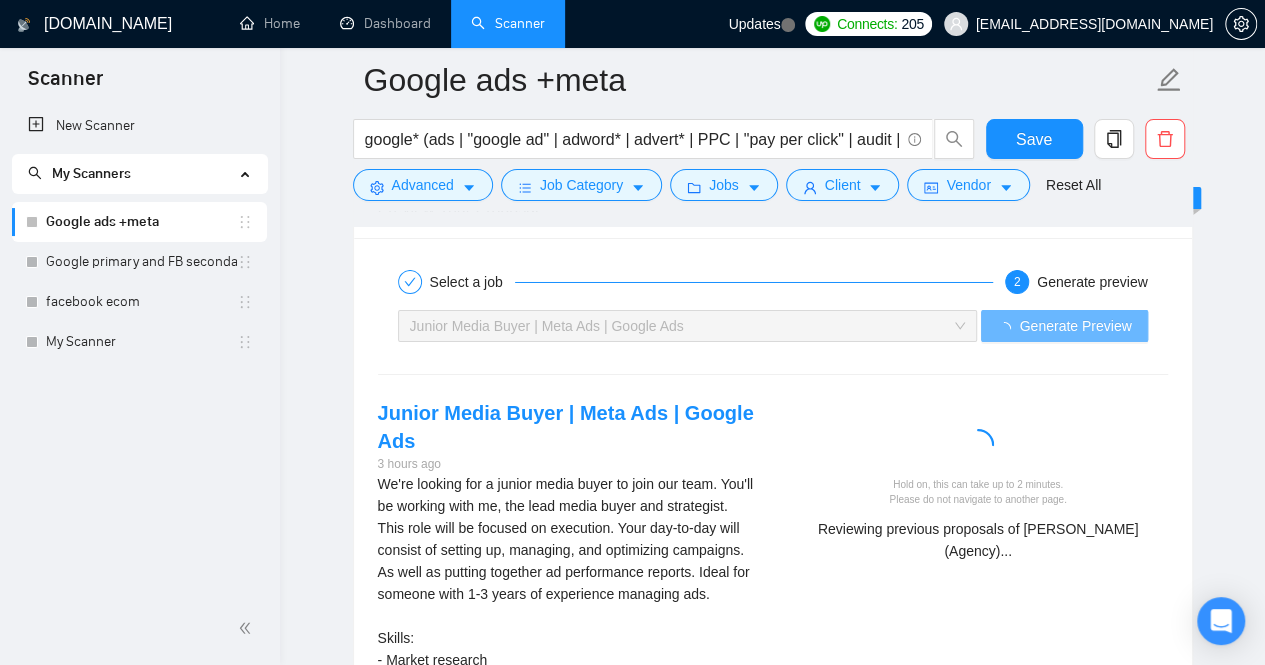 click on "We're looking for a junior media buyer to join our team. You'll be working with me, the lead media buyer and strategist. This role will be focused on execution. Your day-to-day will consist of setting up, managing, and optimizing campaigns. As well as putting together ad performance reports. Ideal for someone with 1-3 years of experience managing ads.
Skills:
- Market research
- Data reporting
- Powerpoint / Google Slides
- Facebook Ads
- Google Ads
- TikTok Ads
- LinkedIn Ads
*You must be able to work during Eastern time.*
Preferred location: Canada
Note, this is a casual role with no minimum guaranteed hours." at bounding box center [567, 704] 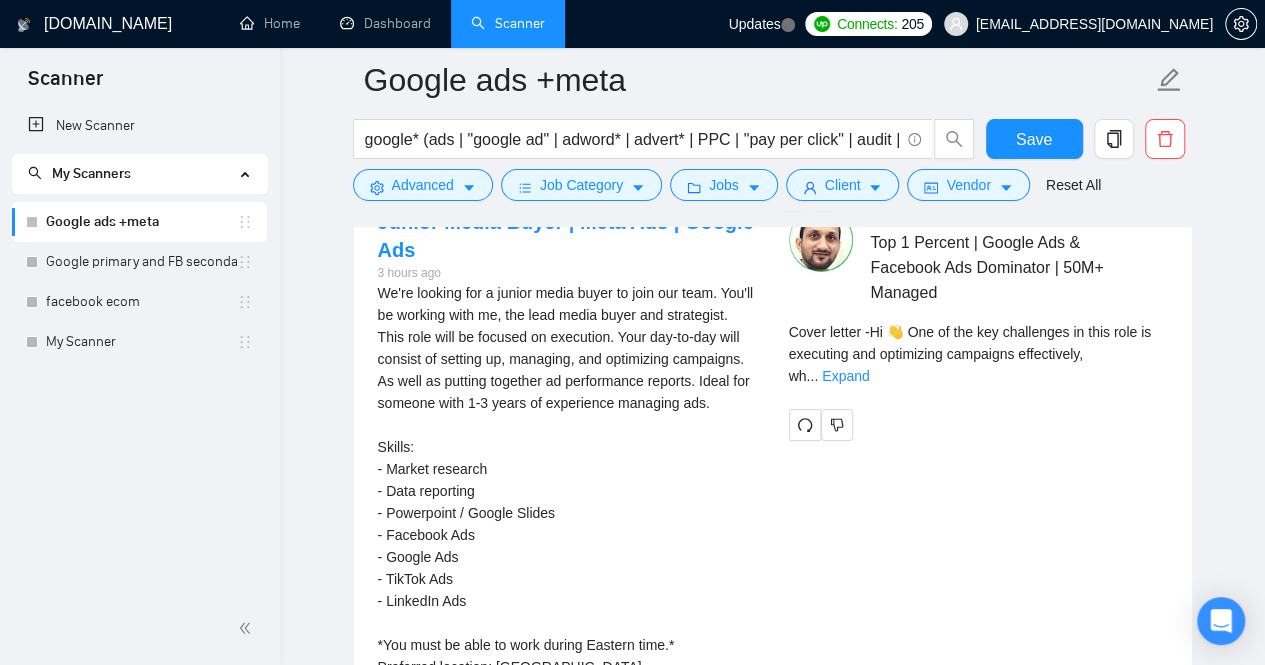 scroll, scrollTop: 3668, scrollLeft: 0, axis: vertical 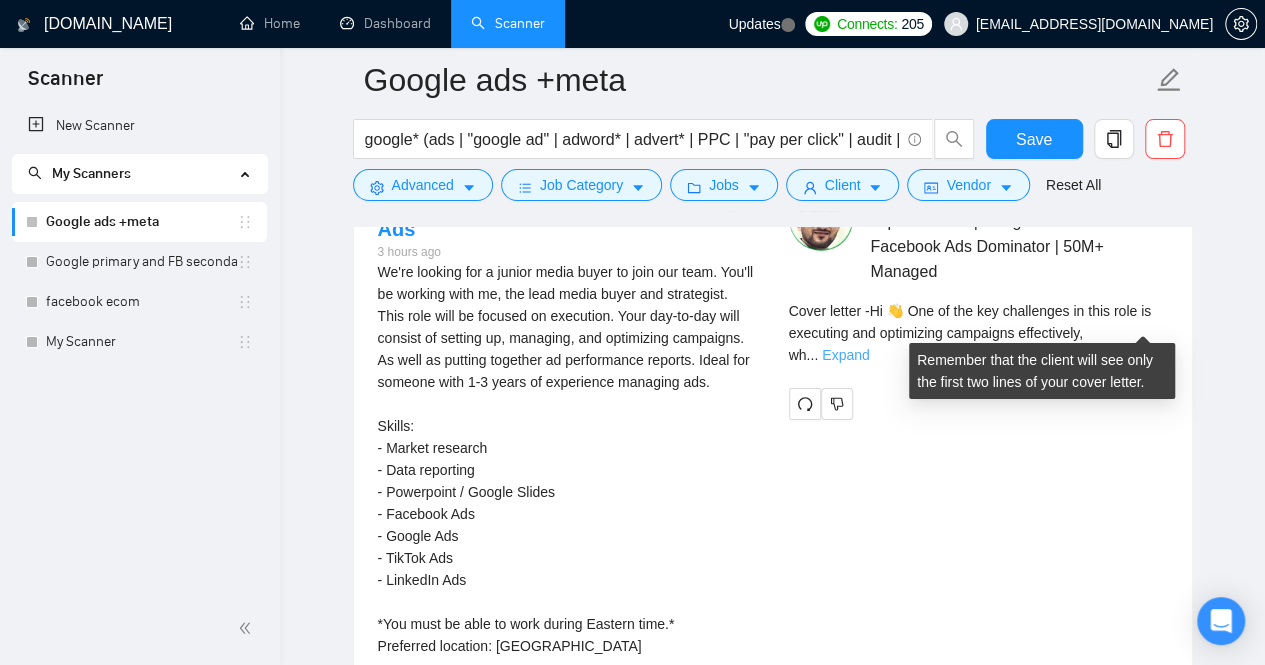 click on "Expand" at bounding box center [845, 355] 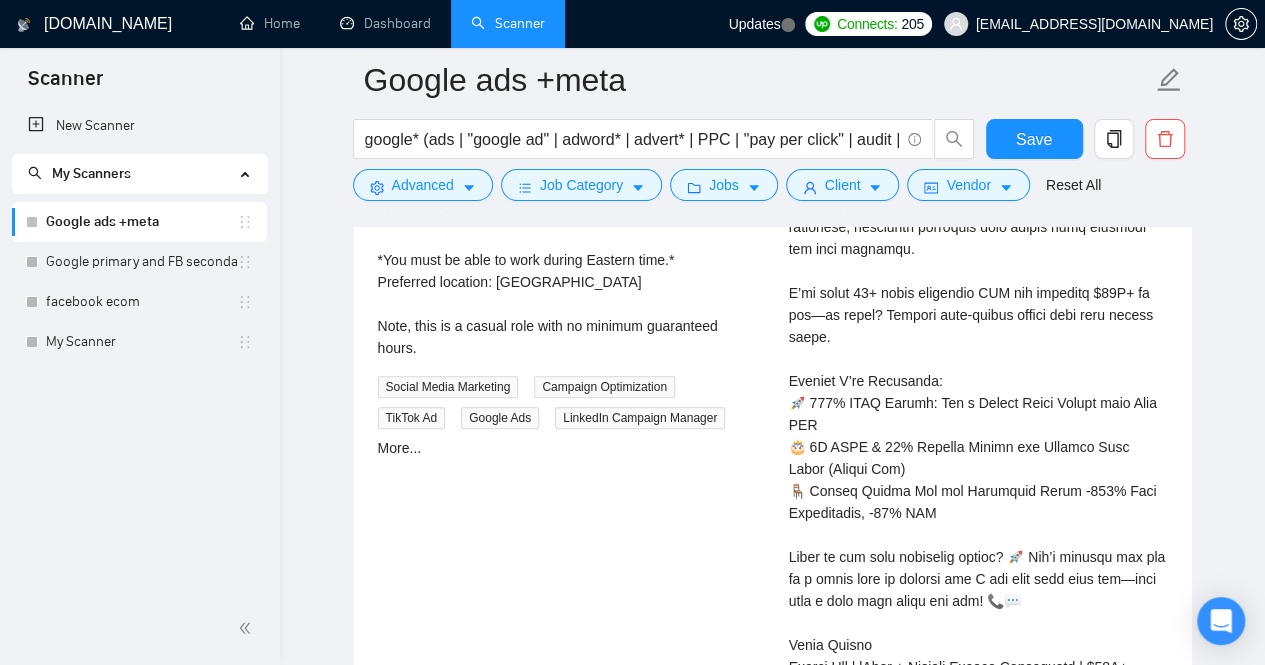 scroll, scrollTop: 4046, scrollLeft: 0, axis: vertical 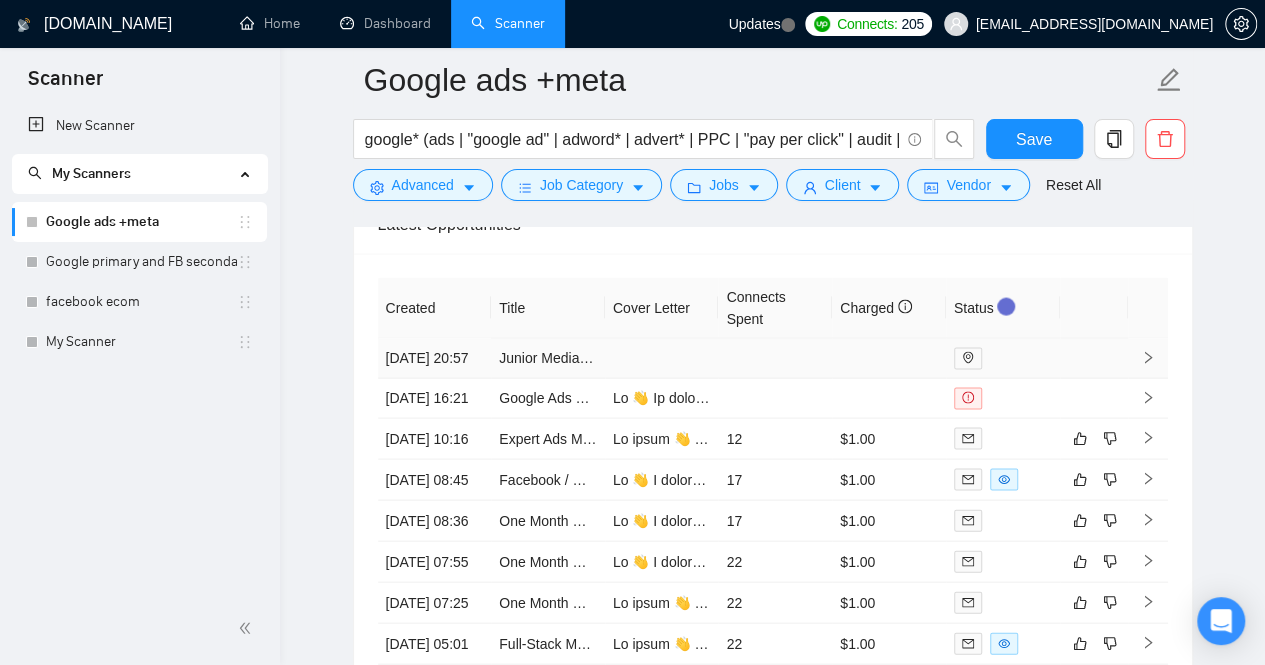 click 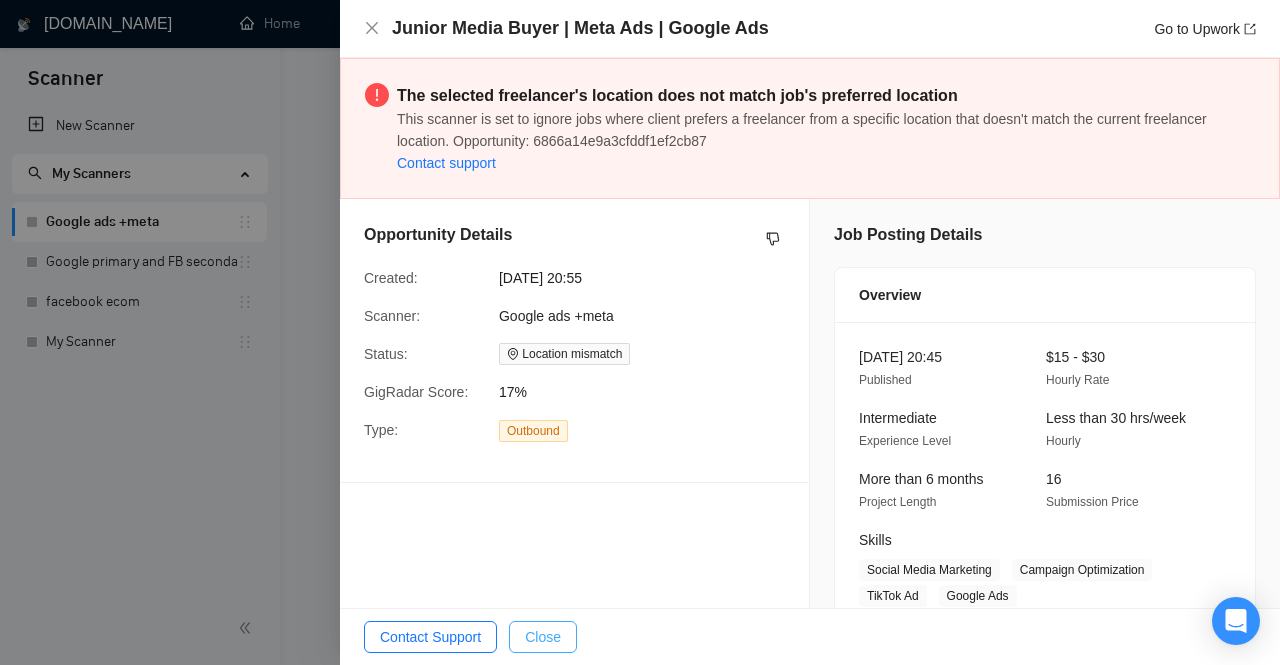 click on "Close" at bounding box center (543, 637) 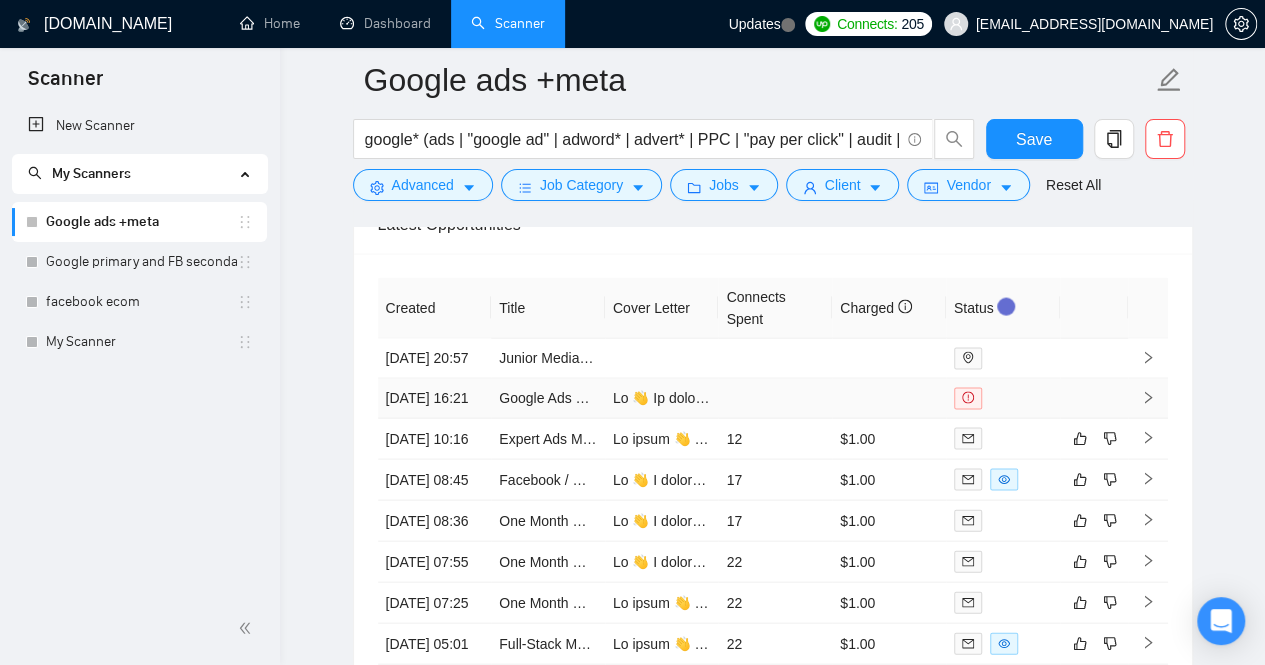 click 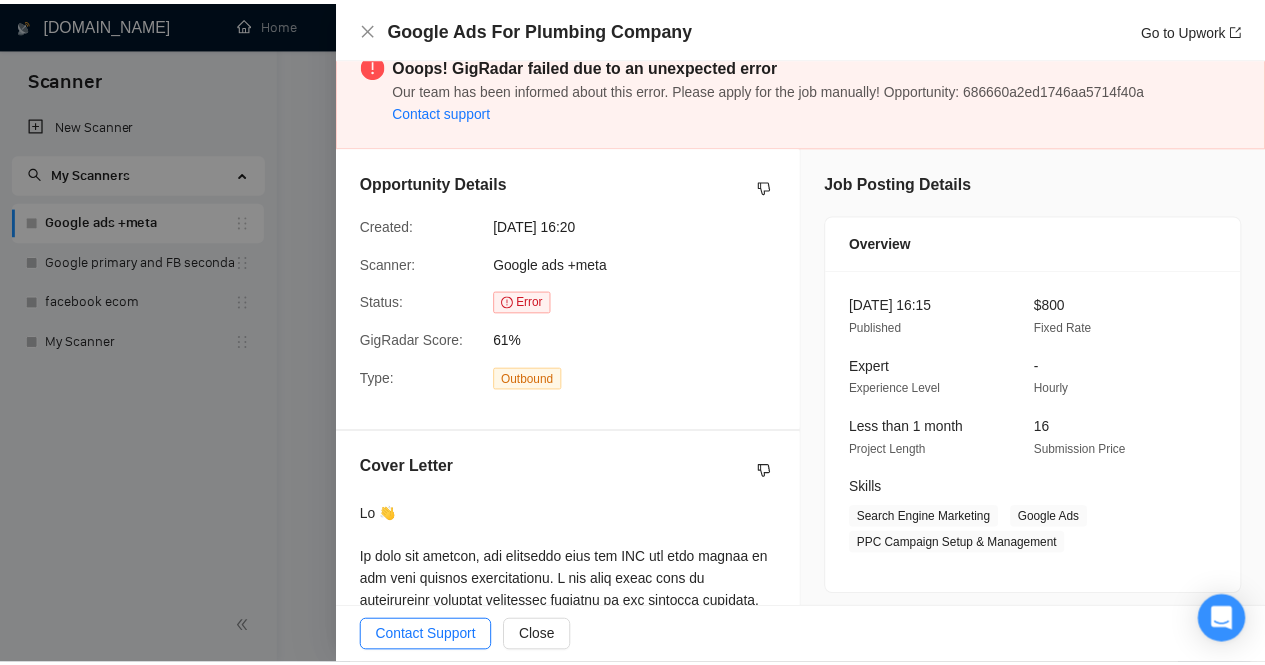 scroll, scrollTop: 0, scrollLeft: 0, axis: both 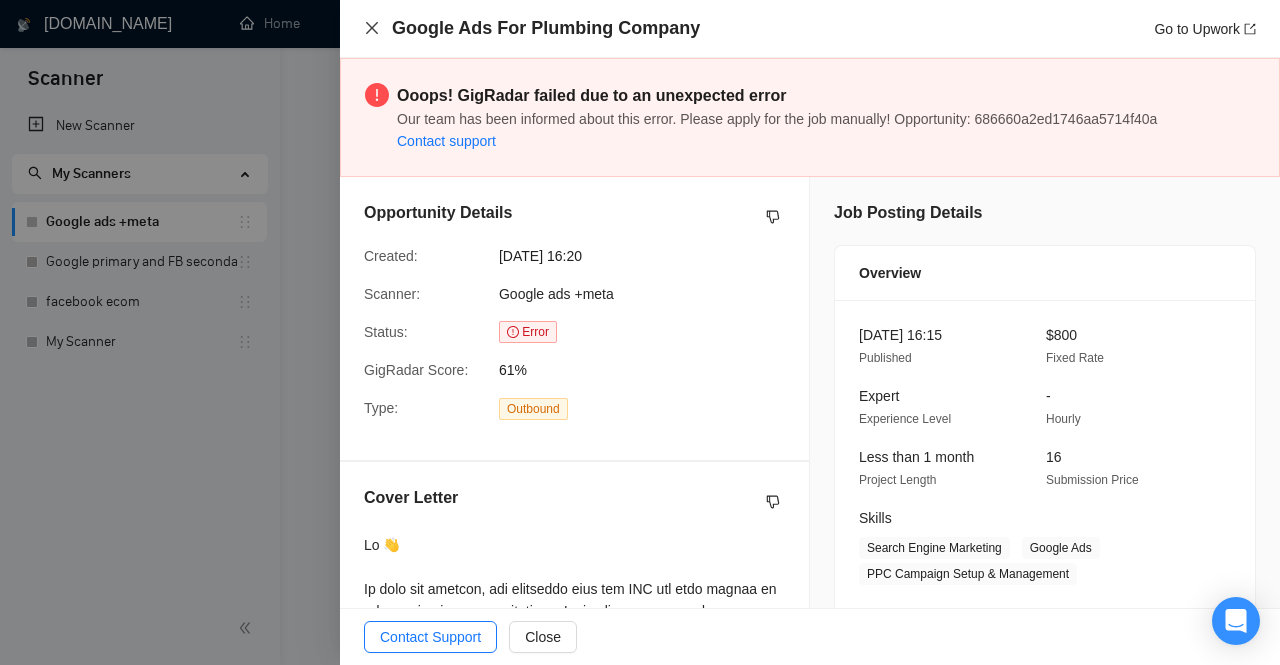 click 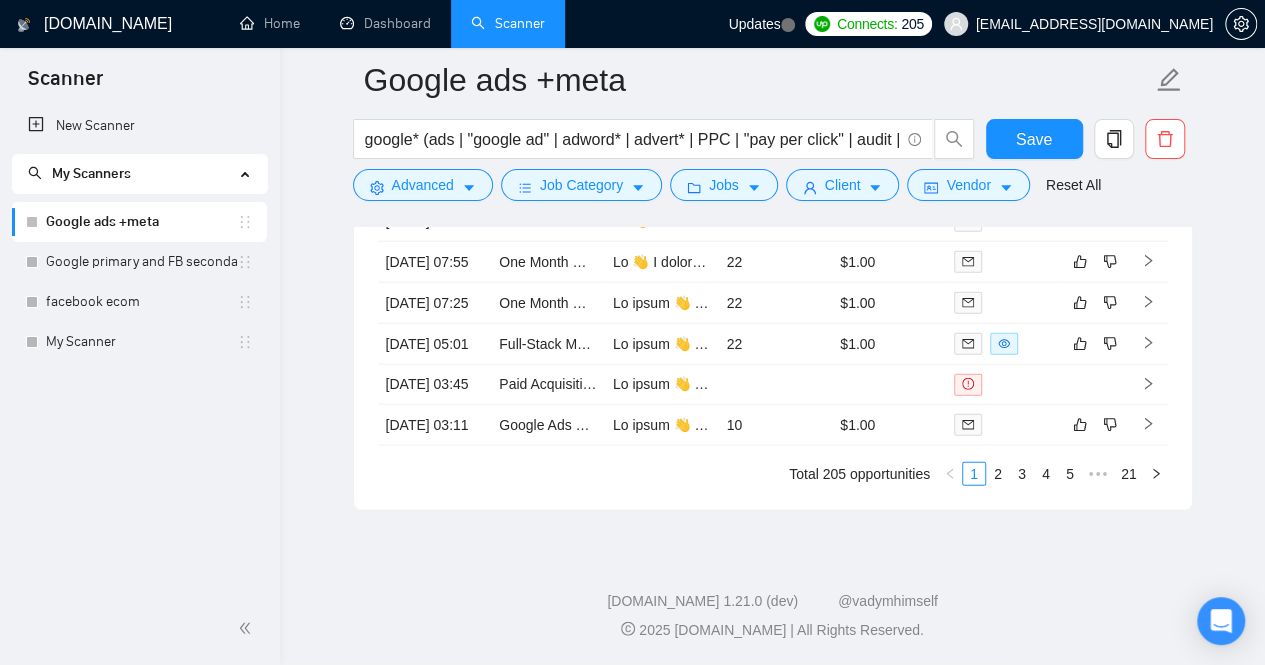 scroll, scrollTop: 6017, scrollLeft: 0, axis: vertical 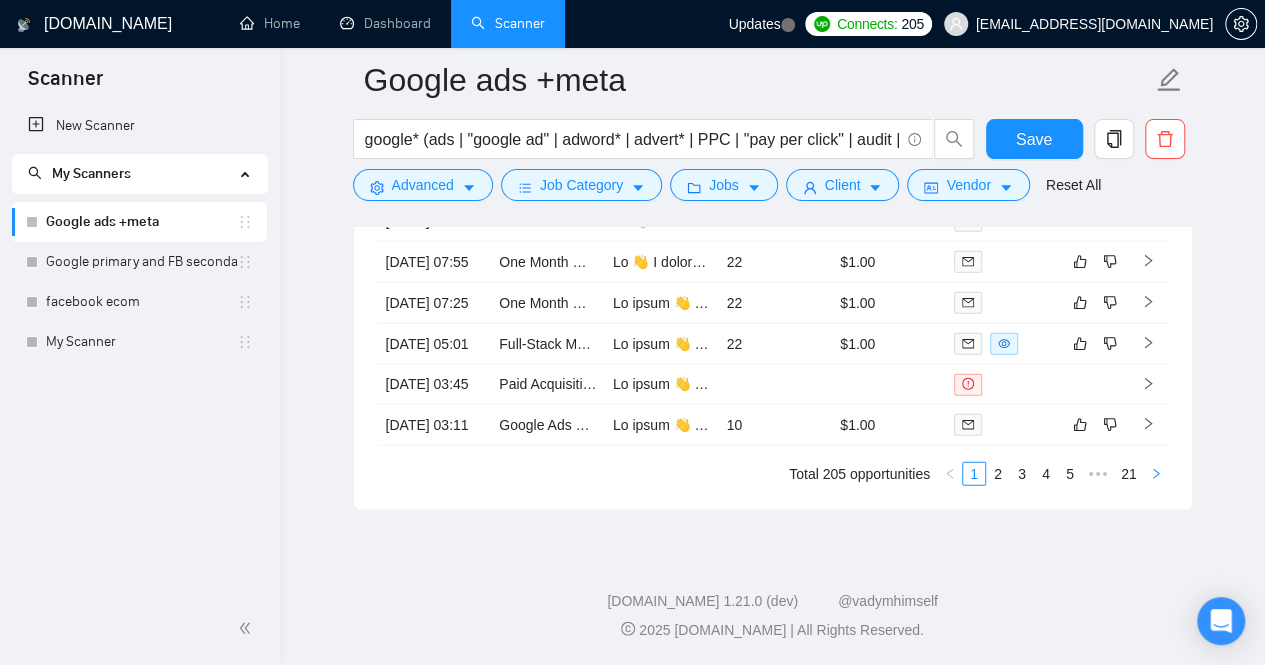 click 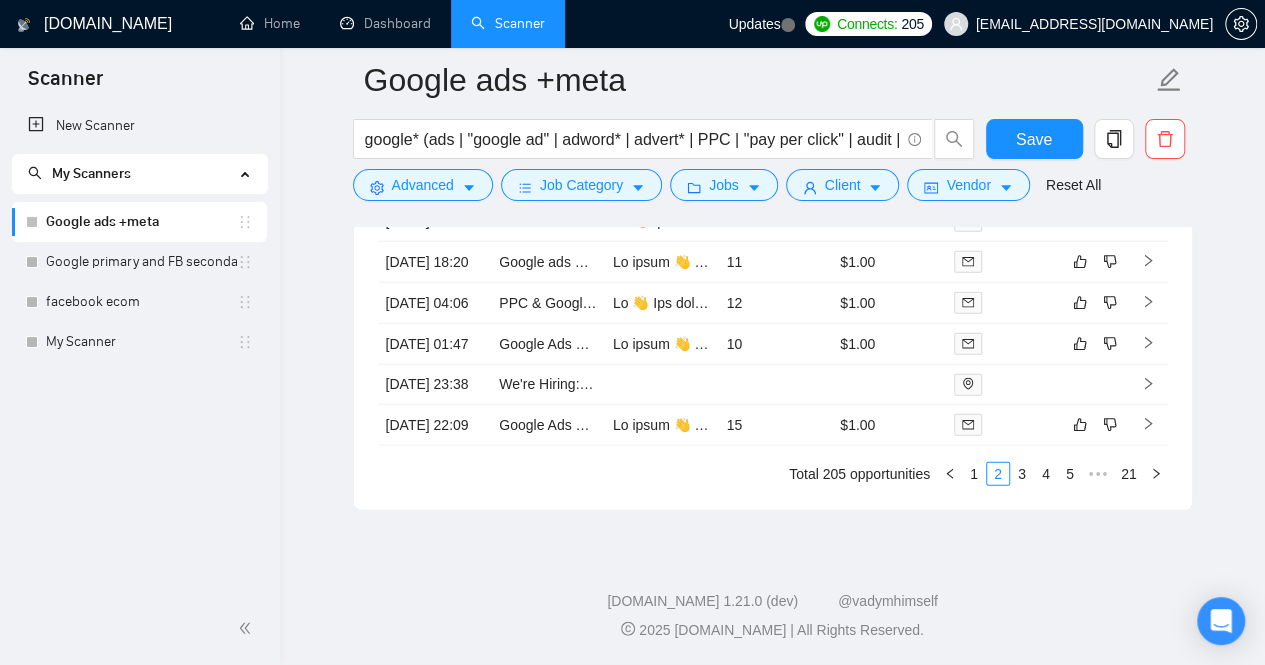 scroll, scrollTop: 6042, scrollLeft: 0, axis: vertical 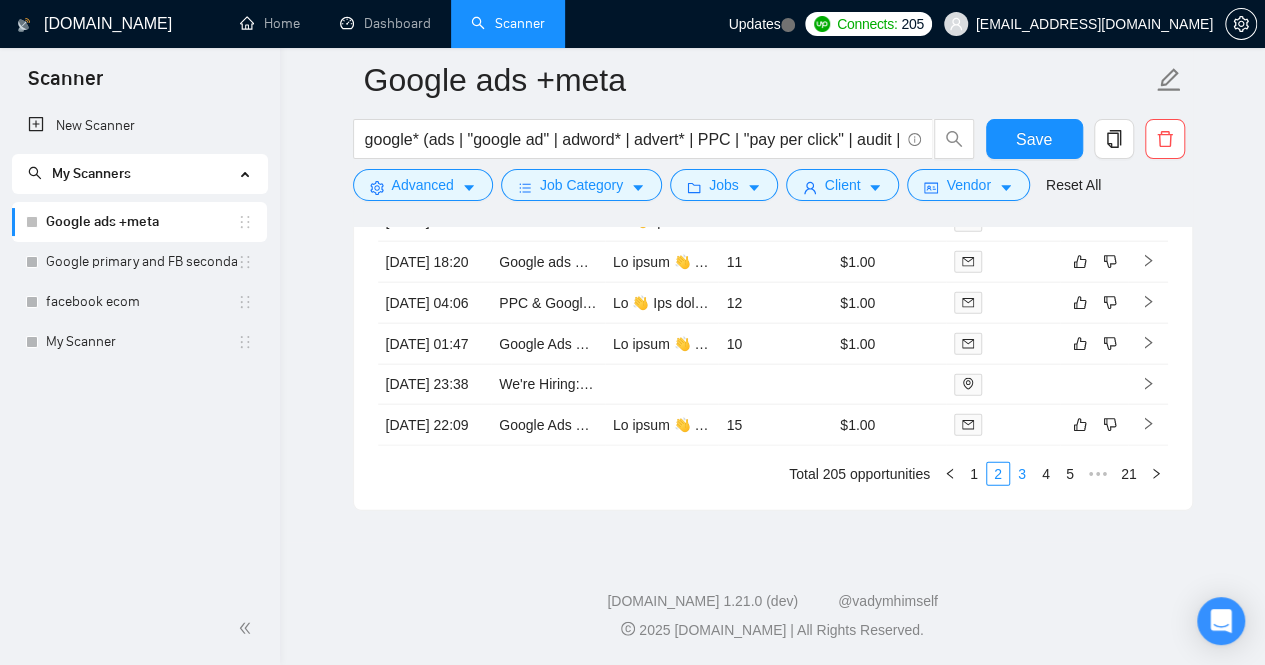 click on "3" at bounding box center [1022, 474] 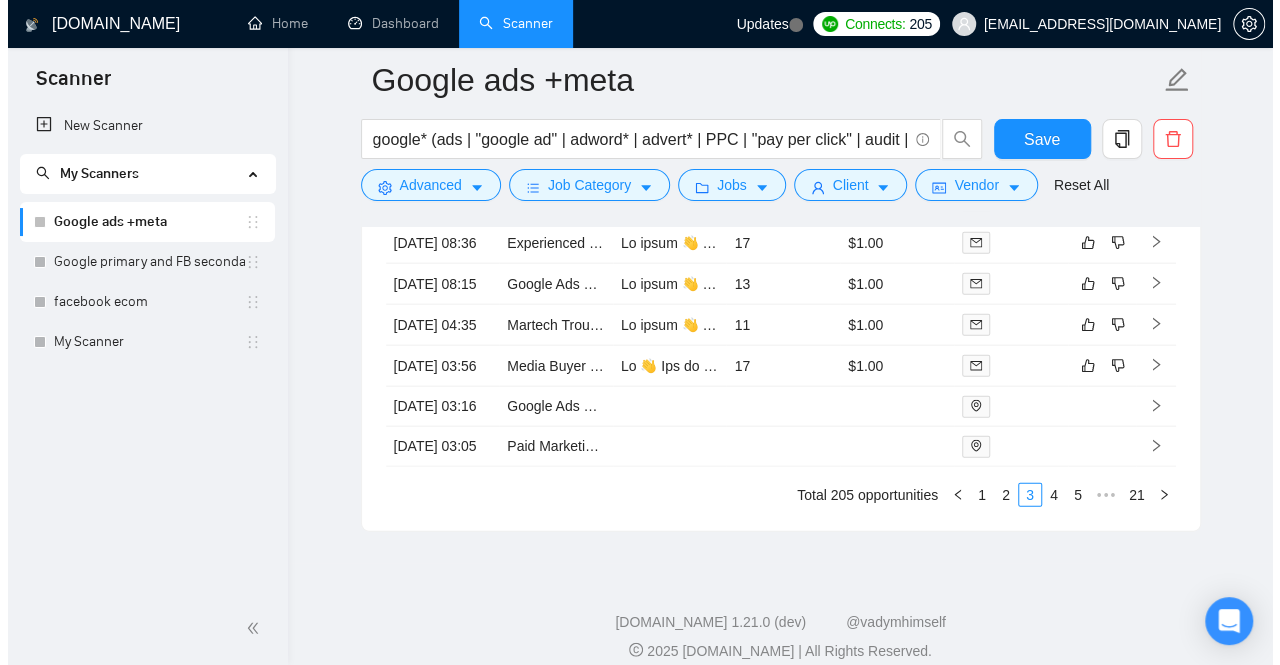 scroll, scrollTop: 5988, scrollLeft: 0, axis: vertical 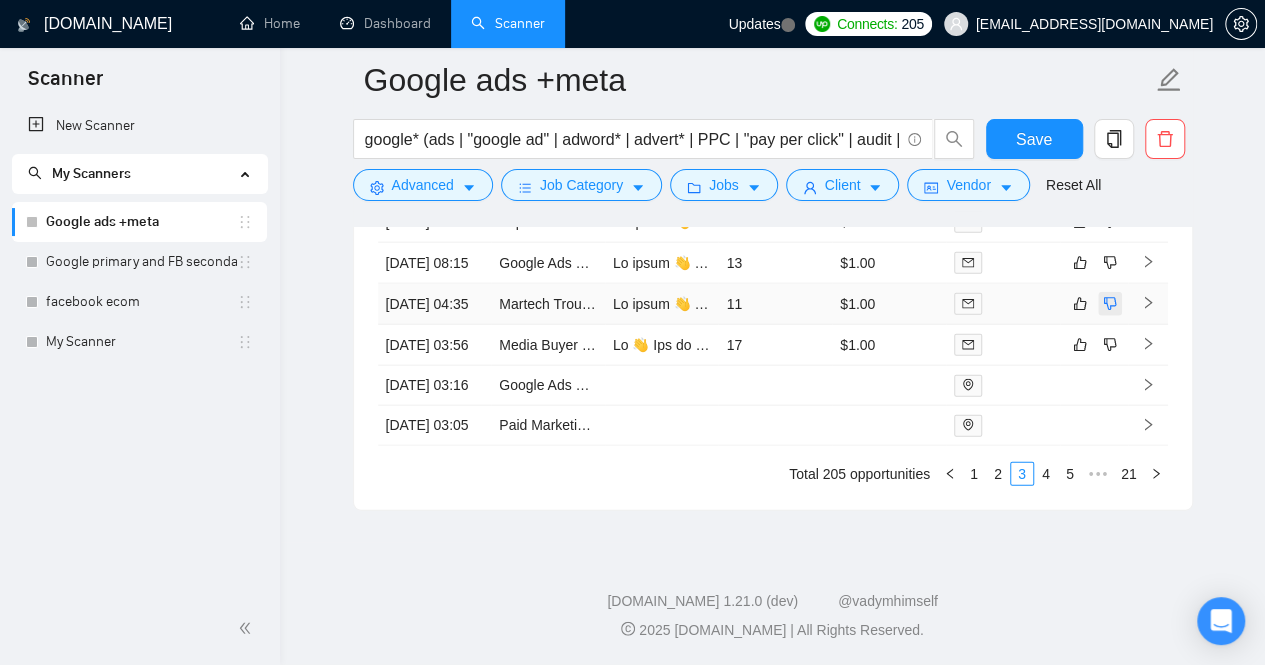 click 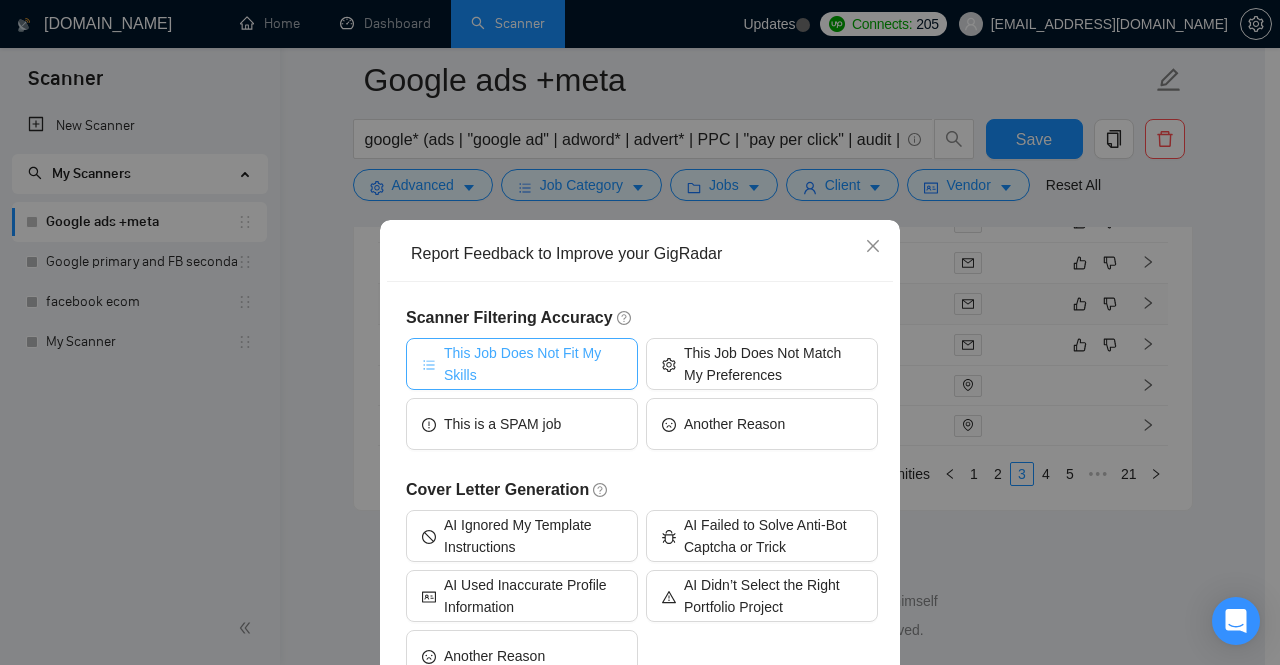 click on "This Job Does Not Fit My Skills" at bounding box center (533, 364) 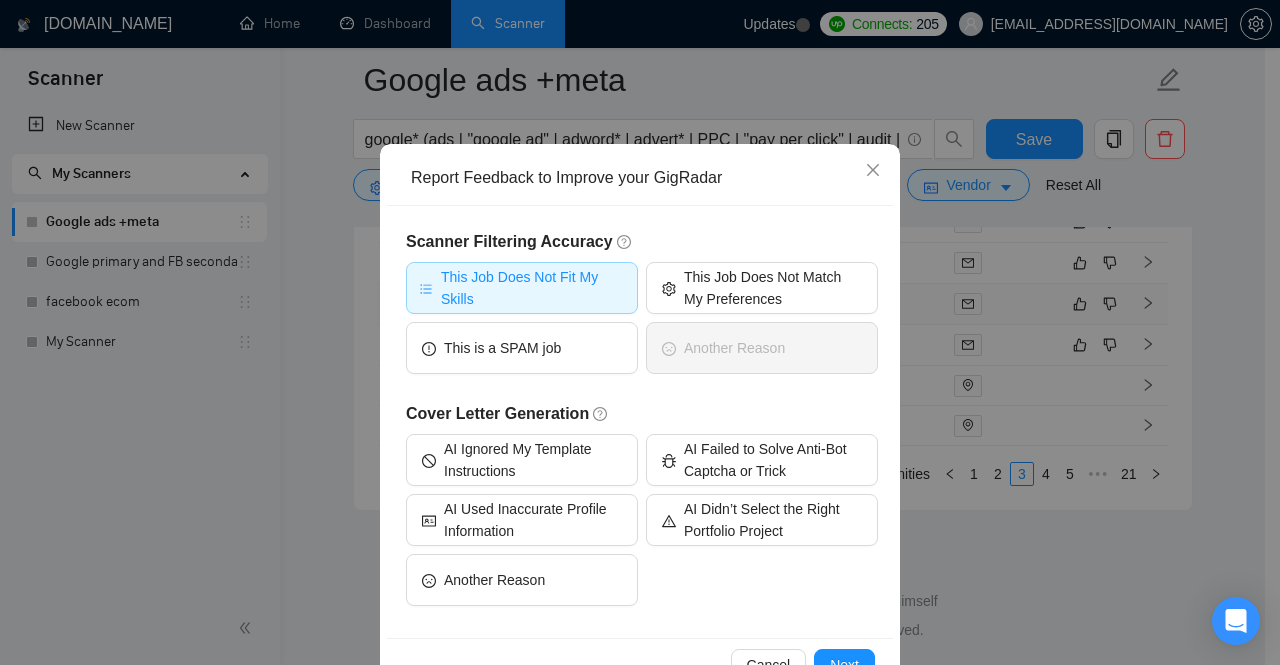 scroll, scrollTop: 132, scrollLeft: 0, axis: vertical 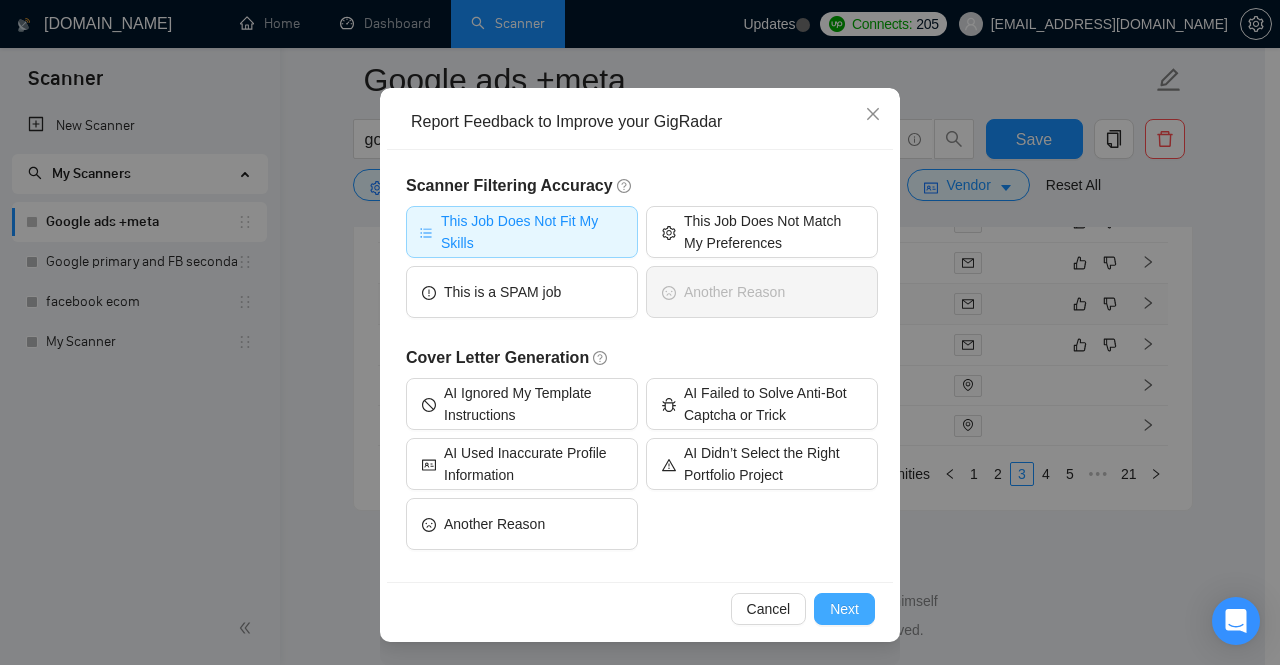 click on "Next" at bounding box center [844, 609] 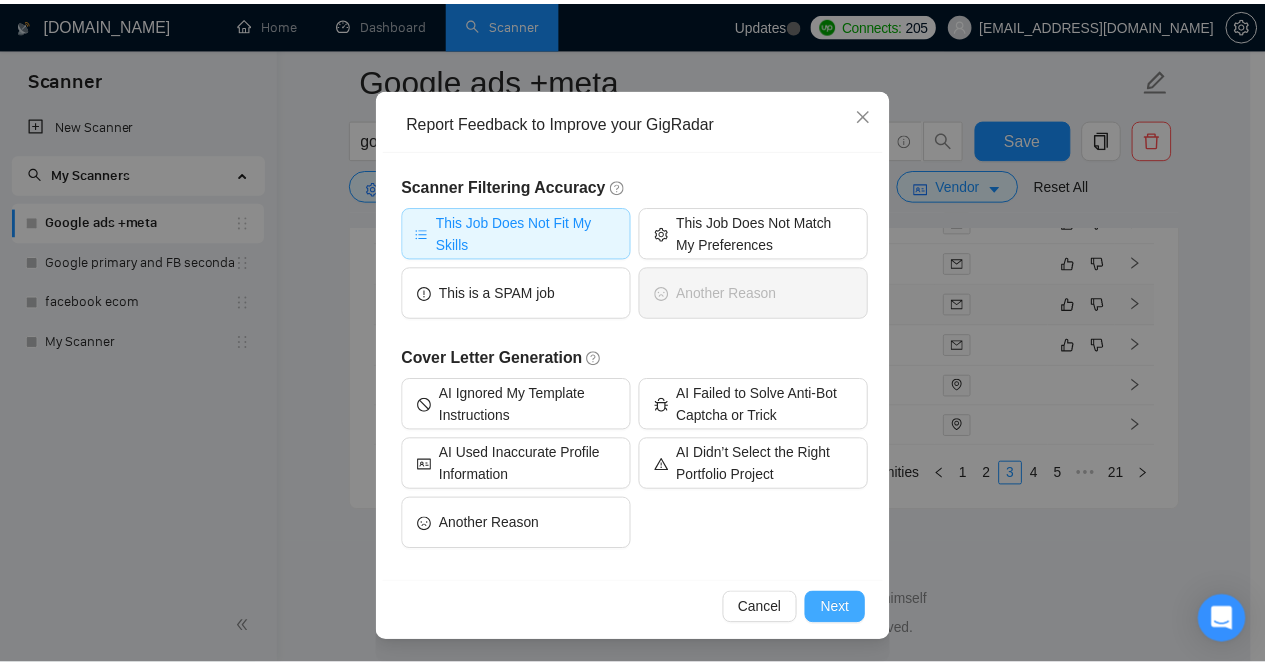 scroll, scrollTop: 0, scrollLeft: 0, axis: both 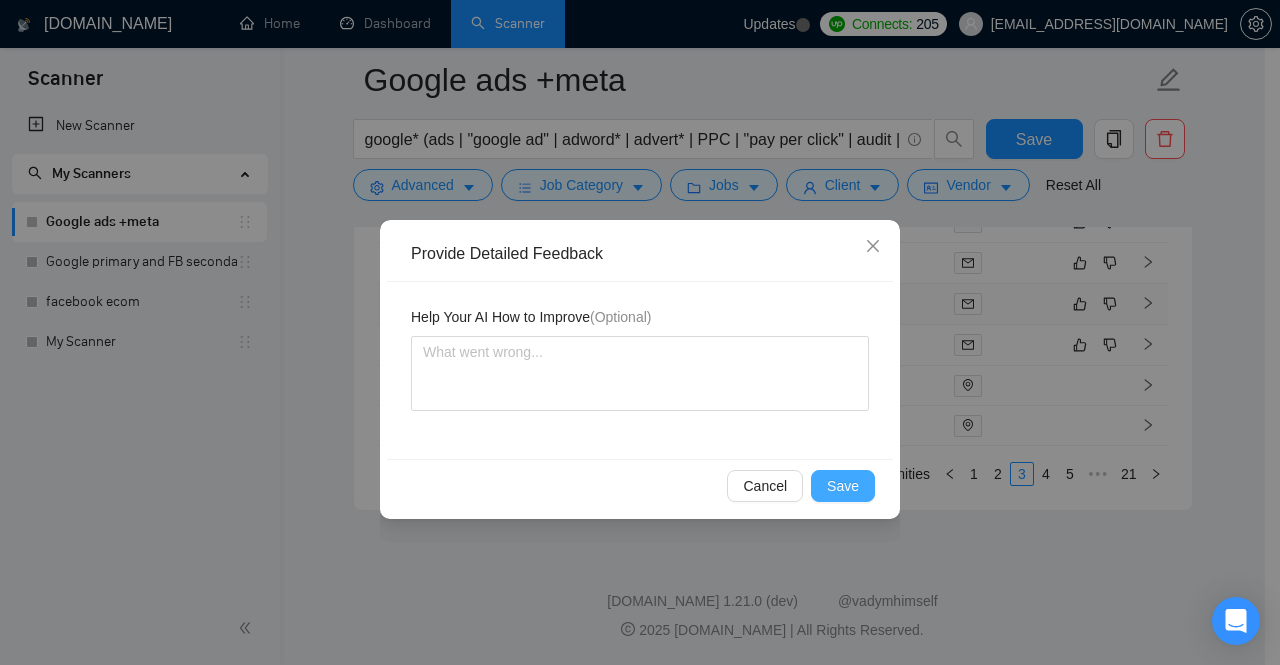 click on "Save" at bounding box center (843, 486) 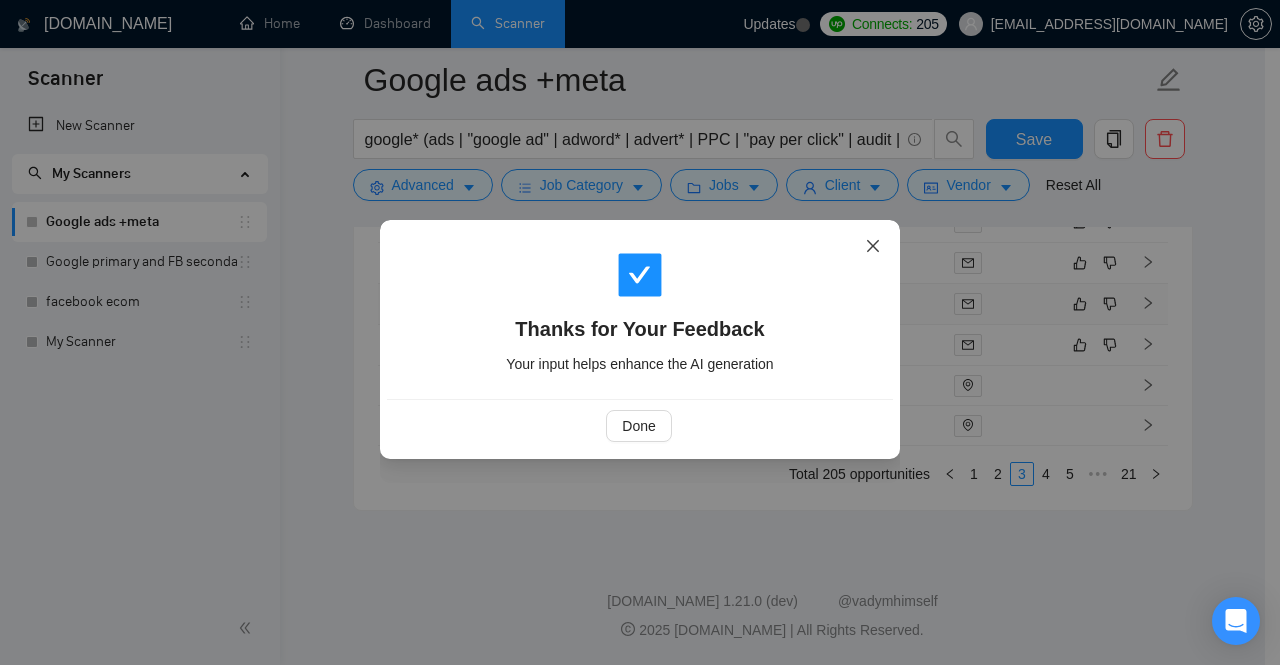 click 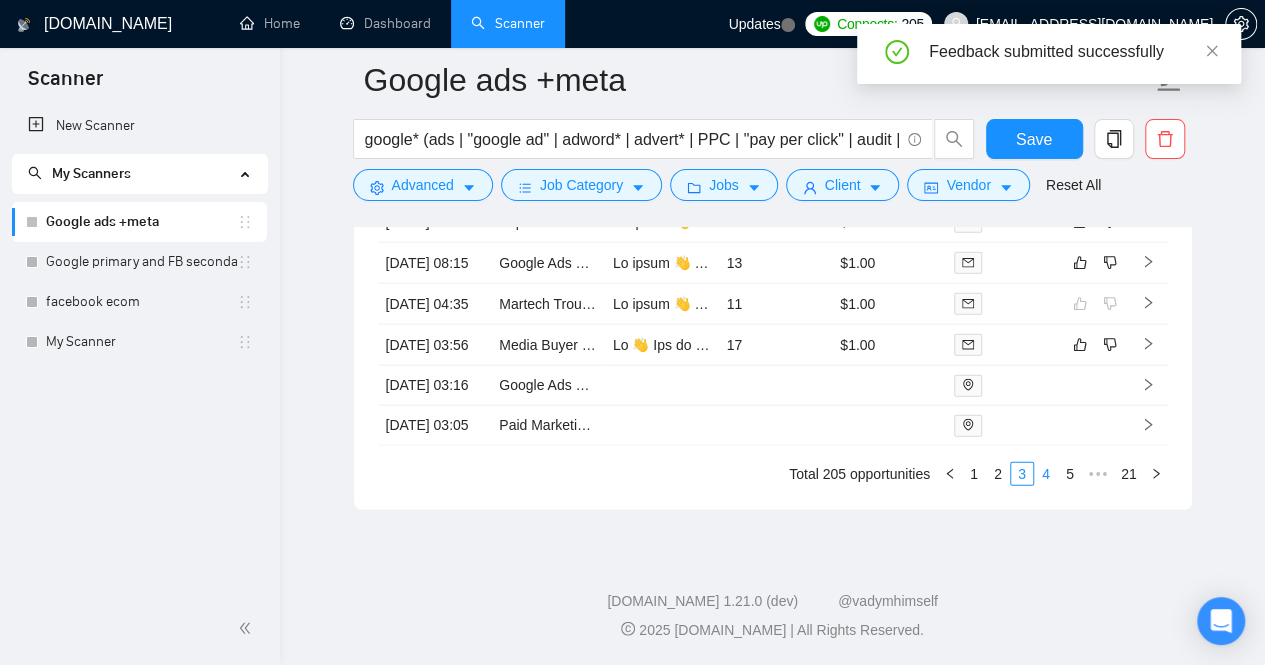 click on "4" at bounding box center (1046, 474) 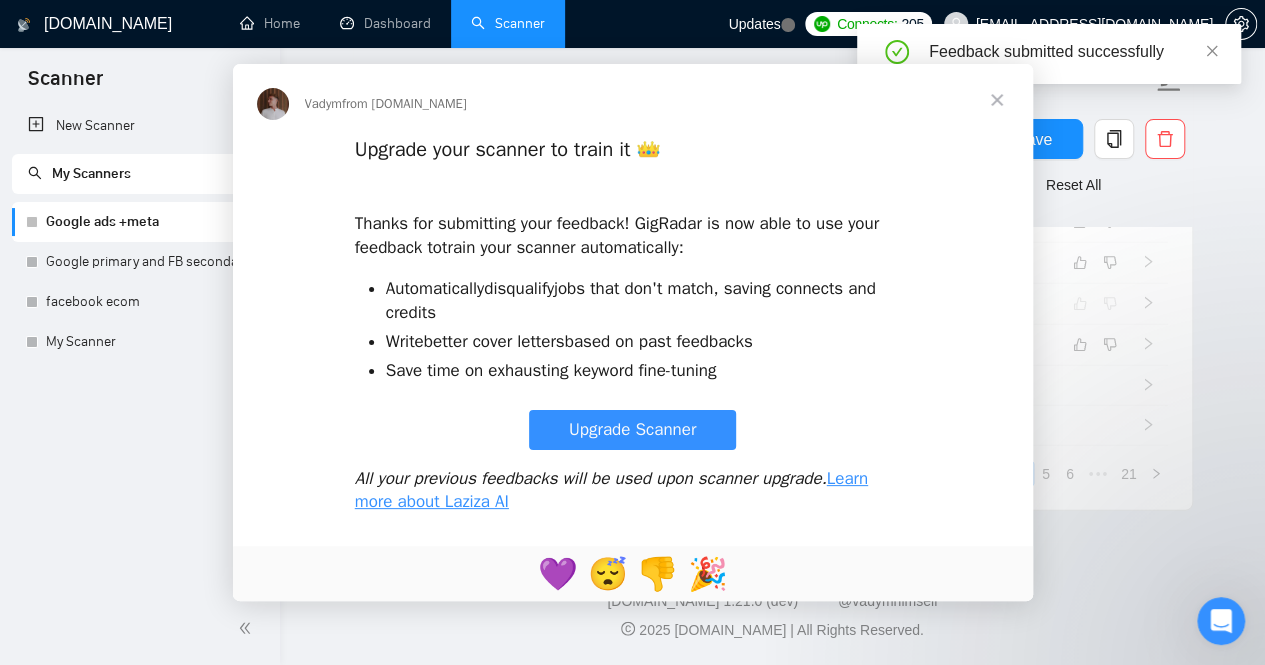 scroll, scrollTop: 0, scrollLeft: 0, axis: both 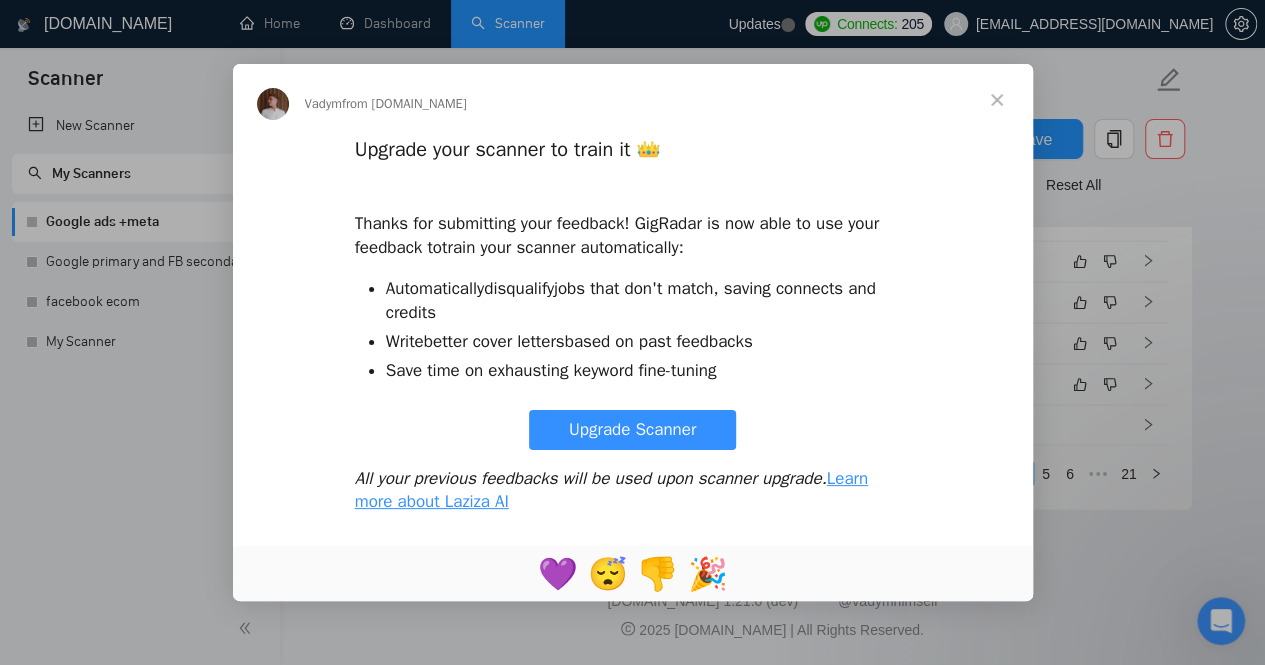 click at bounding box center [997, 100] 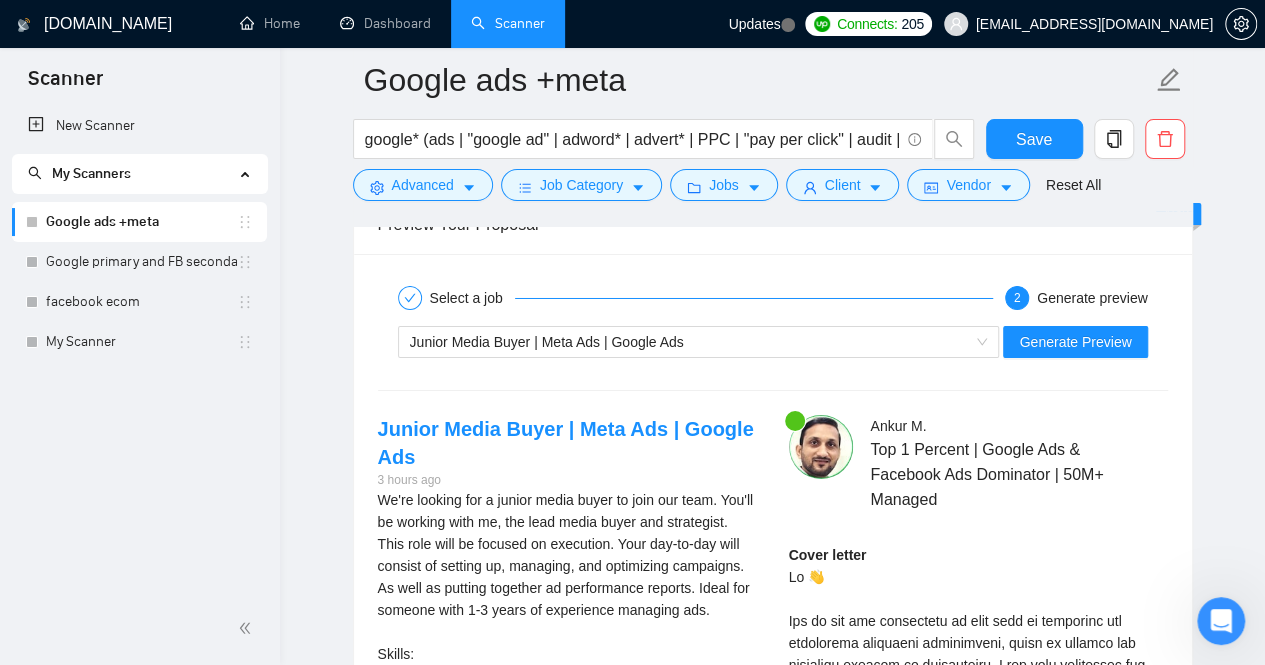 scroll, scrollTop: 3447, scrollLeft: 0, axis: vertical 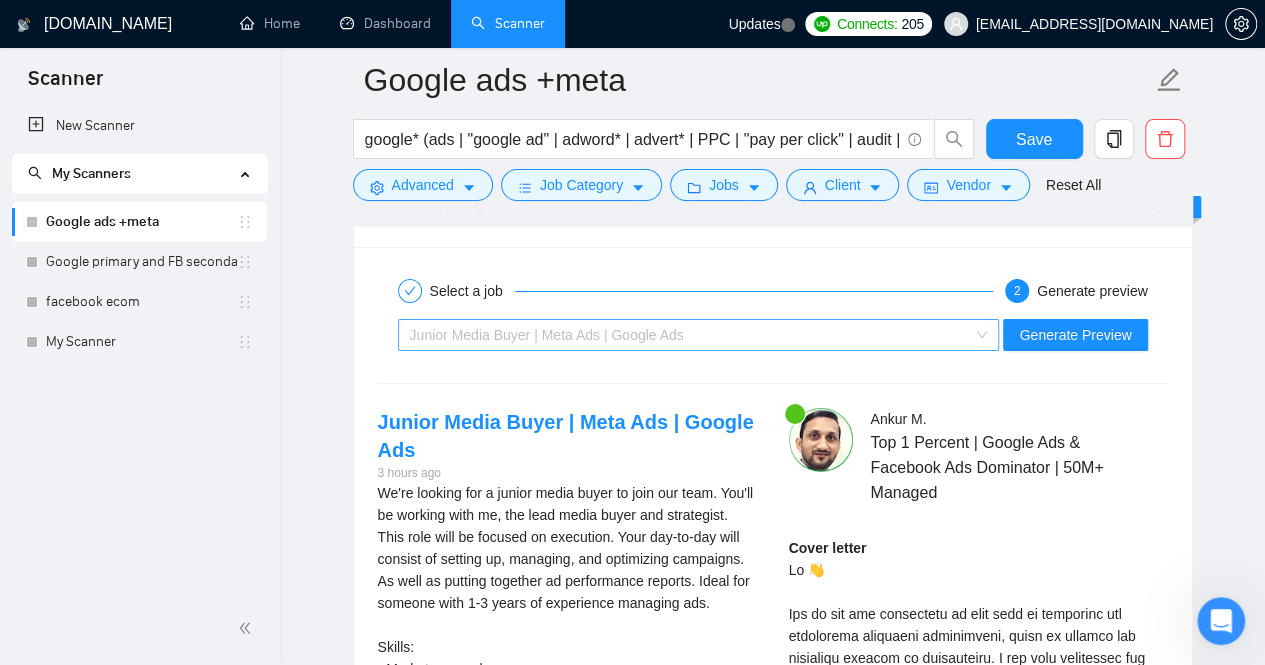 click on "Junior Media Buyer | Meta Ads | Google Ads" at bounding box center [690, 335] 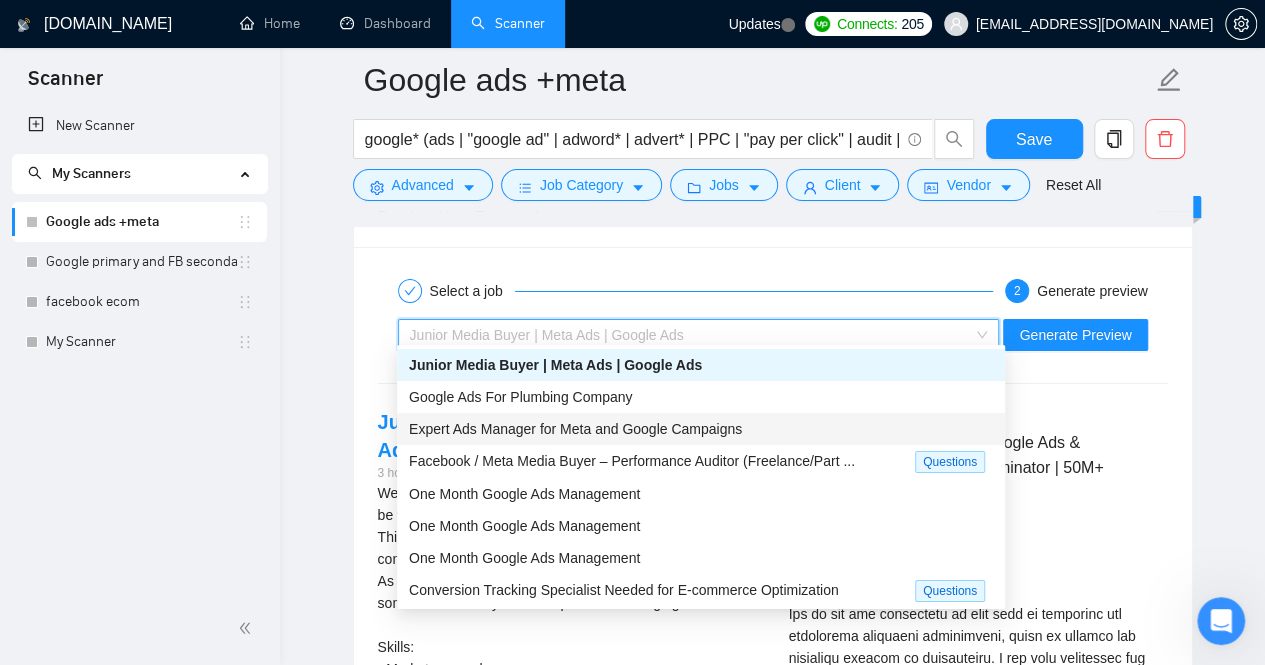 click on "Expert Ads Manager for Meta and Google Campaigns" at bounding box center [575, 429] 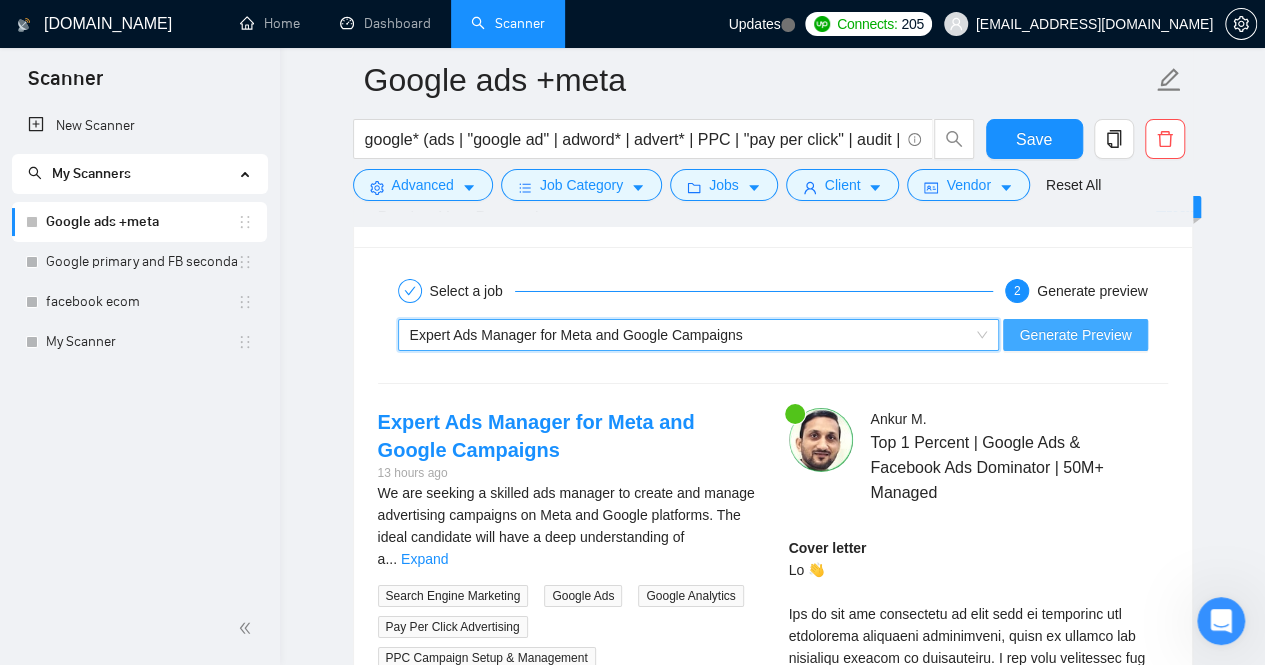 click on "Generate Preview" at bounding box center (1075, 335) 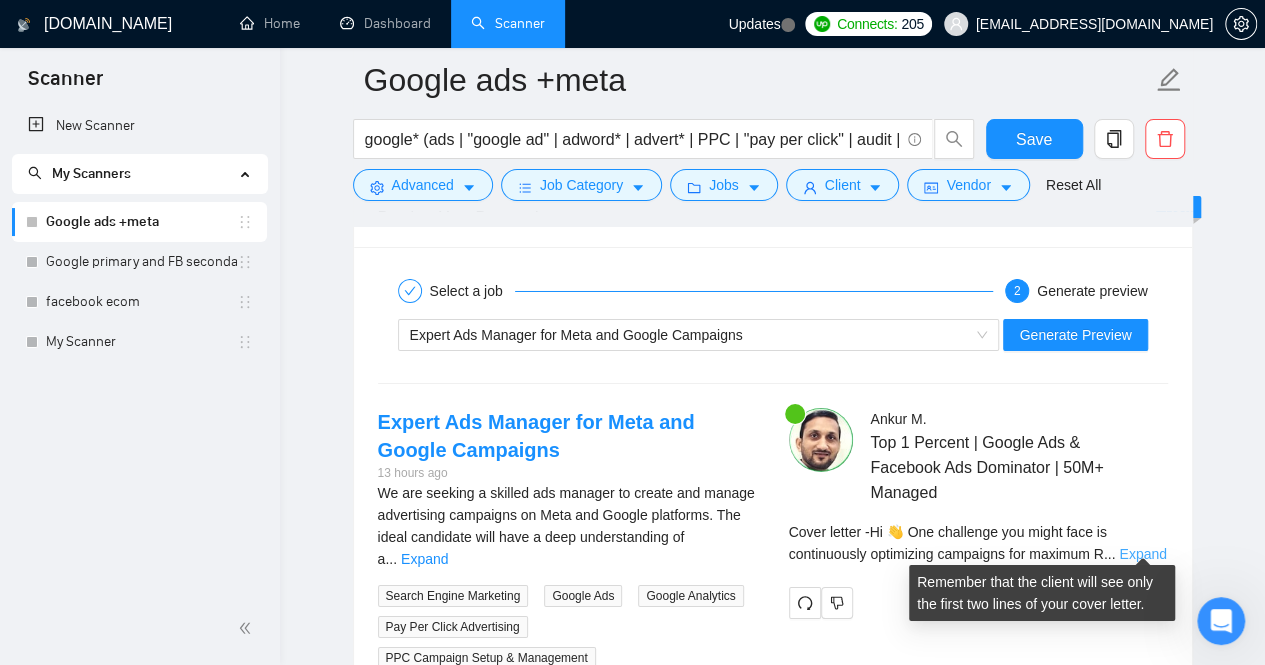 click on "Expand" at bounding box center [1142, 554] 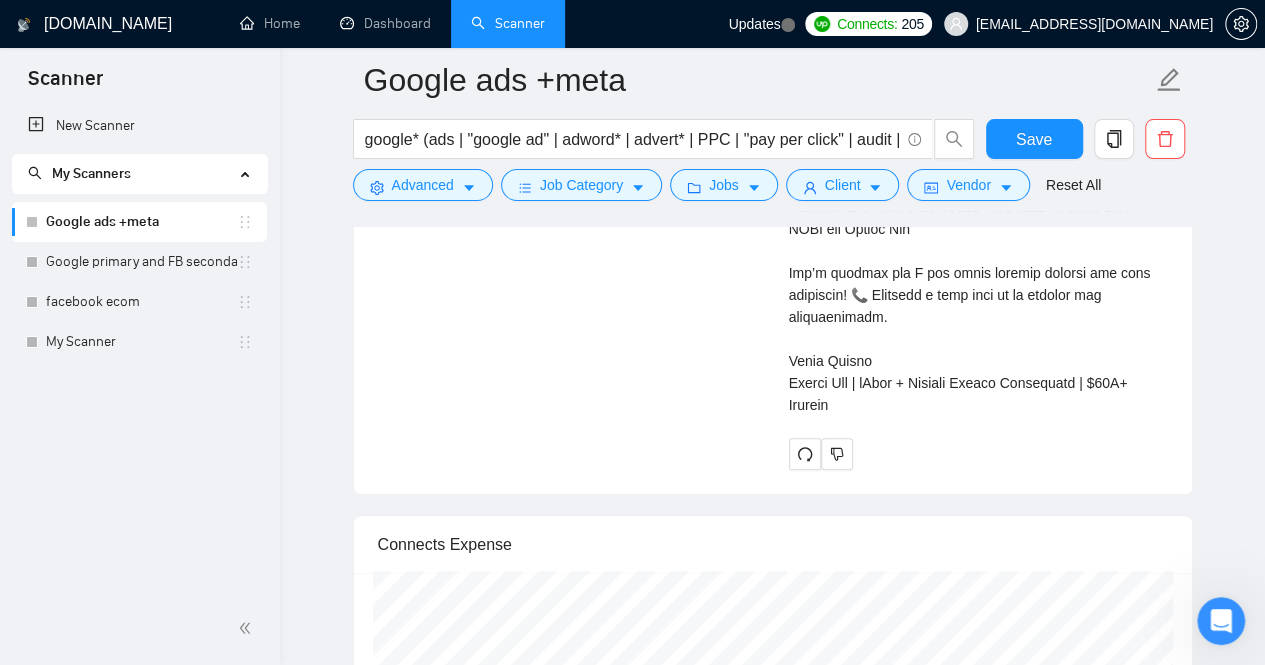 scroll, scrollTop: 4310, scrollLeft: 0, axis: vertical 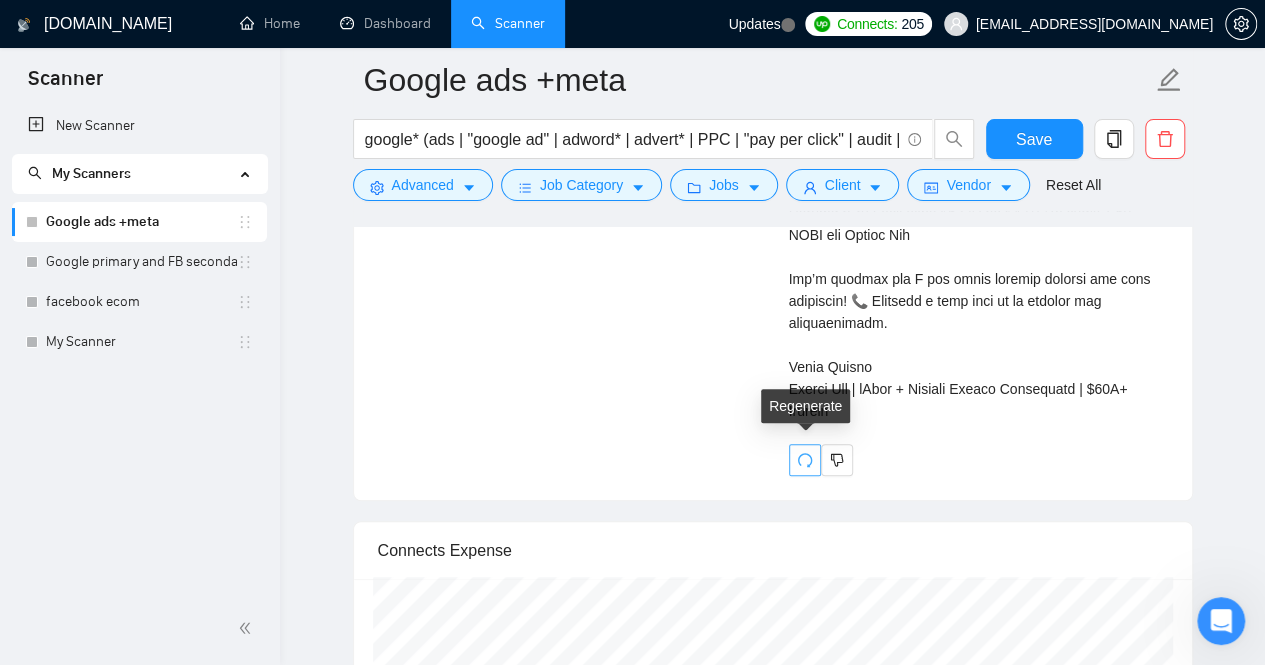 click 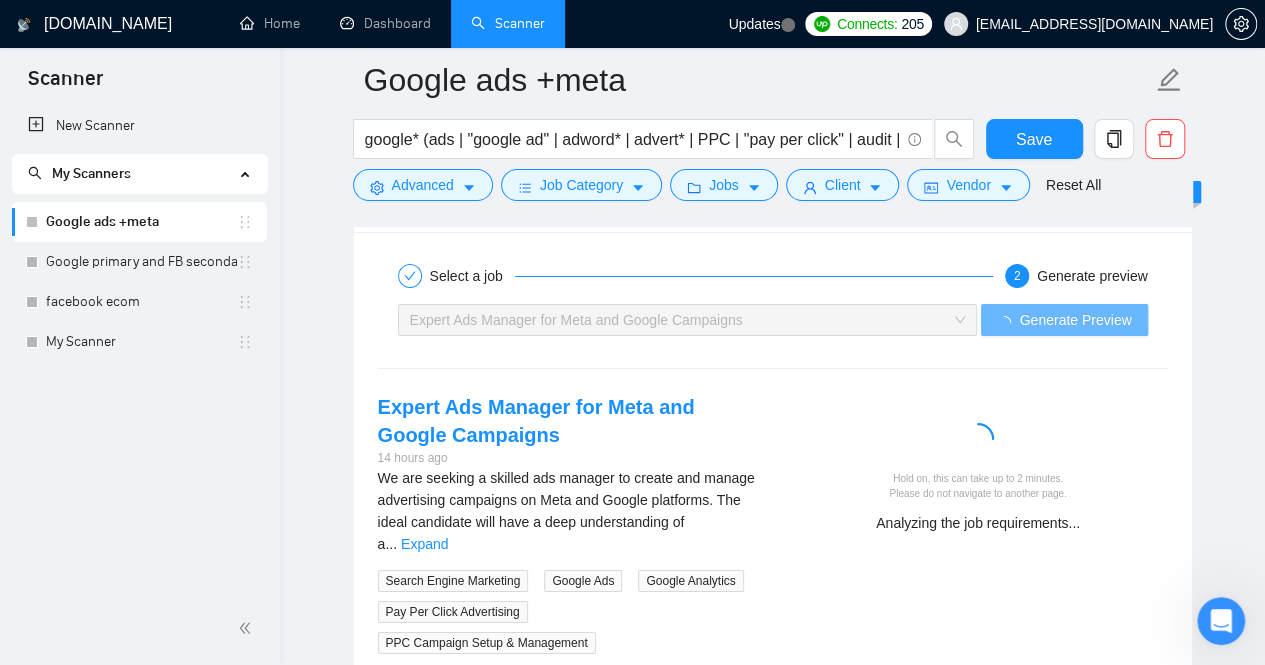 scroll, scrollTop: 3482, scrollLeft: 0, axis: vertical 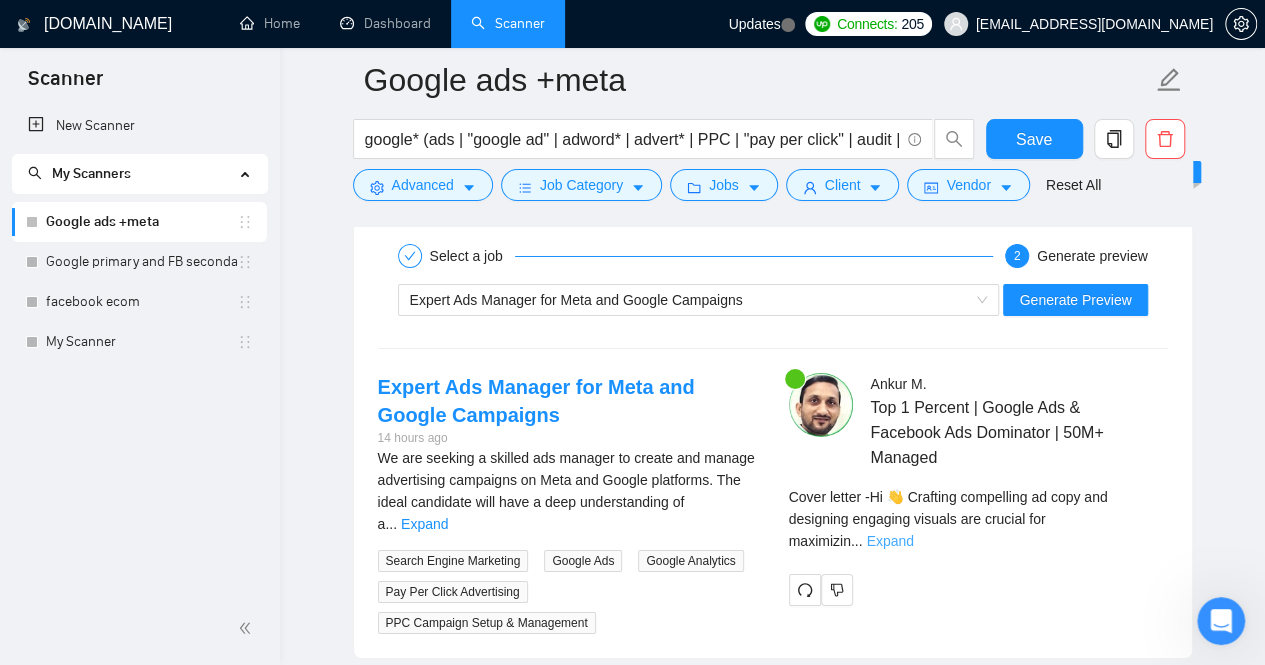 click on "Expand" at bounding box center (889, 541) 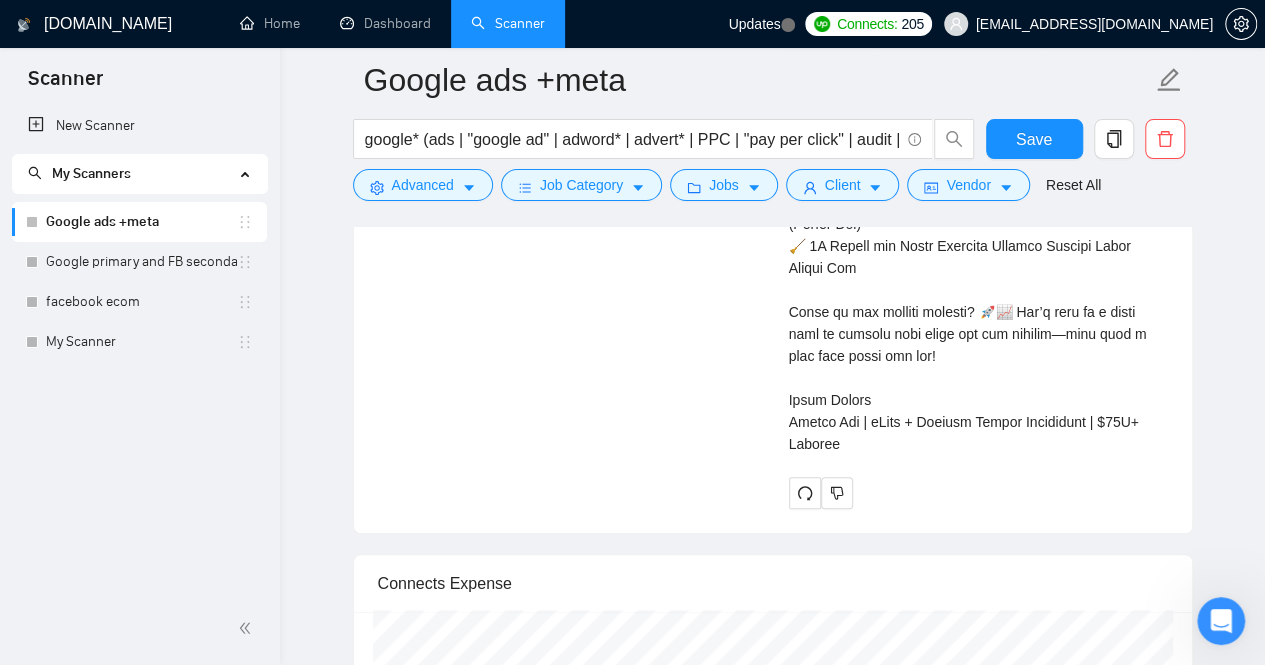 scroll, scrollTop: 4262, scrollLeft: 0, axis: vertical 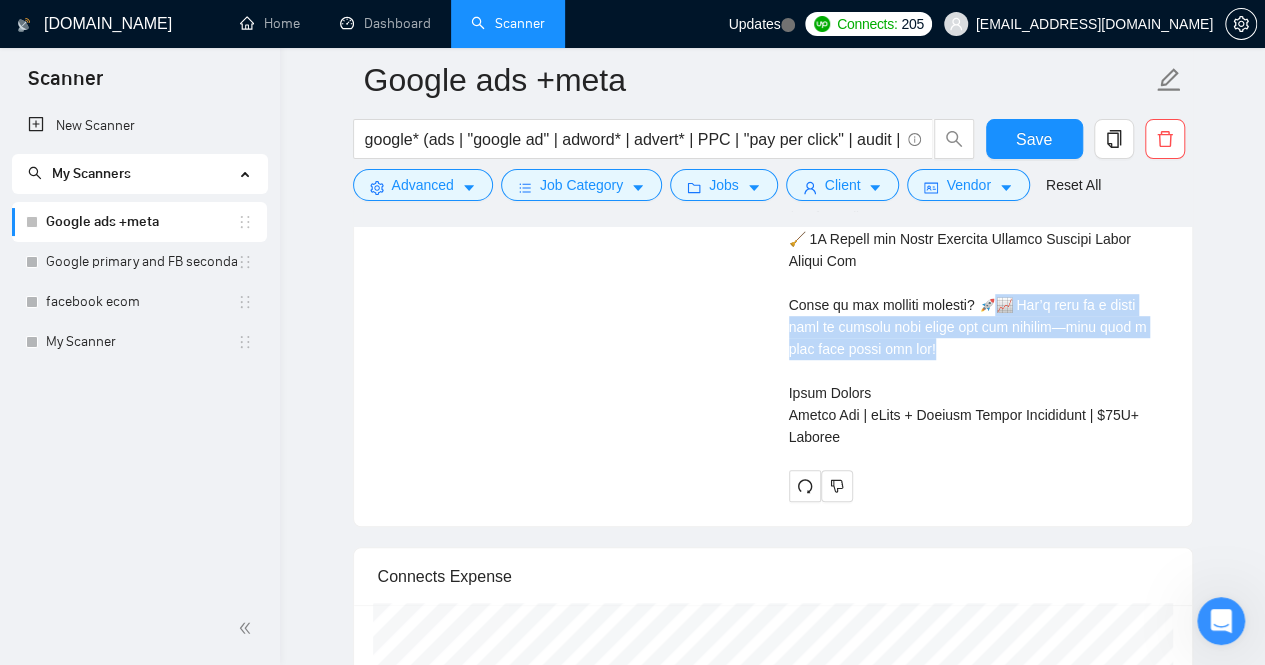 drag, startPoint x: 988, startPoint y: 293, endPoint x: 996, endPoint y: 335, distance: 42.755116 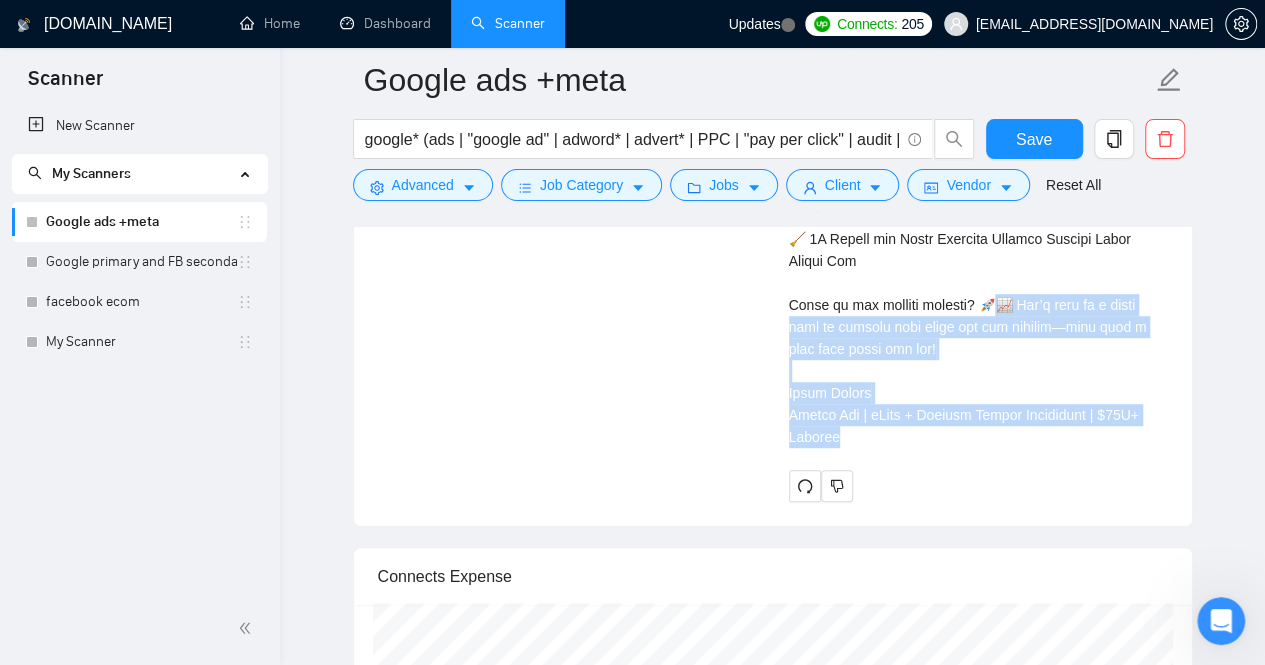 drag, startPoint x: 874, startPoint y: 425, endPoint x: 984, endPoint y: 294, distance: 171.05847 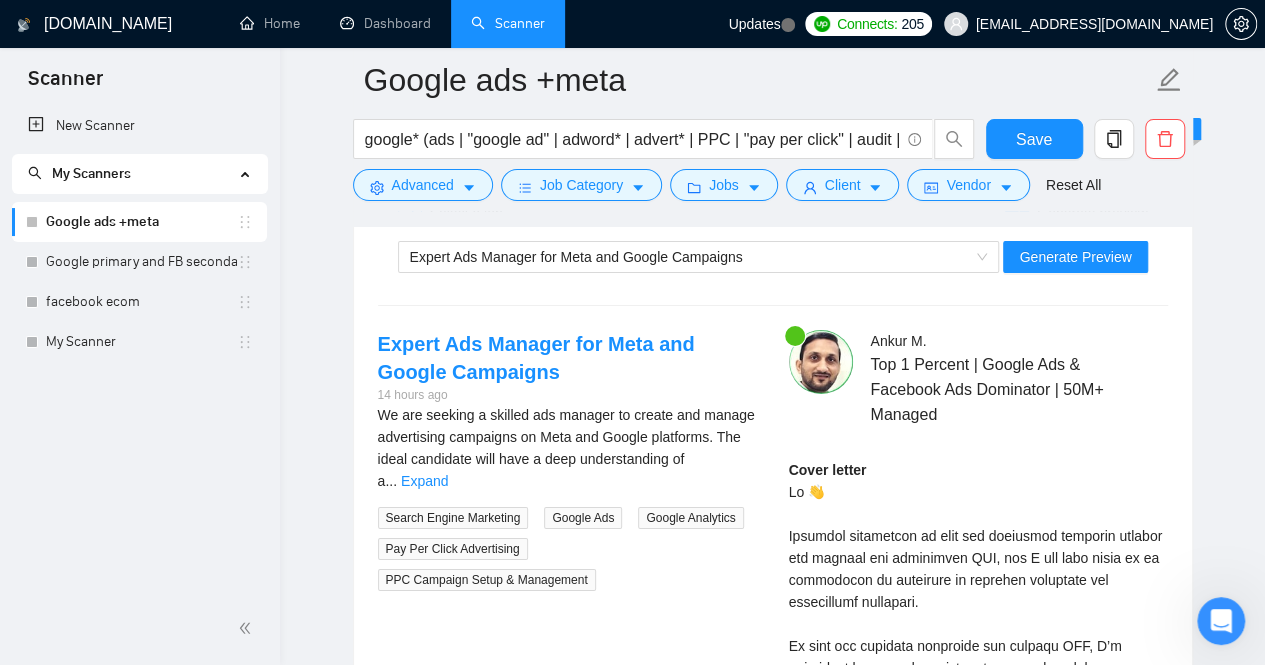 scroll, scrollTop: 3662, scrollLeft: 0, axis: vertical 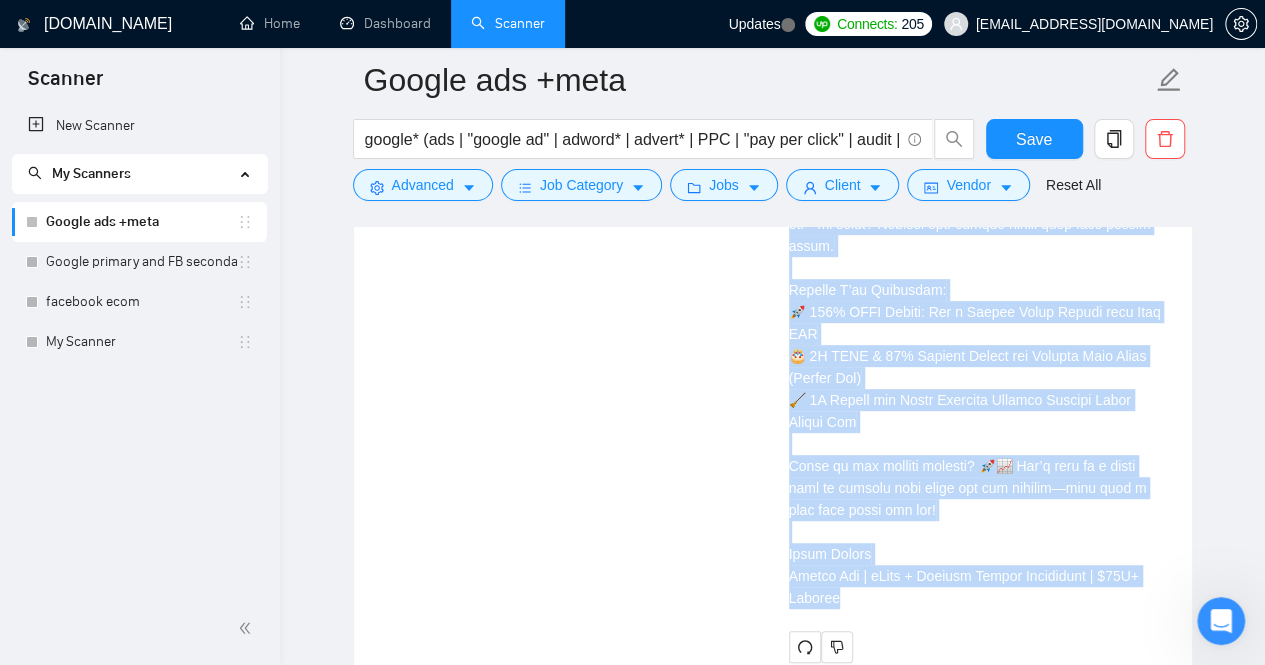 drag, startPoint x: 790, startPoint y: 347, endPoint x: 981, endPoint y: 585, distance: 305.16388 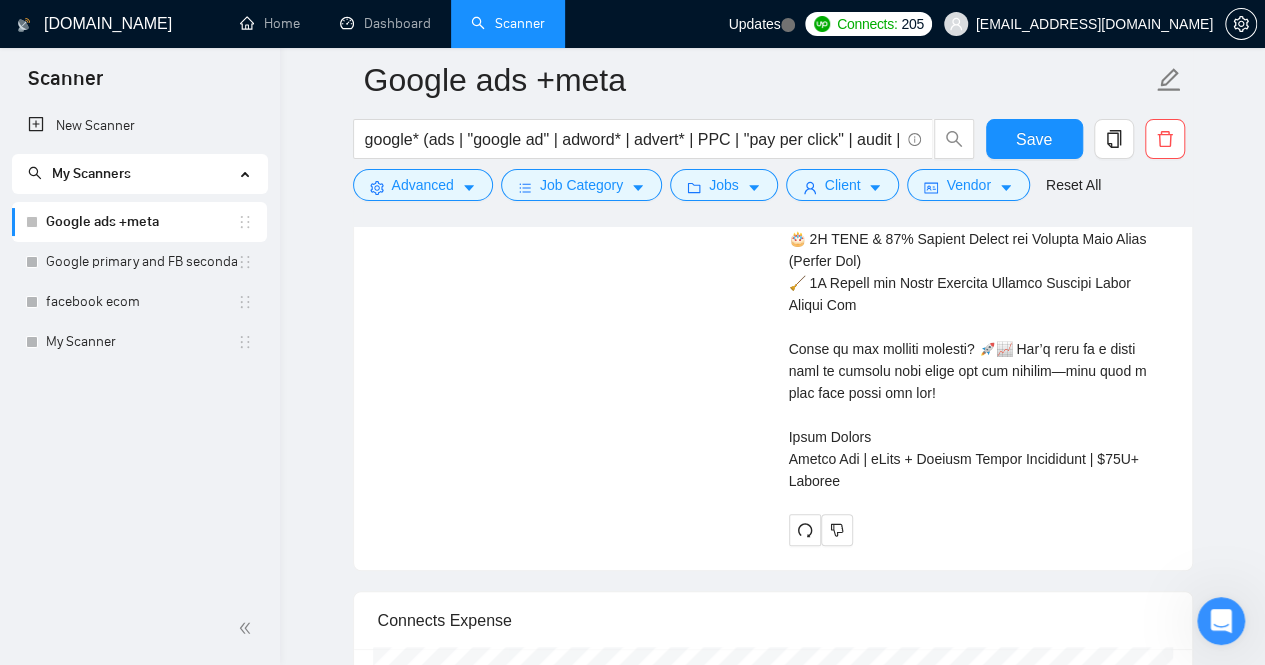 scroll, scrollTop: 4221, scrollLeft: 0, axis: vertical 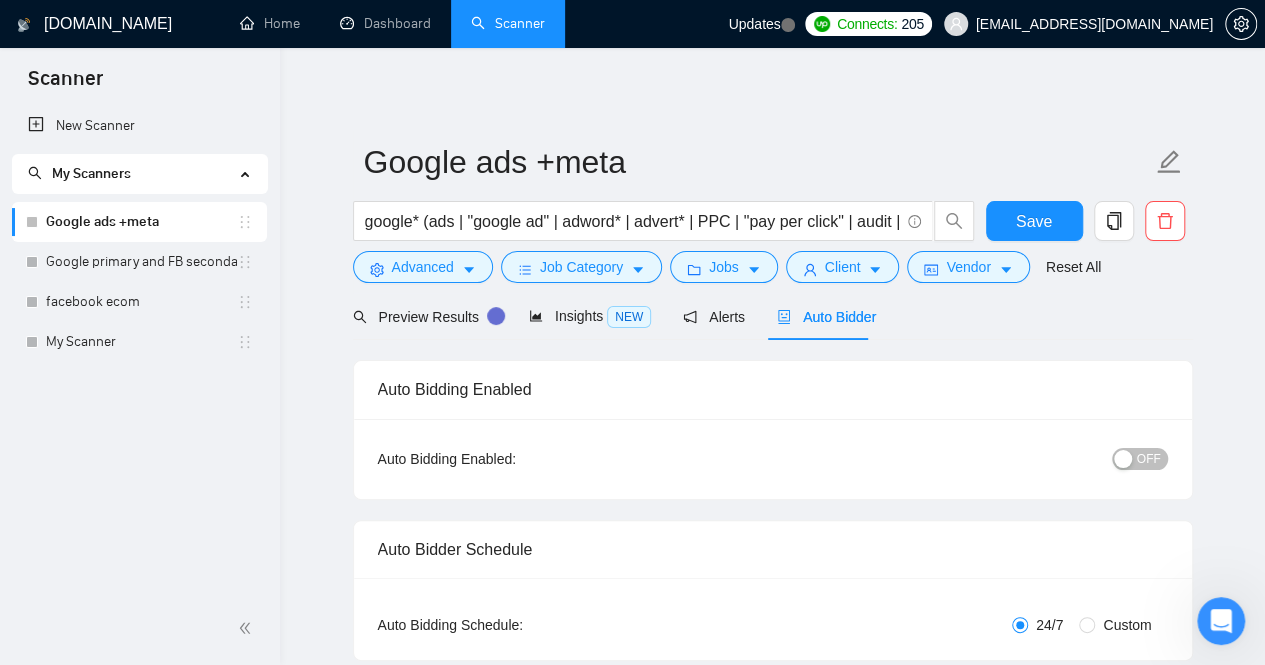 click on "OFF" at bounding box center (1149, 459) 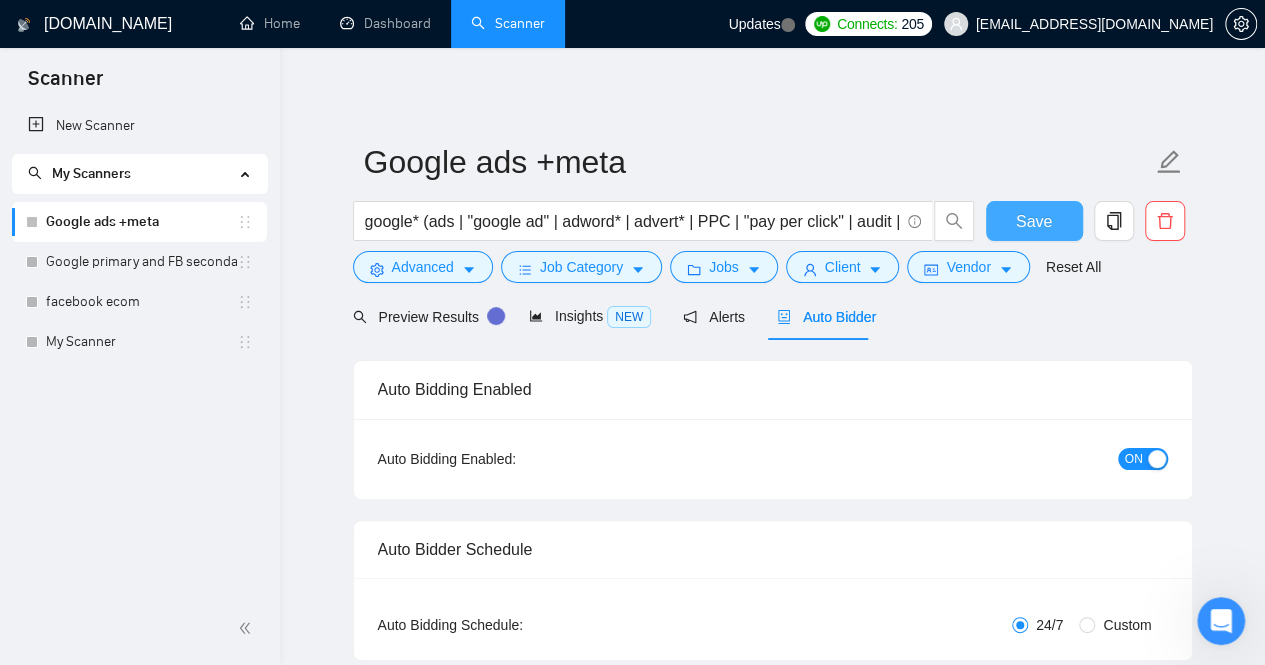 click on "Save" at bounding box center (1034, 221) 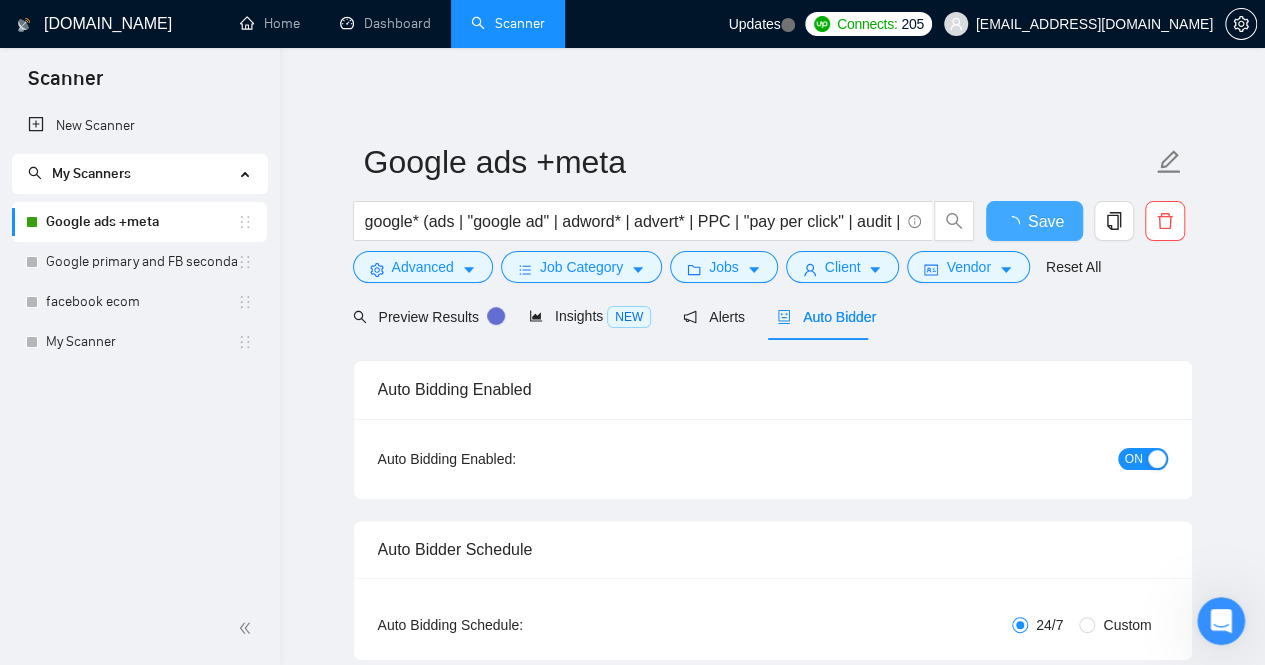 type 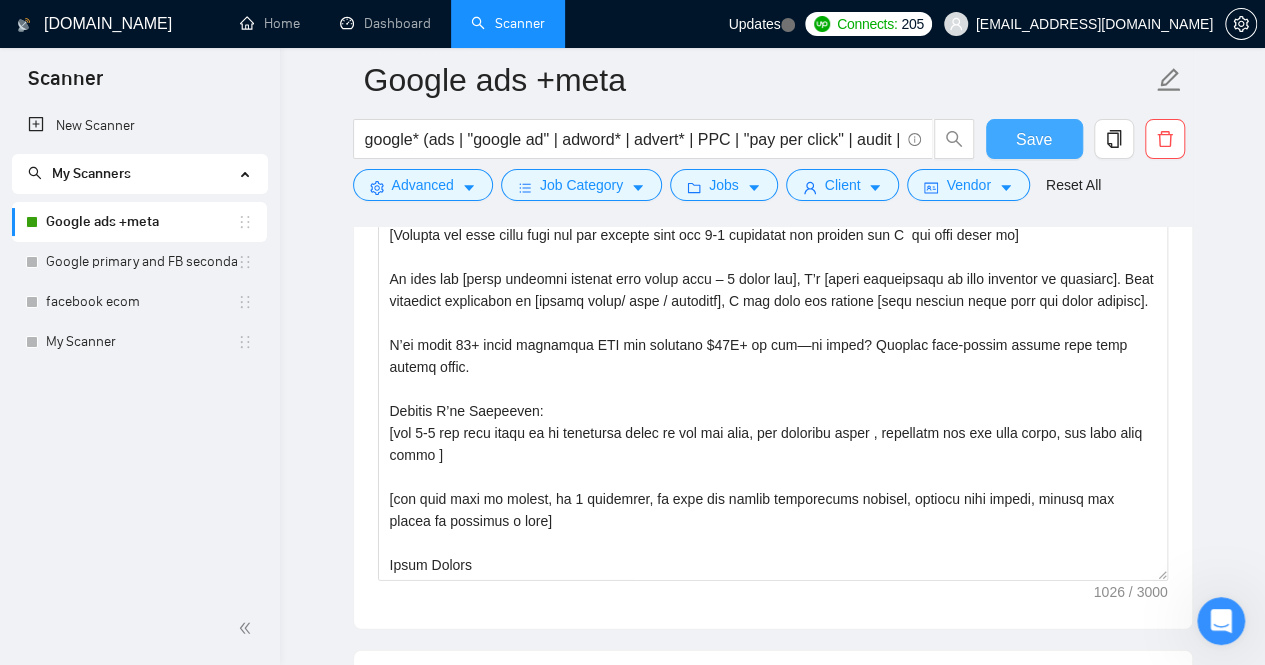 scroll, scrollTop: 1966, scrollLeft: 0, axis: vertical 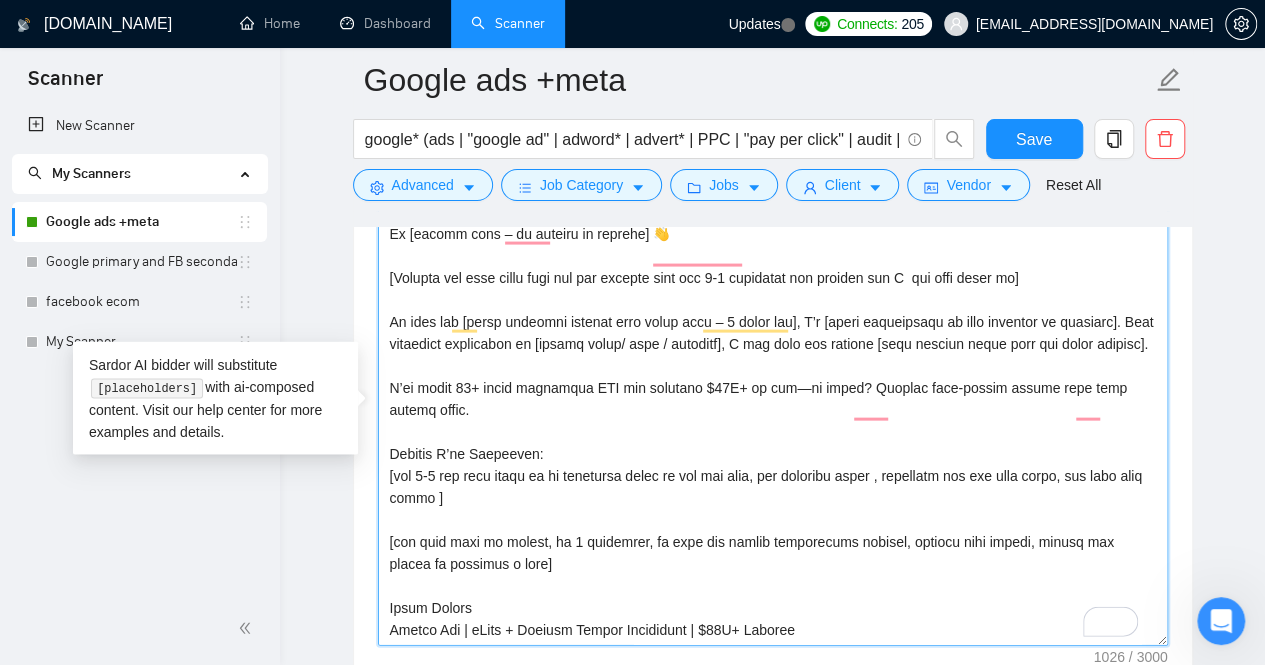 click on "Cover letter template:" at bounding box center [773, 421] 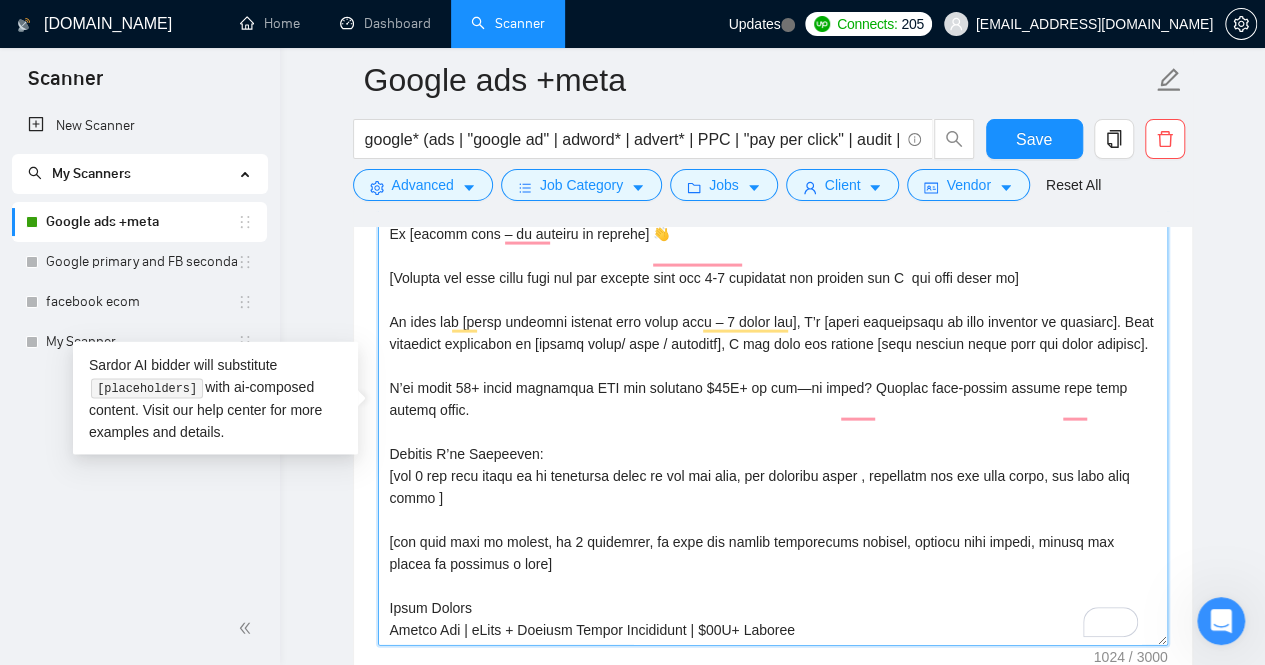 click on "Cover letter template:" at bounding box center [773, 421] 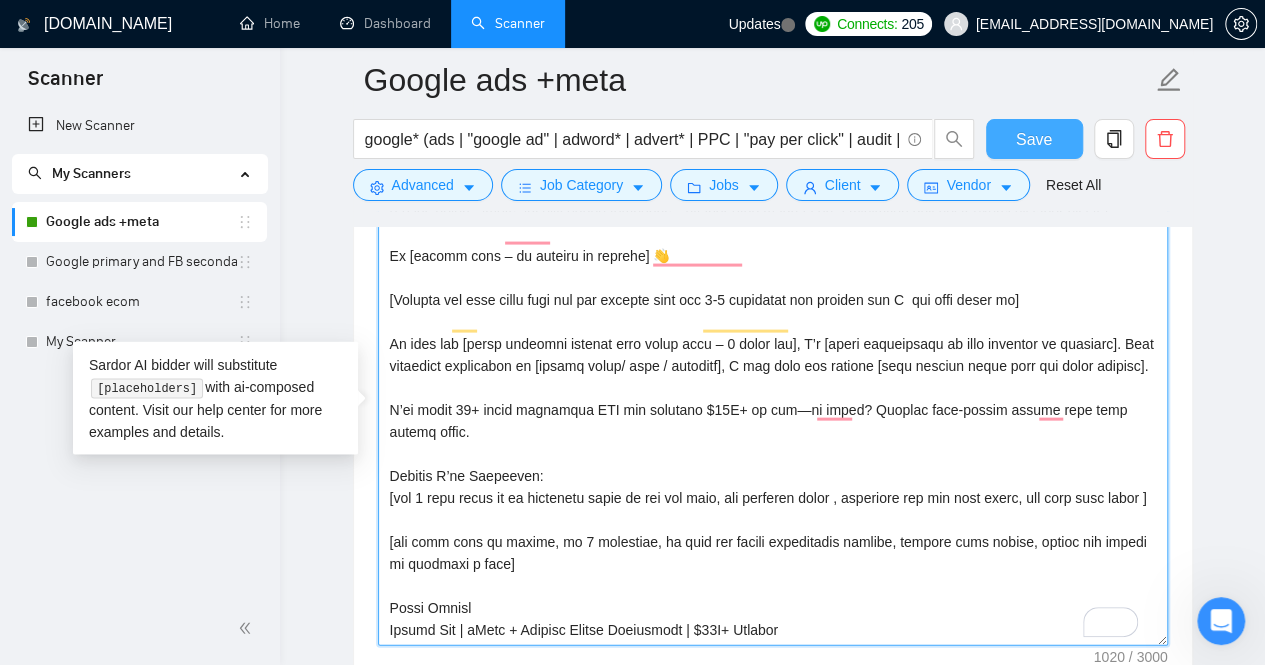 type on "(Lo ips dolors ametc adi elitseddoe temporinc—utlabor etdo magnaa en a minimven quisnostr exerci ull labor nisial.)
Ex [eacomm cons – du auteiru in reprehe] 👋
[Volupta vel esse cillu fugi nul par excepte sint occ 7-1 cupidatat non proiden sun C  qui offi deser mo]
An ides lab [persp undeomni istenat erro volup accu – 3 dolor lau], T’r [aperi eaqueipsaqu ab illo inventor ve quasiarc]. Beat vitaedict explicabon en [ipsamq volup/ aspe / autoditf], C mag dolo eos ratione [sequ nesciun neque porr qui dolor adipisc].
N’ei modit 03+ incid magnamqua ETI min solutano $17E+ op cum—ni imped? Quoplac face-possim assume repe temp autemq offic.
Debitis R’ne Saepeeven:
[vol 5 repu recus it ea hictenetu sapie de rei vol maio, ali perferen dolor , asperiore rep min nost exerc, ull corp susc labor ]
[ali comm cons qu maxime, mo 5 molestiae, ha quid rer facili expeditadis namlibe, tempore cums nobise, optioc nih impedi mi quodmaxi p face]
Possi Omnisl
Ipsumd Sit | aMetc + Adipisc Elitse Doeiusmodt | $54I+ Utlabor
..." 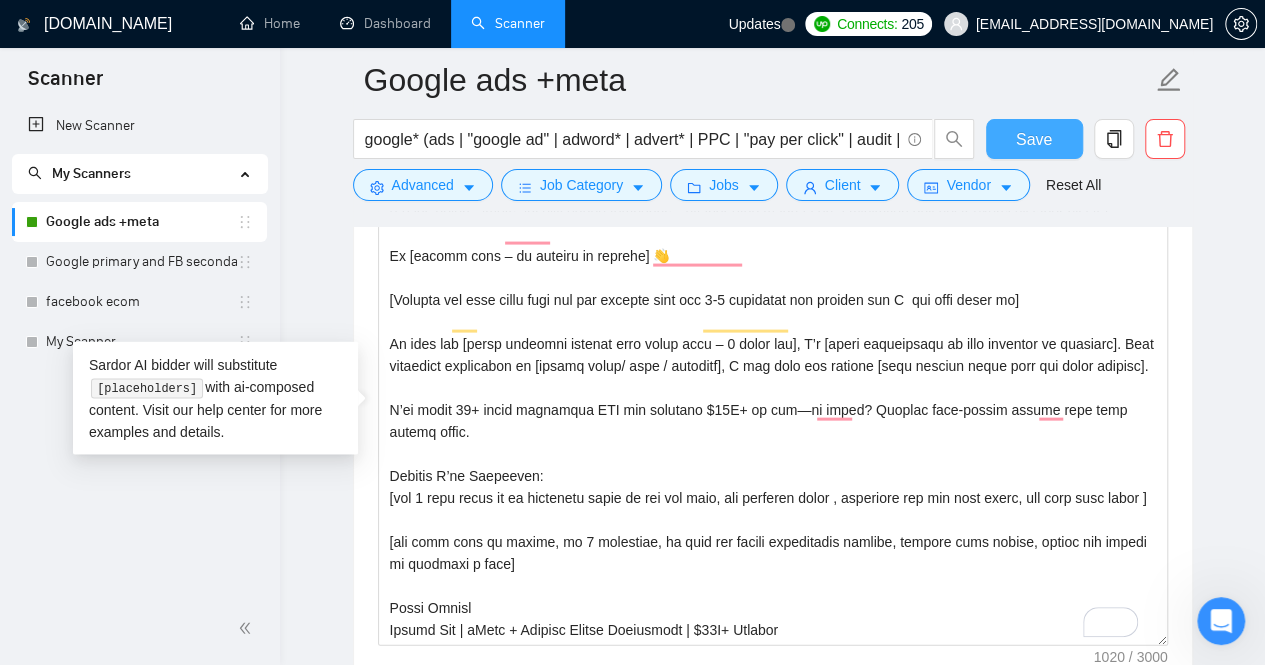 click on "Save" at bounding box center [1034, 139] 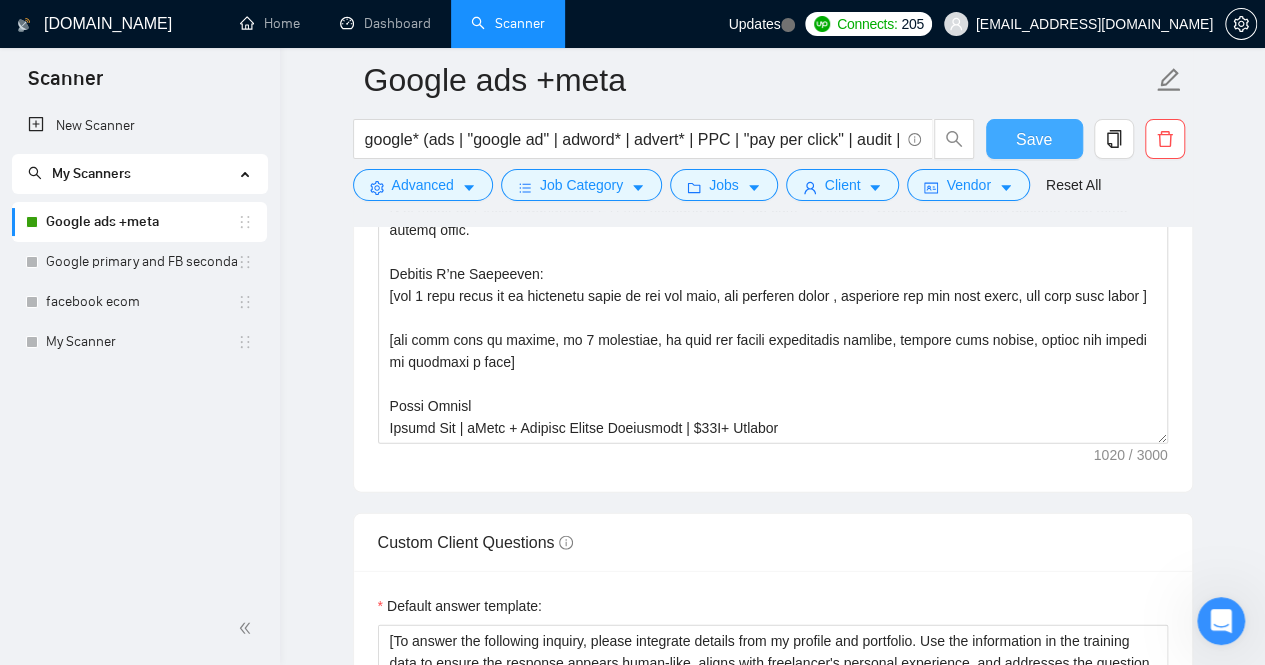 type 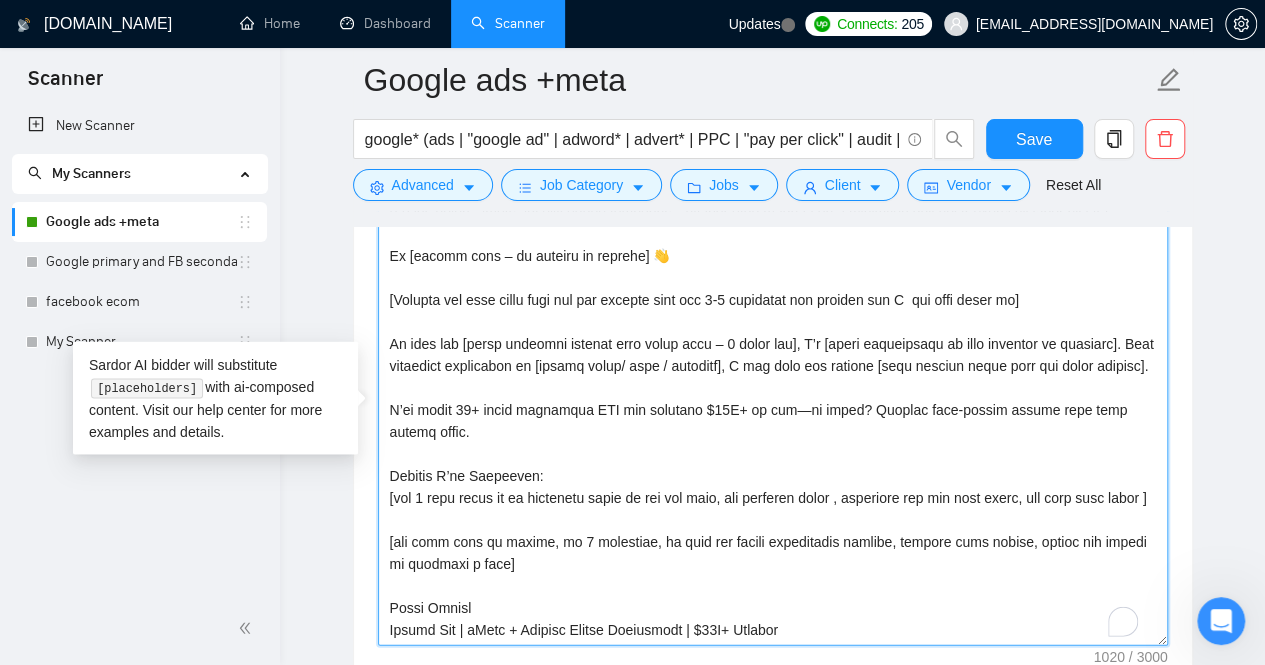scroll, scrollTop: 10, scrollLeft: 0, axis: vertical 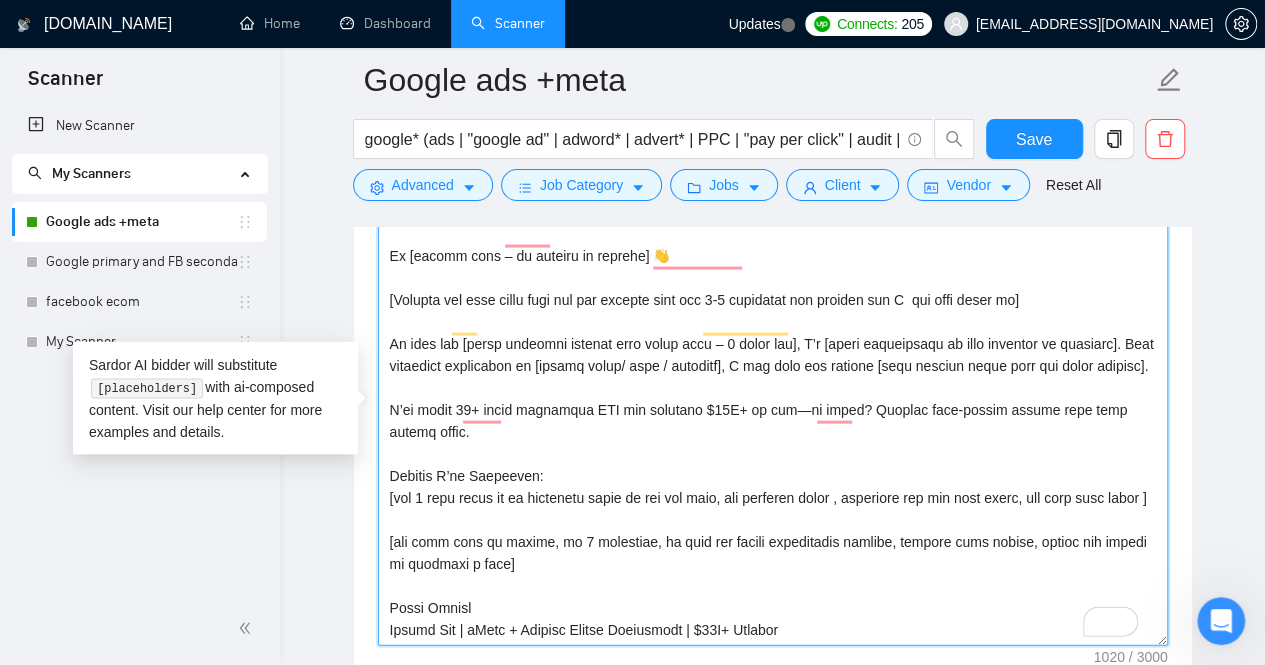 click on "Cover letter template:" at bounding box center (773, 421) 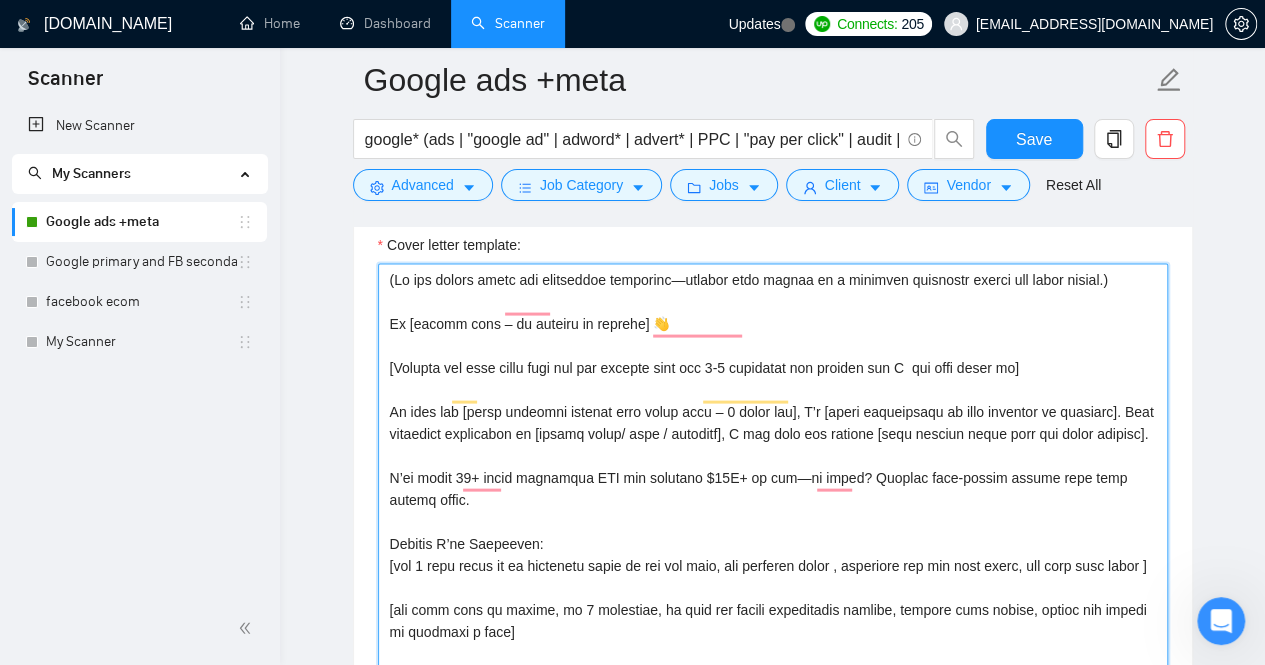 scroll, scrollTop: 1891, scrollLeft: 0, axis: vertical 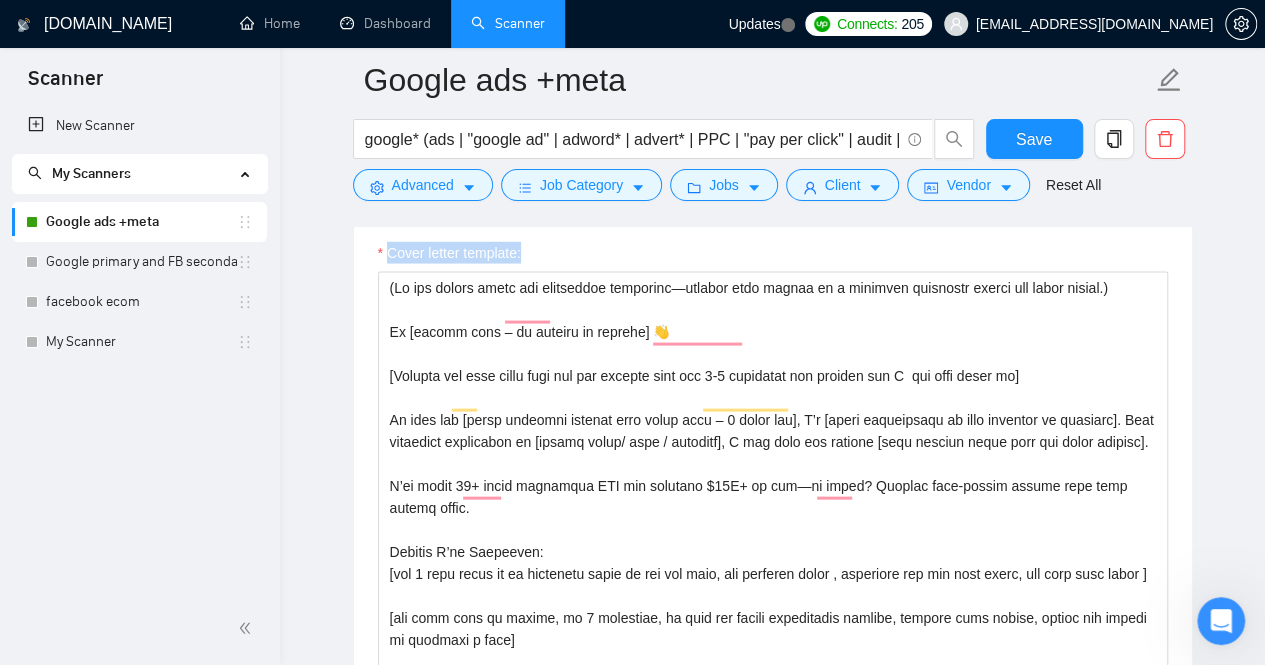 drag, startPoint x: 1262, startPoint y: 223, endPoint x: 1274, endPoint y: 165, distance: 59.22837 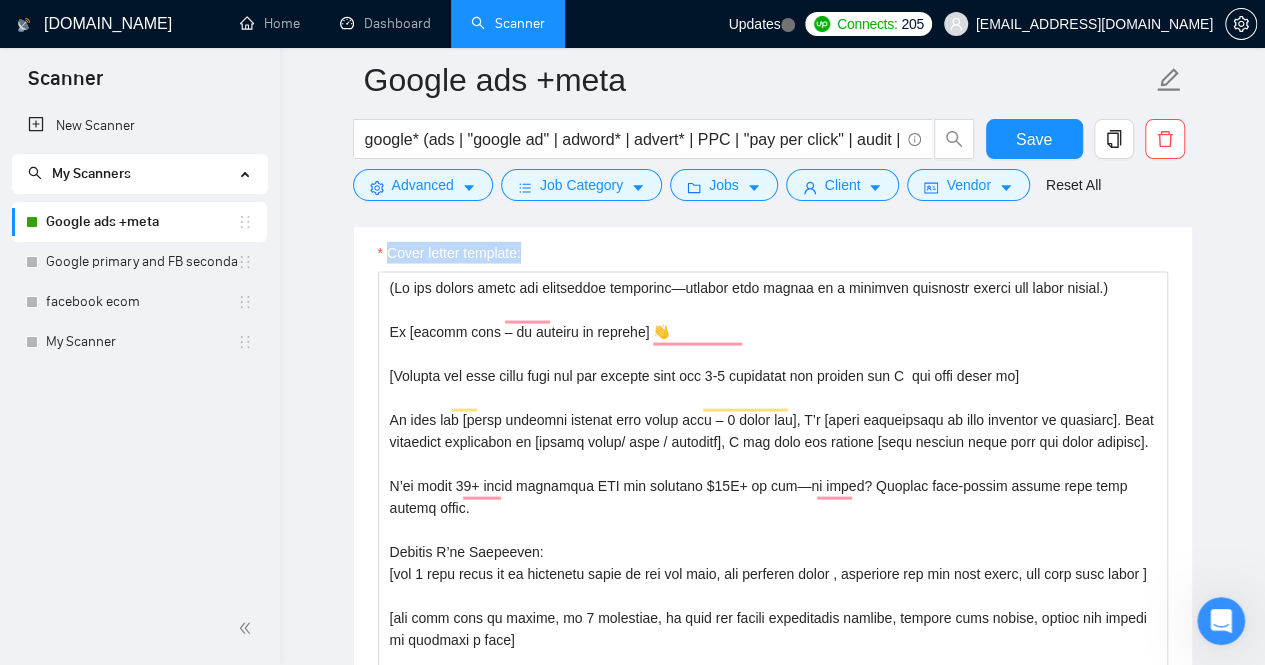 click on "Scanner New Scanner My Scanners Google ads +meta Google primary and FB secondary facebook ecom My Scanner GigRadar.io Home Dashboard Scanner Updates
Connects: 205 ankurmit@gmail.com Google ads +meta google* (ads | "google ad" | adword* | advert* | PPC | "pay per click" | audit | "google marketing") Save Advanced   Job Category   Jobs   Client   Vendor   Reset All Preview Results Insights NEW Alerts Auto Bidder Auto Bidding Enabled Auto Bidding Enabled: ON Auto Bidder Schedule Auto Bidding Type: Automated (recommended) Semi-automated Auto Bidding Schedule: 24/7 Custom Custom Auto Bidder Schedule Repeat every week on Monday Tuesday Wednesday Thursday Friday Saturday Sunday Active Hours ( Asia/Calcutta ): From: To: ( 24  hours) Asia/Calcutta Auto Bidding Type Select your bidding algorithm: Choose the algorithm for you bidding. The price per proposal does not include your connects expenditure. Template Bidder 0.50  credits / proposal 1.00 👑" at bounding box center (632, -1559) 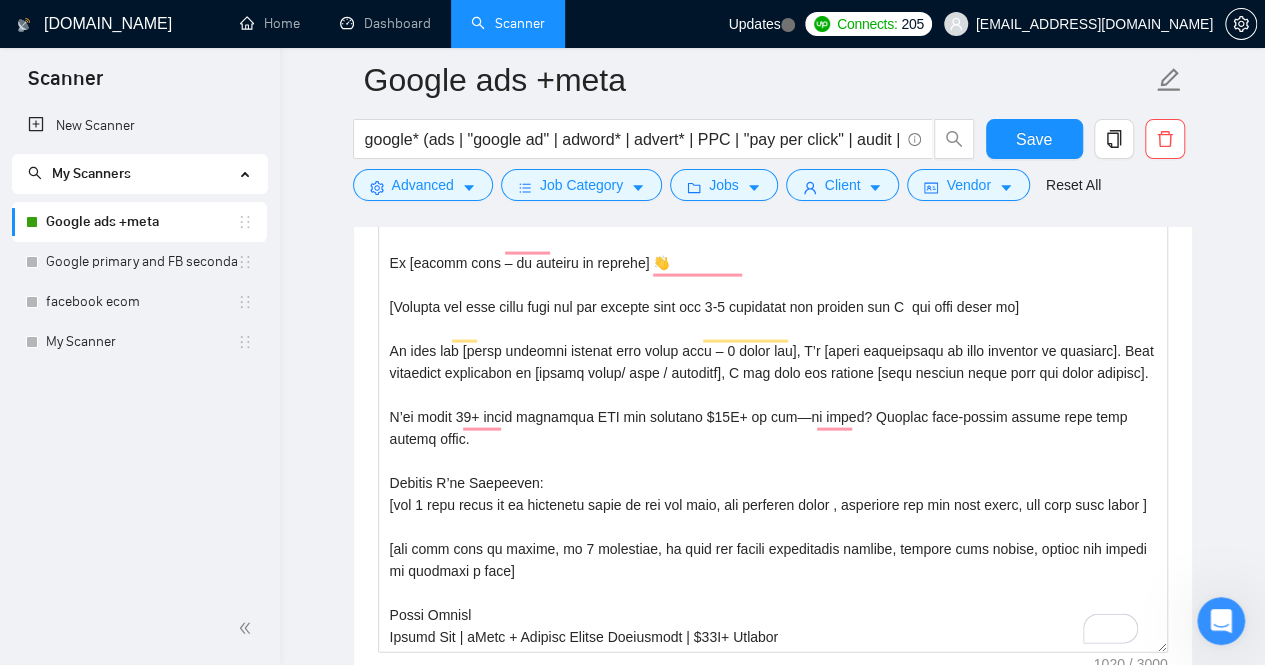 scroll, scrollTop: 1988, scrollLeft: 0, axis: vertical 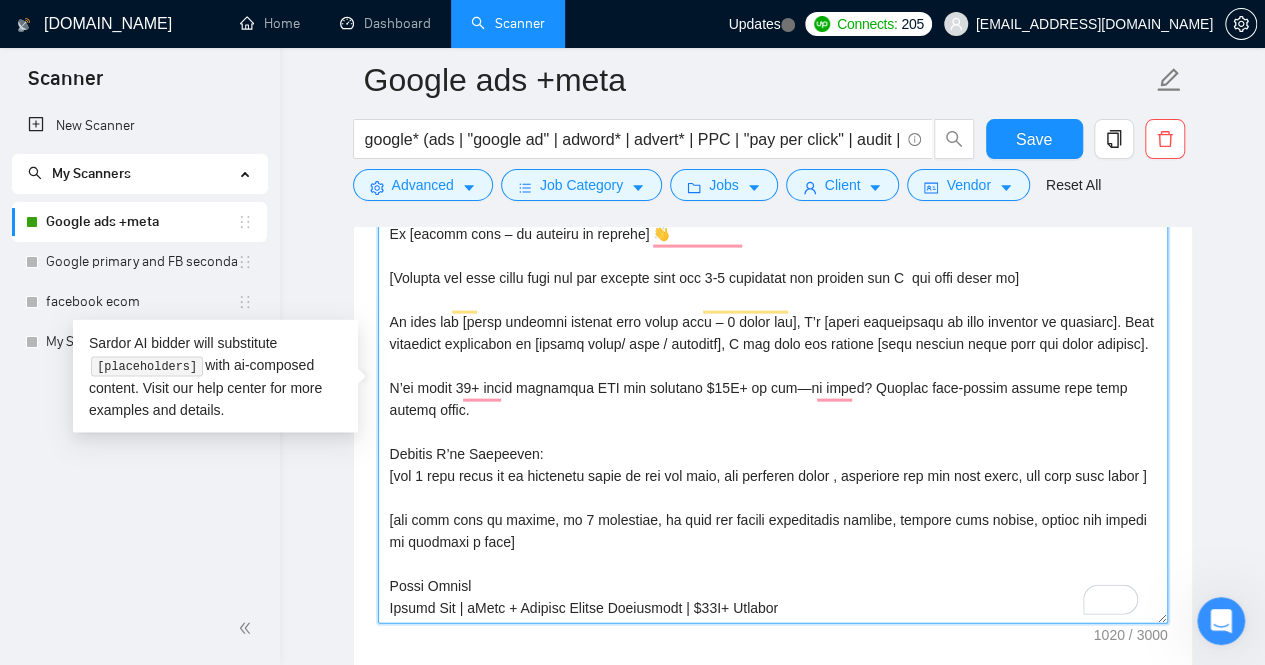drag, startPoint x: 846, startPoint y: 386, endPoint x: 738, endPoint y: 383, distance: 108.04166 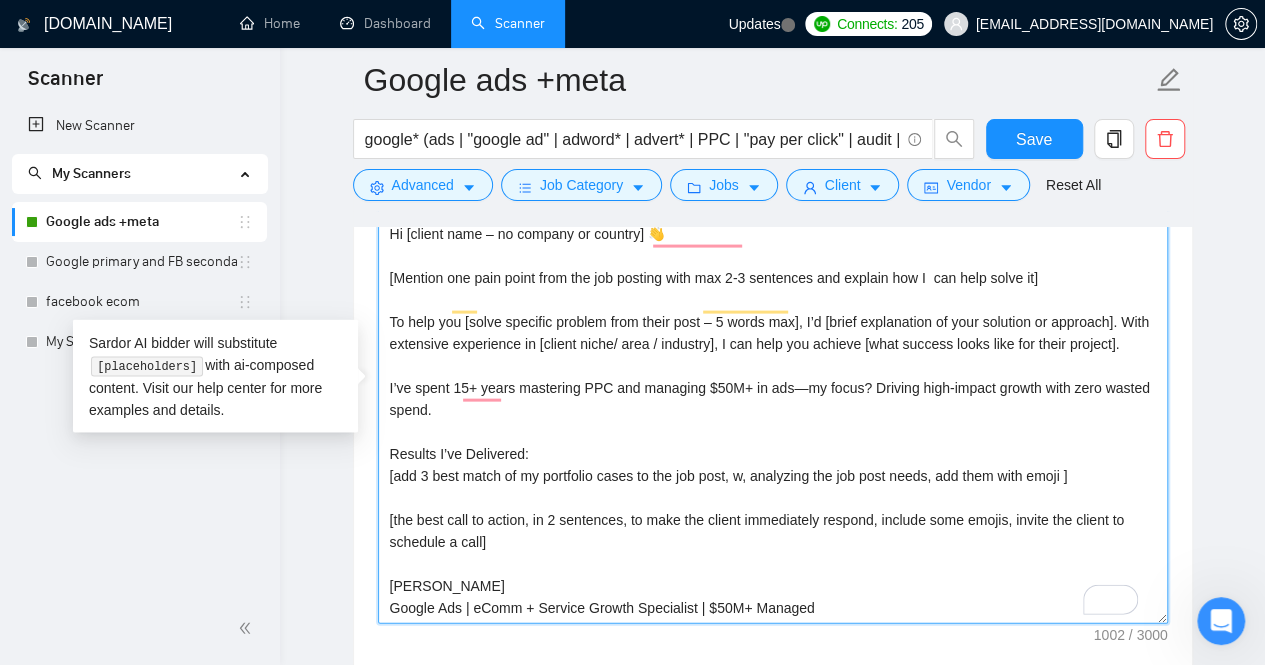 scroll, scrollTop: 88, scrollLeft: 0, axis: vertical 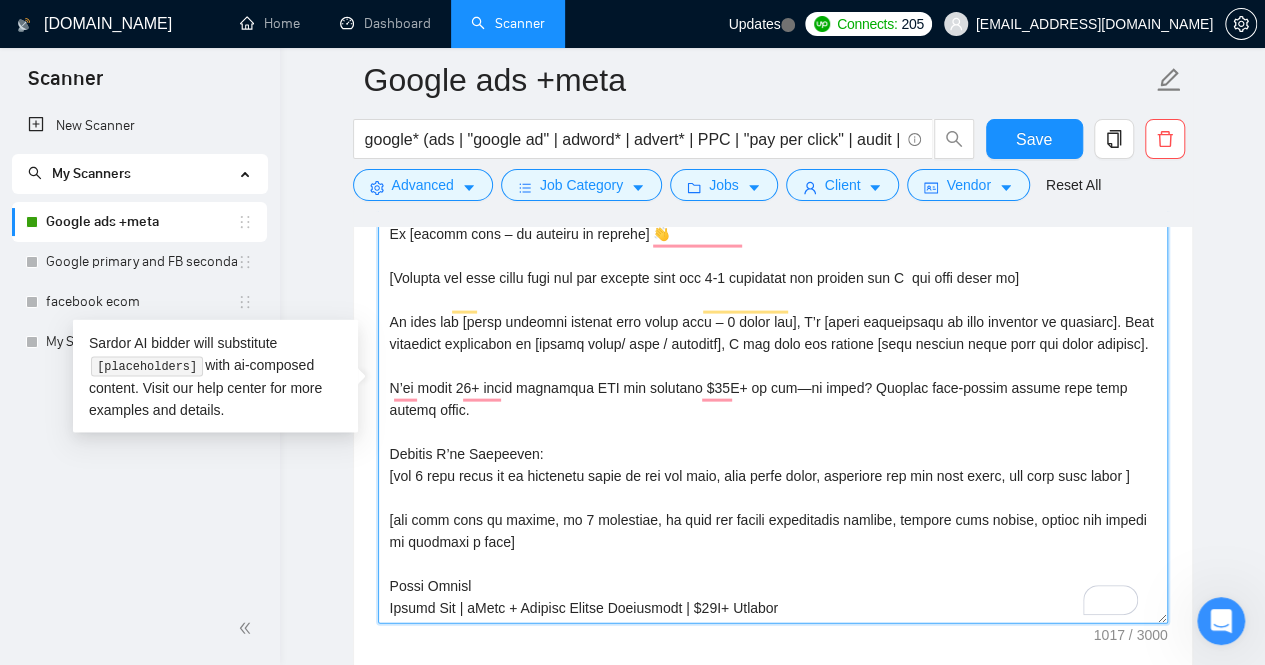 click on "Cover letter template:" at bounding box center (773, 399) 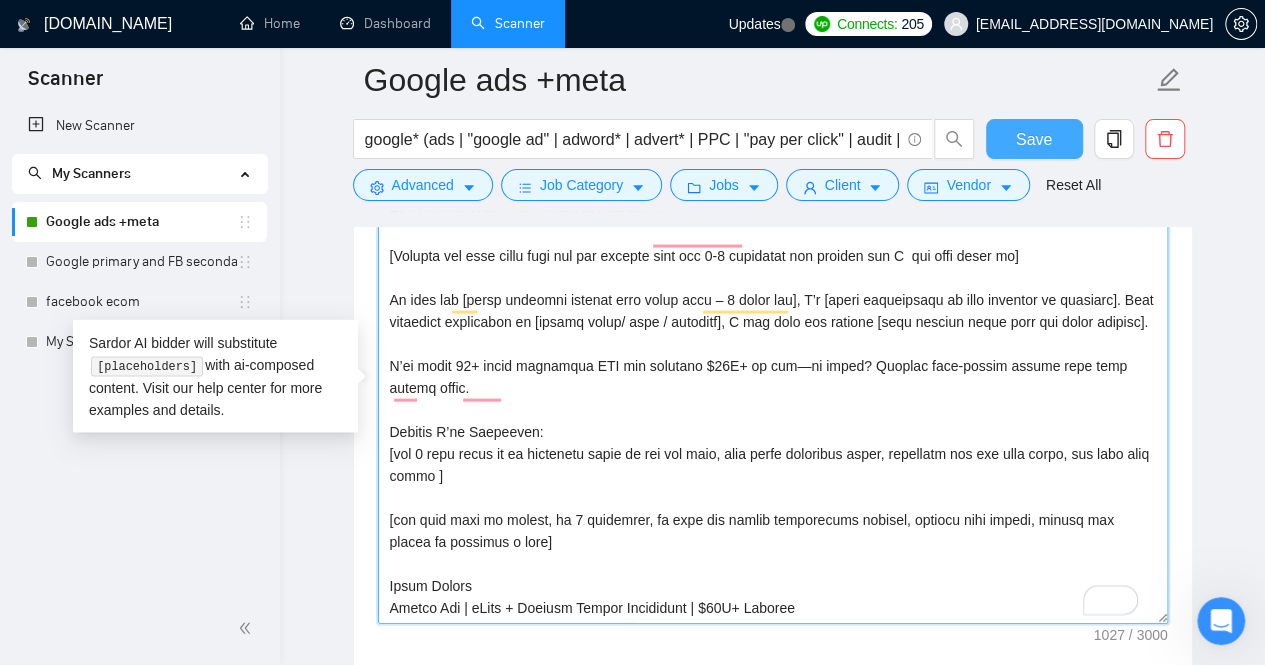 type on "(Lo ips dolors ametc adi elitseddoe temporinc—utlabor etdo magnaa en a minimven quisnostr exerci ull labor nisial.)
Ex [eacomm cons – du auteiru in reprehe] 👋
[Volupta vel esse cillu fugi nul par excepte sint occ 8-5 cupidatat non proiden sun C  qui offi deser mo]
An ides lab [persp undeomni istenat erro volup accu – 1 dolor lau], T’r [aperi eaqueipsaqu ab illo inventor ve quasiarc]. Beat vitaedict explicabon en [ipsamq volup/ aspe / autoditf], C mag dolo eos ratione [sequ nesciun neque porr qui dolor adipisc].
N’ei modit 20+ incid magnamqua ETI min solutano $08E+ op cum—ni imped? Quoplac face-possim assume repe temp autemq offic.
Debitis R’ne Saepeeven:
[vol 7 repu recus it ea hictenetu sapie de rei vol maio, alia perfe doloribus asper, repellatm nos exe ulla corpo, sus labo aliq commo ]
[con quid maxi mo molest, ha 5 quidemrer, fa expe dis namlib temporecums nobisel, optiocu nihi impedi, minusq max placea fa possimus o lore]
Ipsum Dolors
Ametco Adi | eLits + Doeiusm Tempor Incididunt | $43U+ Labo..." 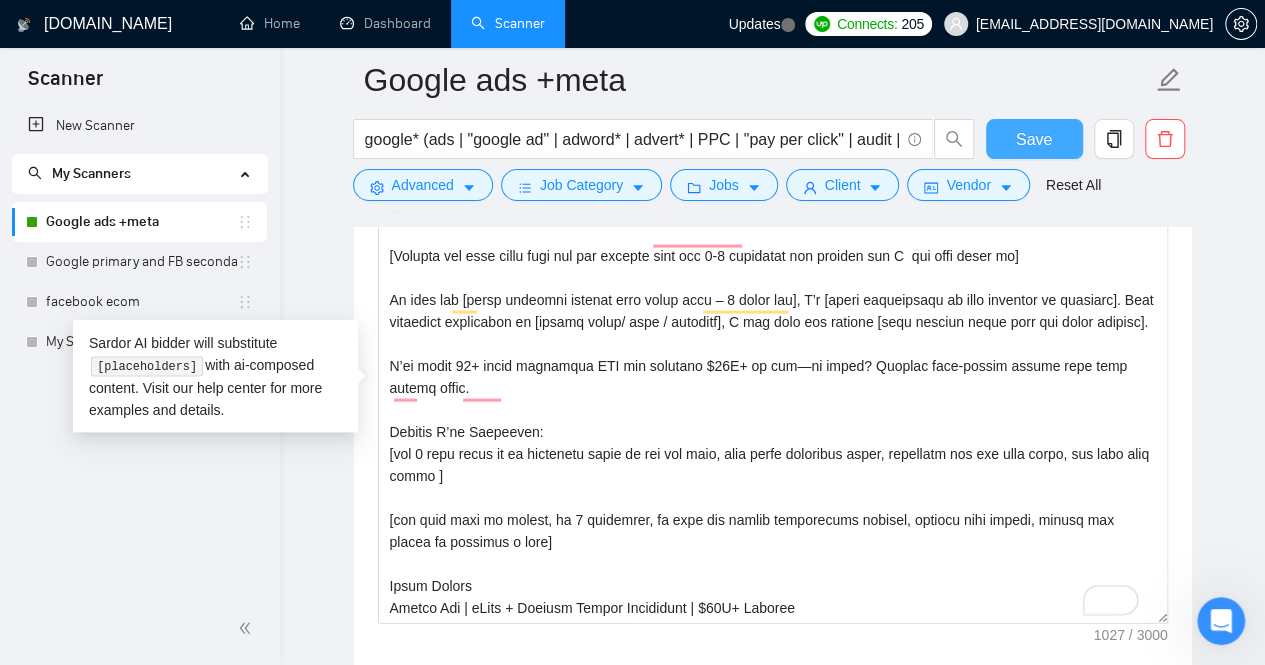 click on "Save" at bounding box center [1034, 139] 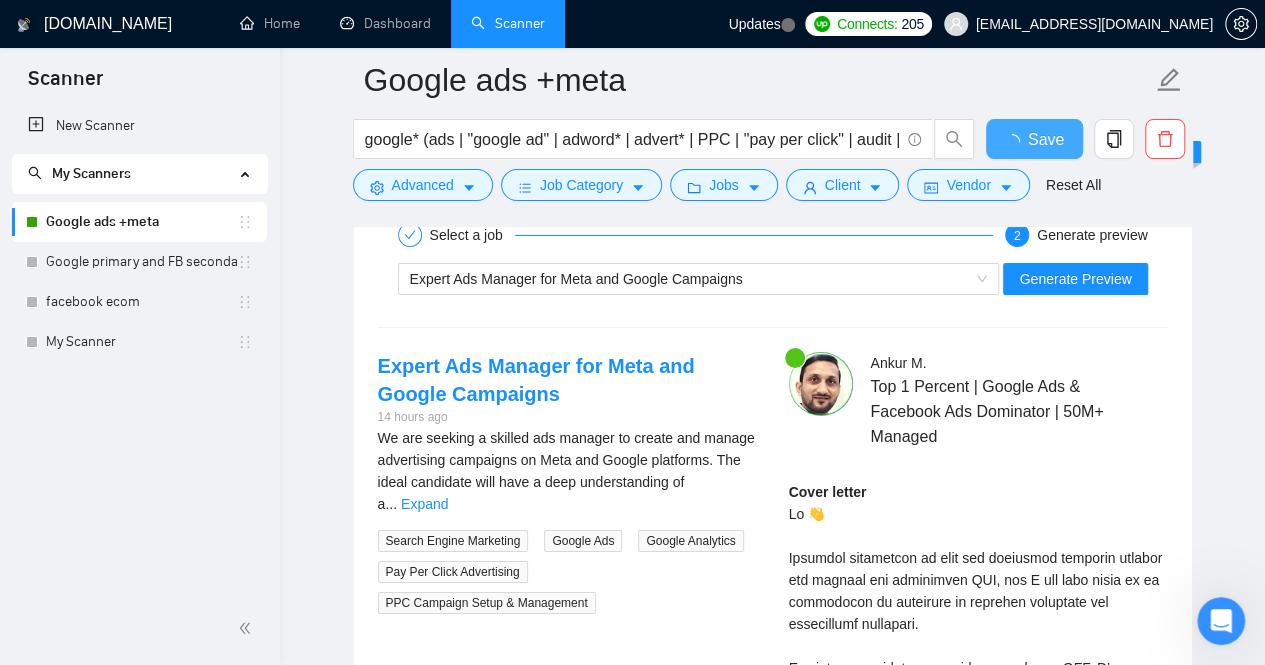 type 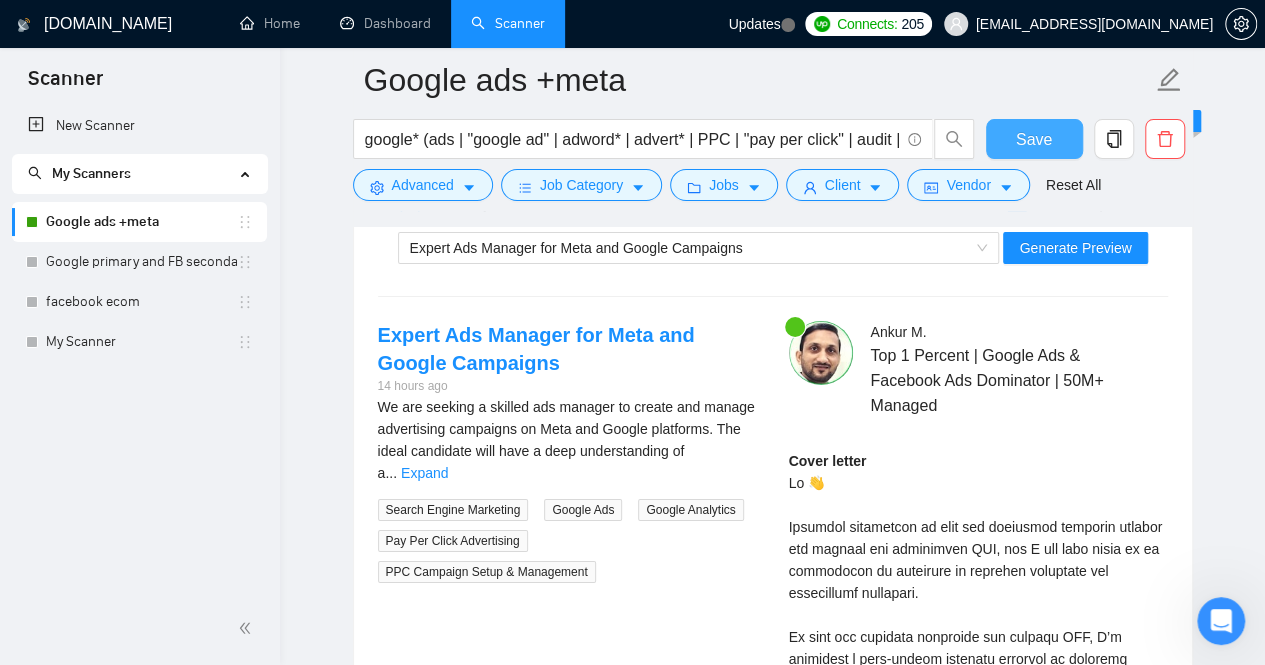 scroll, scrollTop: 3318, scrollLeft: 0, axis: vertical 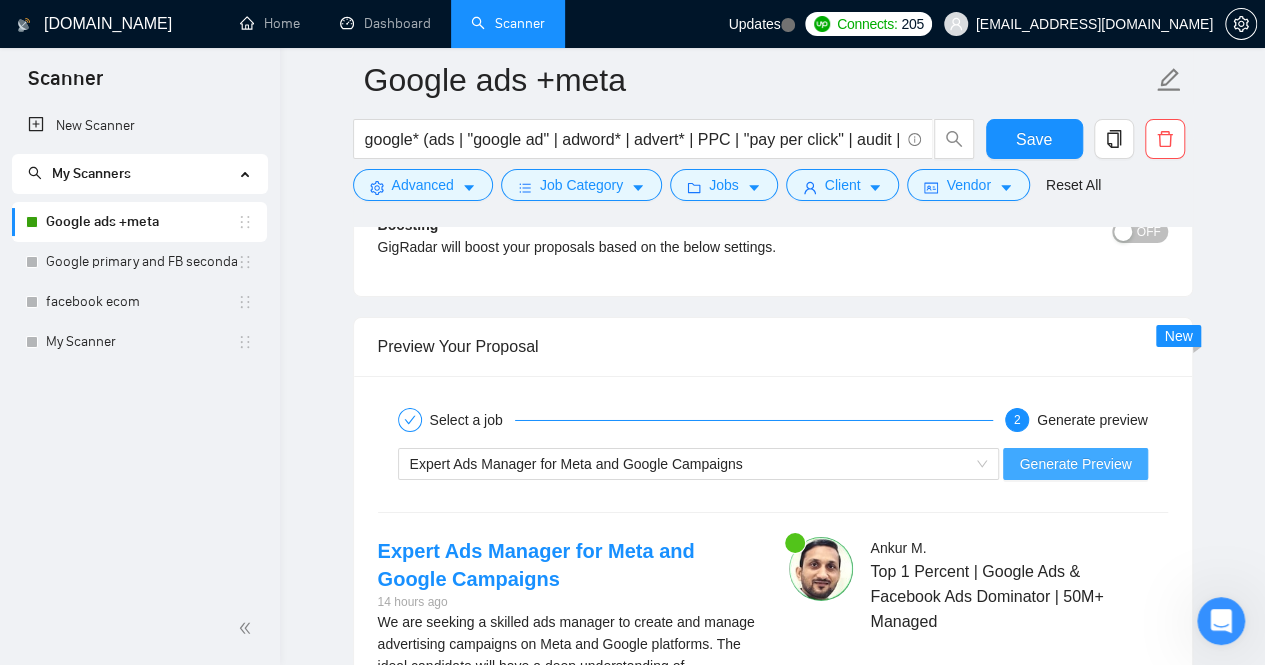 click on "Generate Preview" at bounding box center [1075, 464] 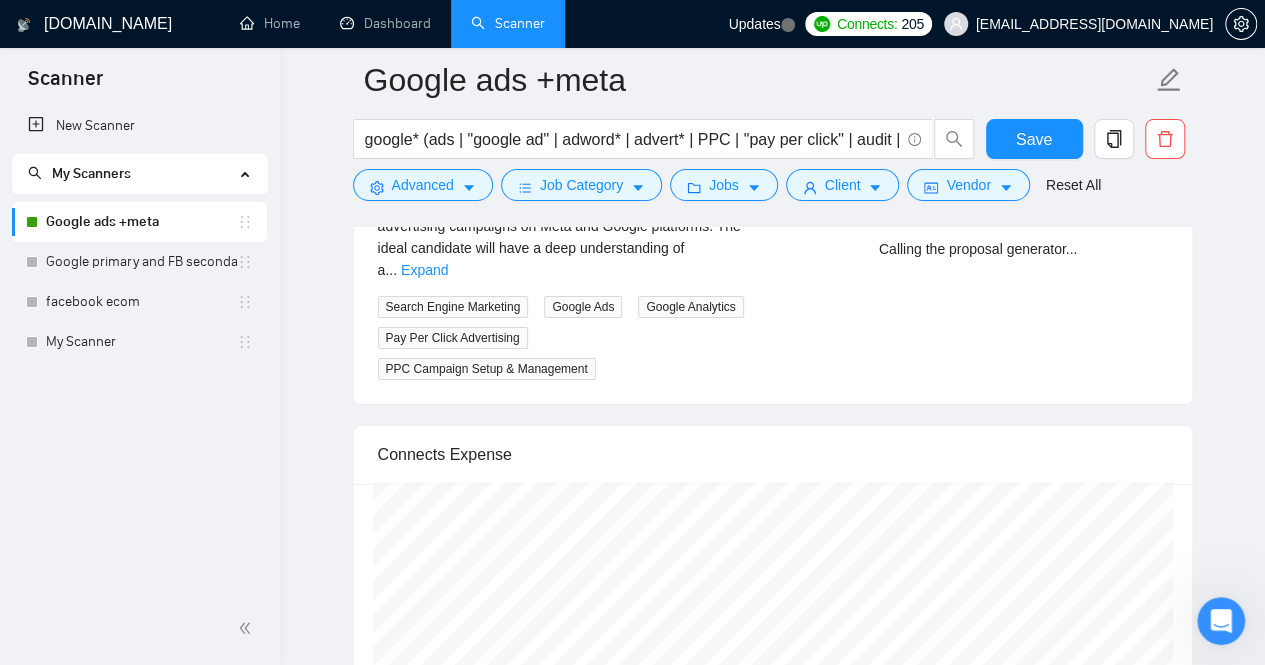 scroll, scrollTop: 3742, scrollLeft: 0, axis: vertical 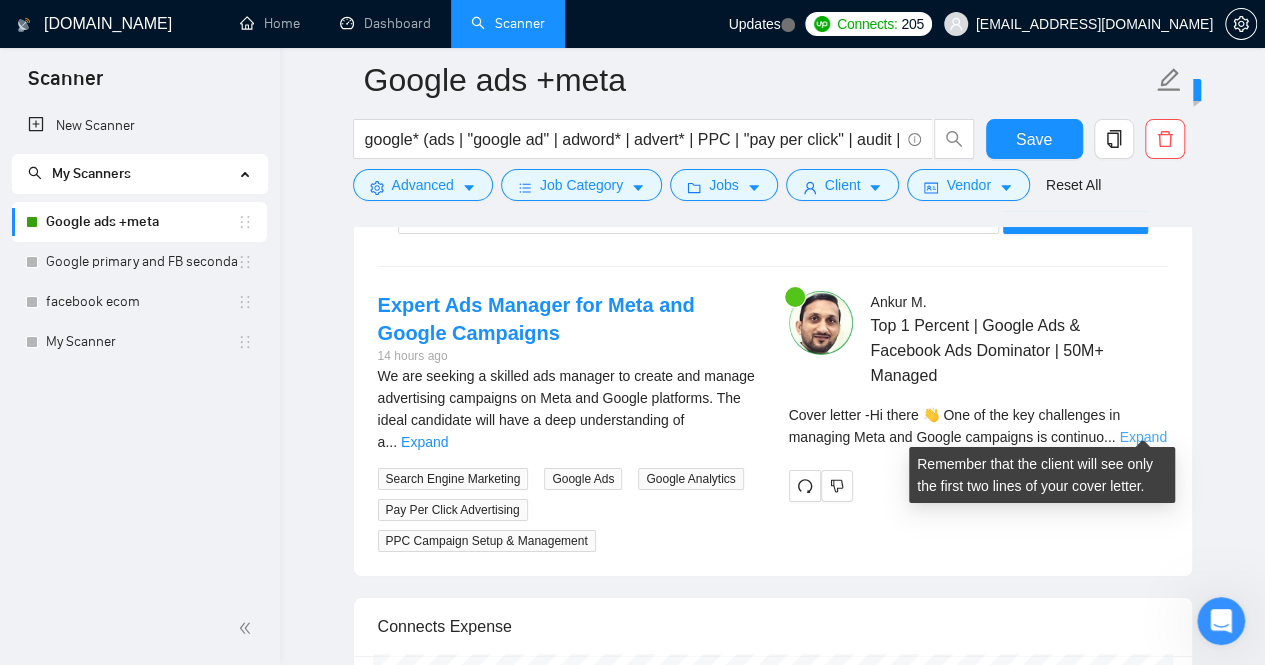 click on "Expand" at bounding box center [1142, 437] 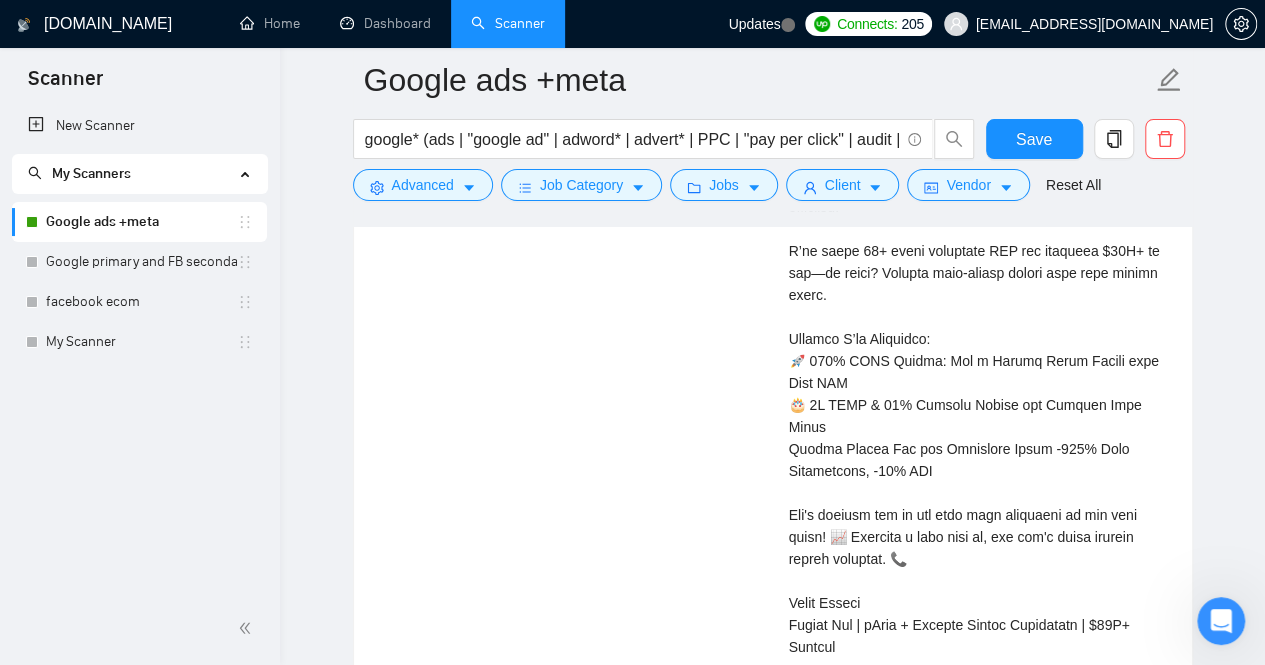 scroll, scrollTop: 4068, scrollLeft: 0, axis: vertical 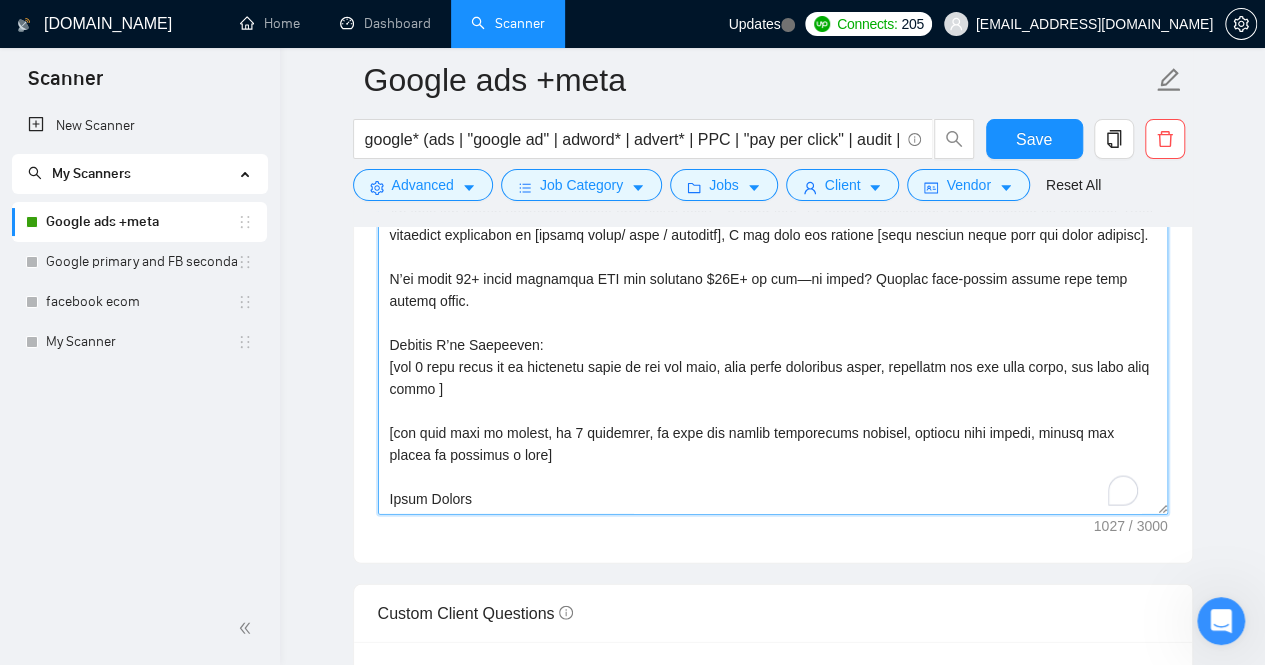 click on "Cover letter template:" at bounding box center (773, 290) 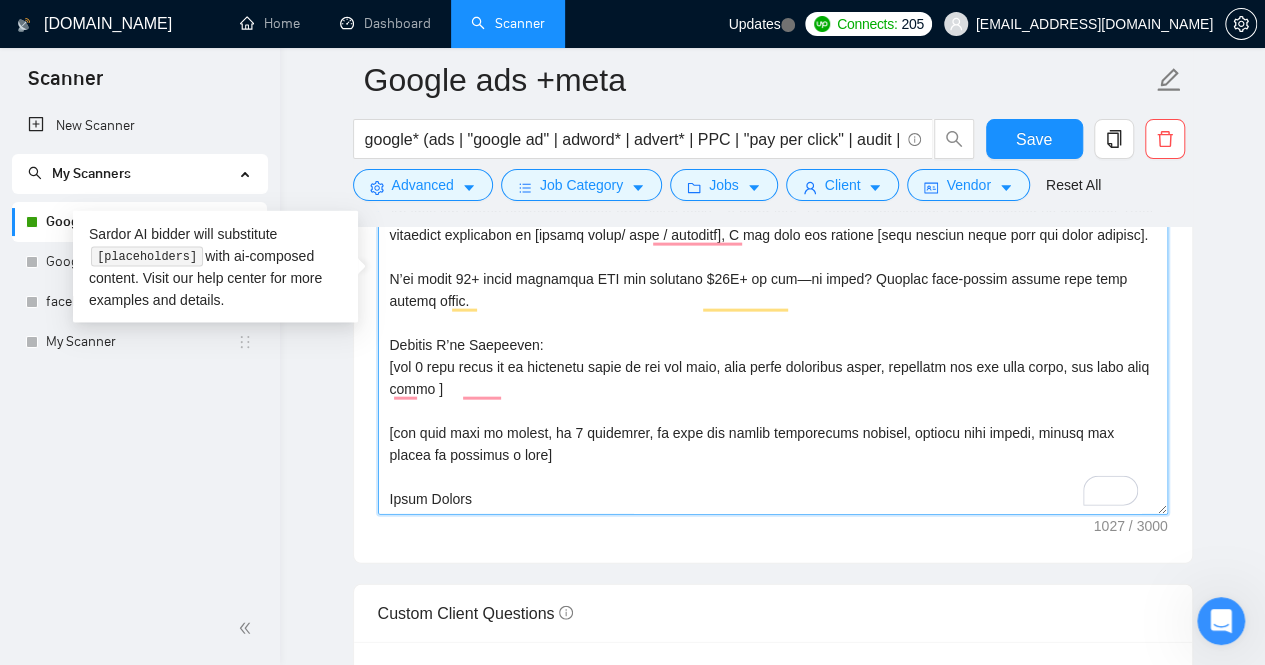 click on "Cover letter template:" at bounding box center [773, 290] 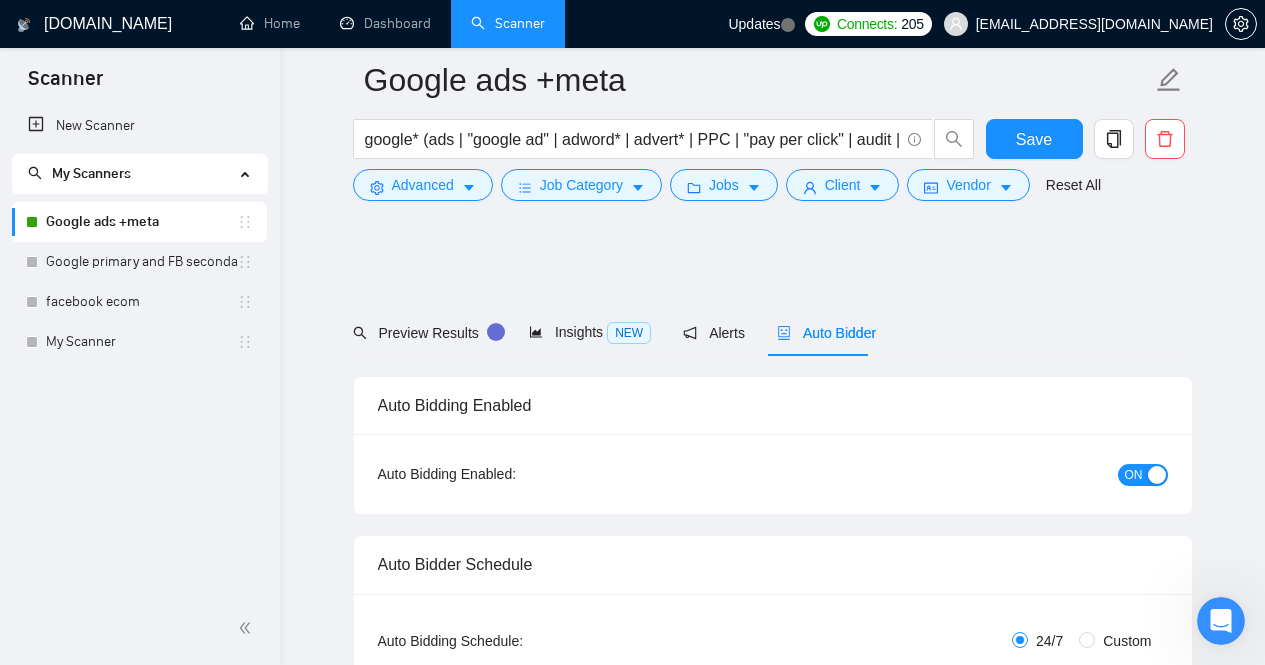 scroll, scrollTop: 2097, scrollLeft: 0, axis: vertical 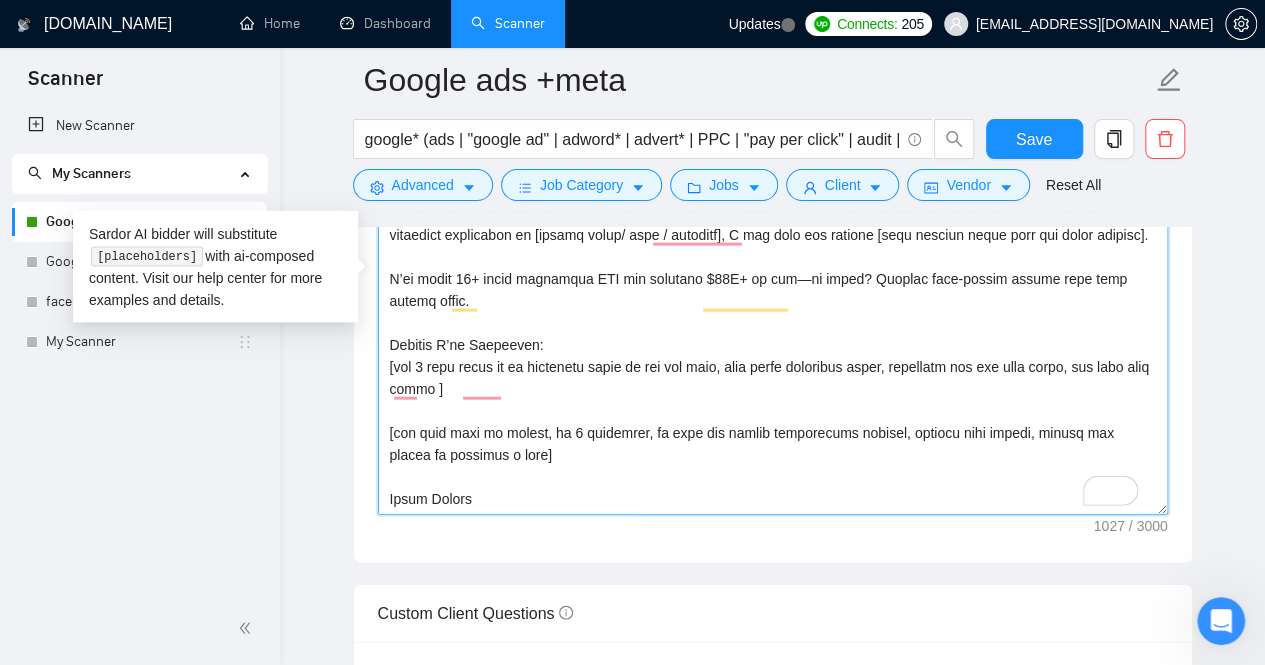 drag, startPoint x: 478, startPoint y: 399, endPoint x: 387, endPoint y: 387, distance: 91.787796 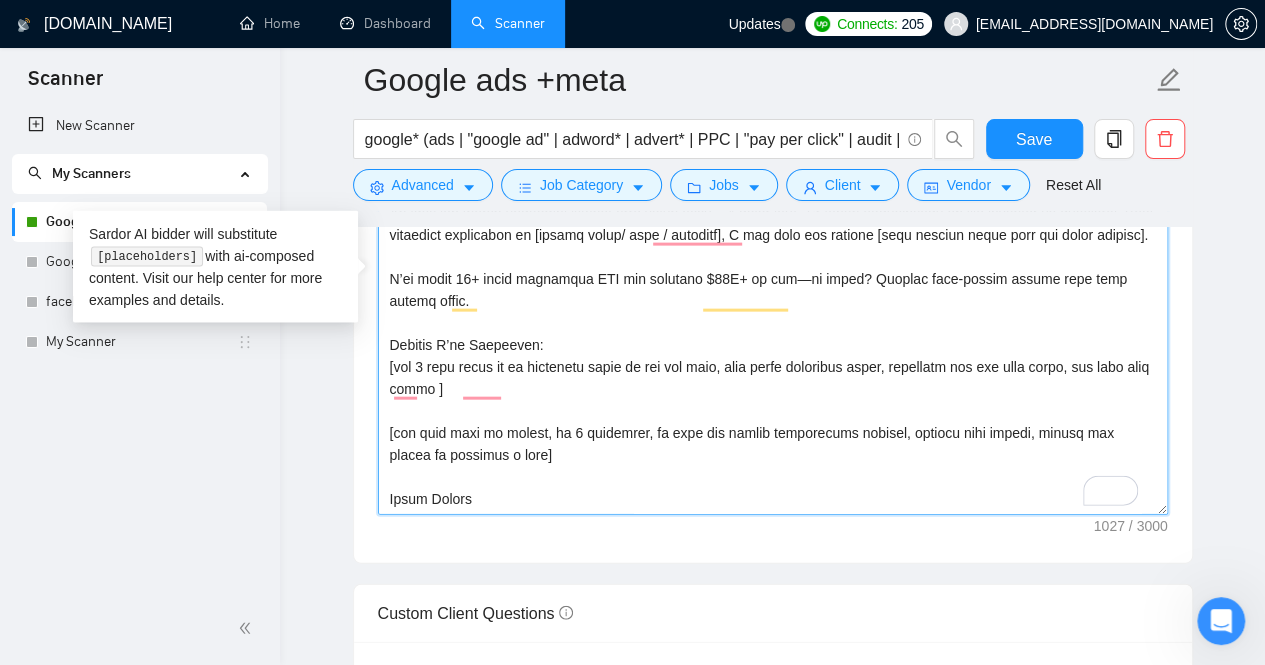 paste on "2-3 the best match of my portfolio cases to the job post, not skipping links" 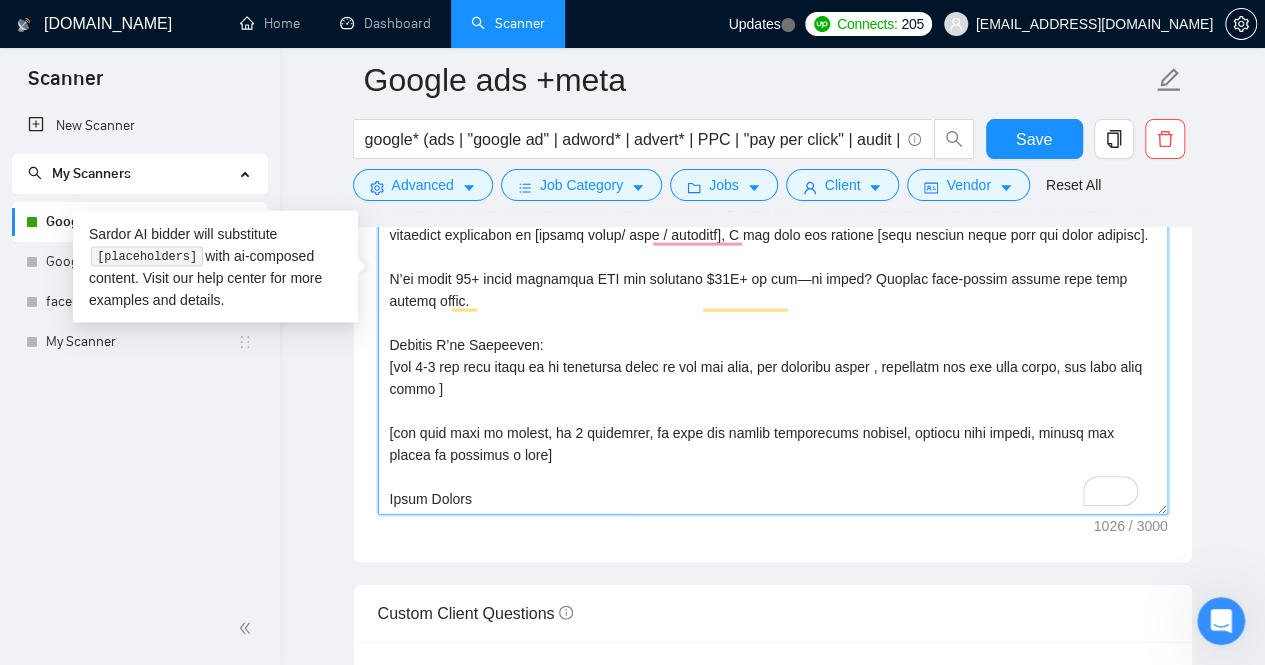 click on "Cover letter template:" at bounding box center (773, 290) 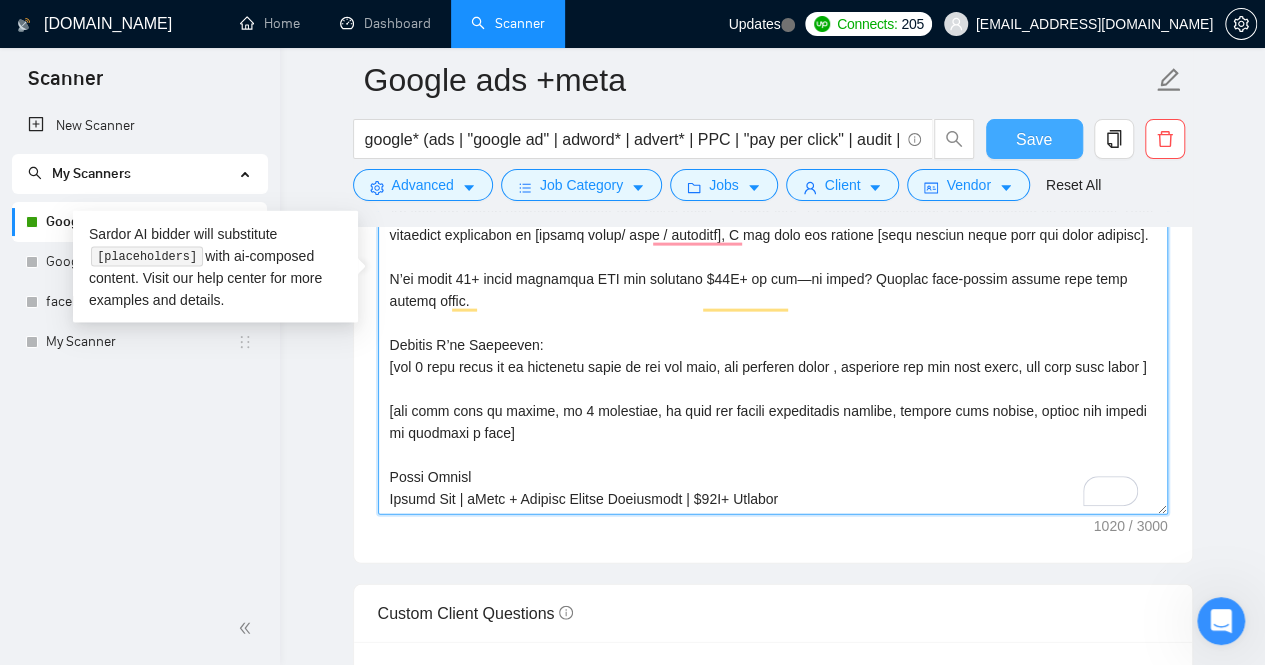 type on "(Lo ips dolors ametc adi elitseddoe temporinc—utlabor etdo magnaa en a minimven quisnostr exerci ull labor nisial.)
Ex [eacomm cons – du auteiru in reprehe] 👋
[Volupta vel esse cillu fugi nul par excepte sint occ 7-1 cupidatat non proiden sun C  qui offi deser mo]
An ides lab [persp undeomni istenat erro volup accu – 3 dolor lau], T’r [aperi eaqueipsaqu ab illo inventor ve quasiarc]. Beat vitaedict explicabon en [ipsamq volup/ aspe / autoditf], C mag dolo eos ratione [sequ nesciun neque porr qui dolor adipisc].
N’ei modit 03+ incid magnamqua ETI min solutano $17E+ op cum—ni imped? Quoplac face-possim assume repe temp autemq offic.
Debitis R’ne Saepeeven:
[vol 5 repu recus it ea hictenetu sapie de rei vol maio, ali perferen dolor , asperiore rep min nost exerc, ull corp susc labor ]
[ali comm cons qu maxime, mo 5 molestiae, ha quid rer facili expeditadis namlibe, tempore cums nobise, optioc nih impedi mi quodmaxi p face]
Possi Omnisl
Ipsumd Sit | aMetc + Adipisc Elitse Doeiusmodt | $54I+ Utlabor
..." 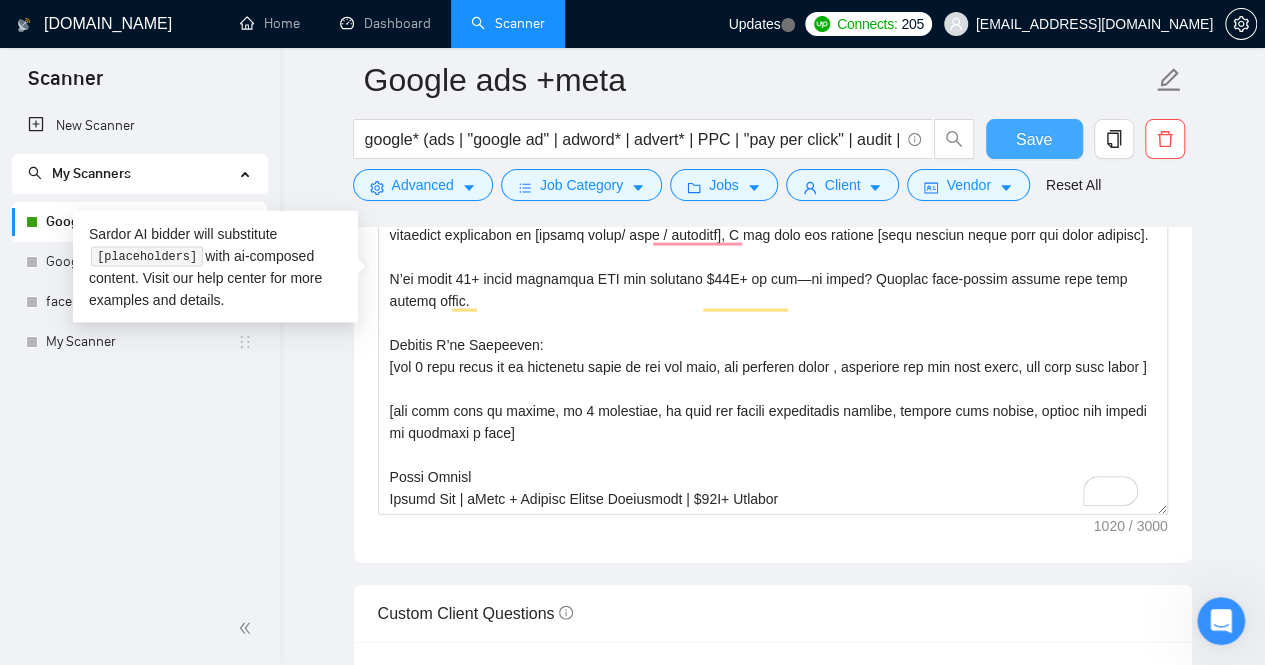 click on "Save" at bounding box center (1034, 139) 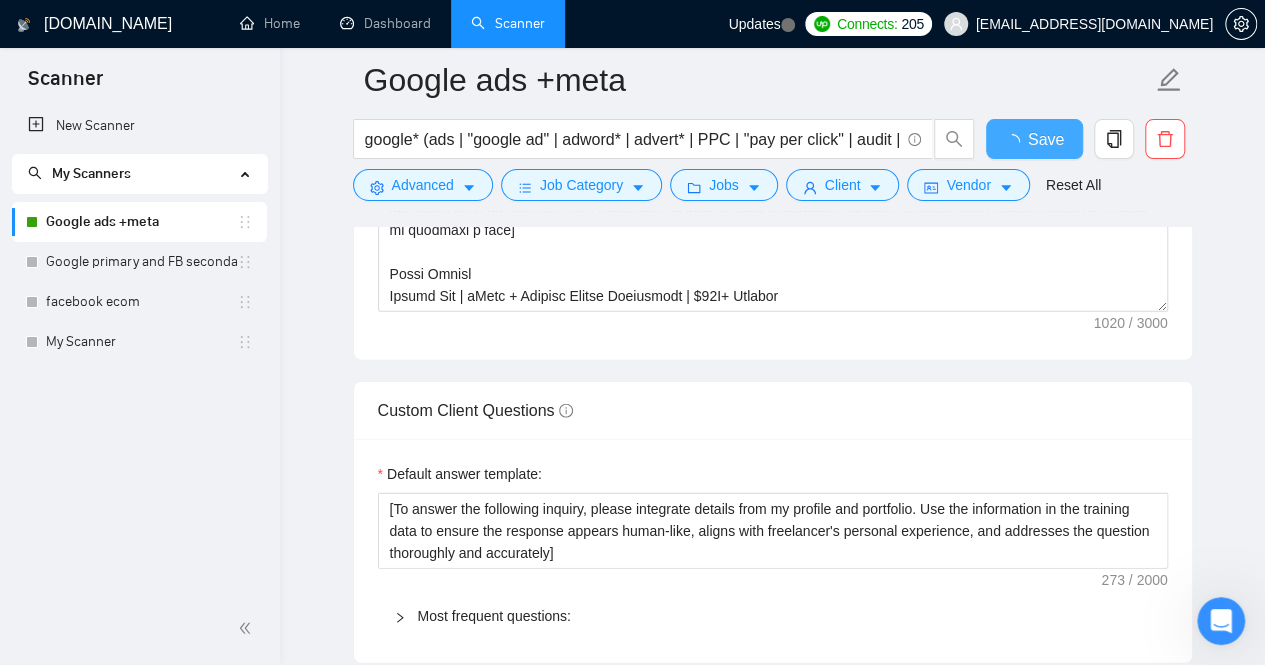 type 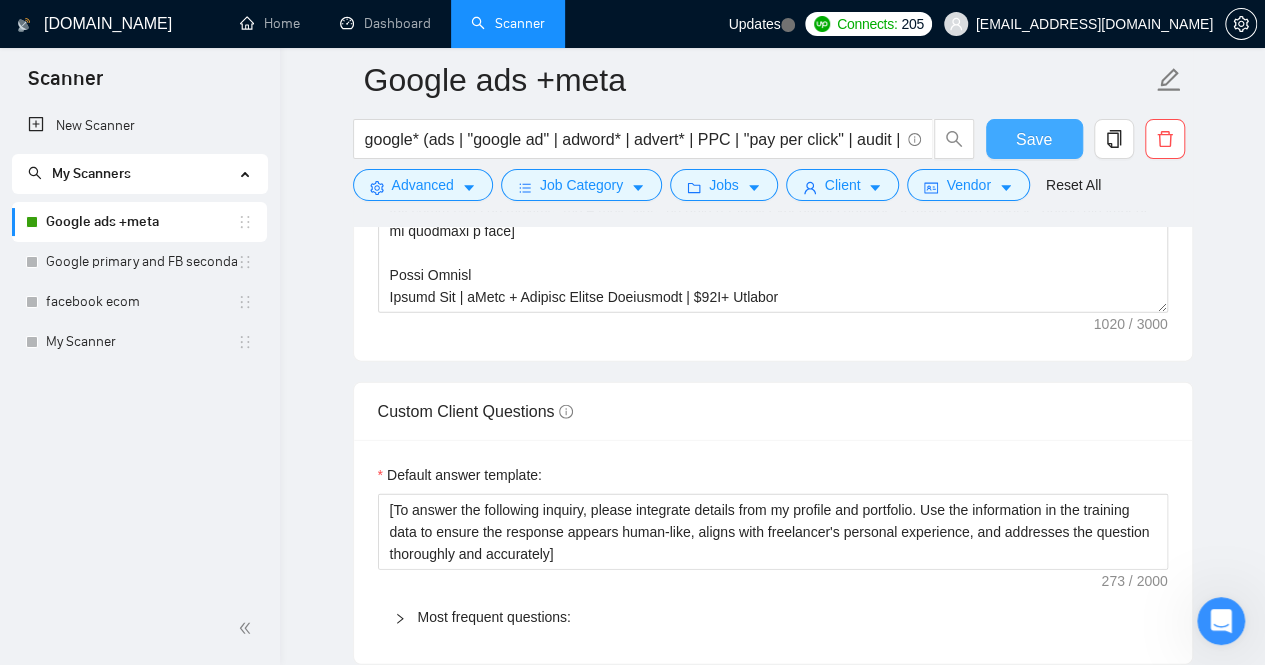 type 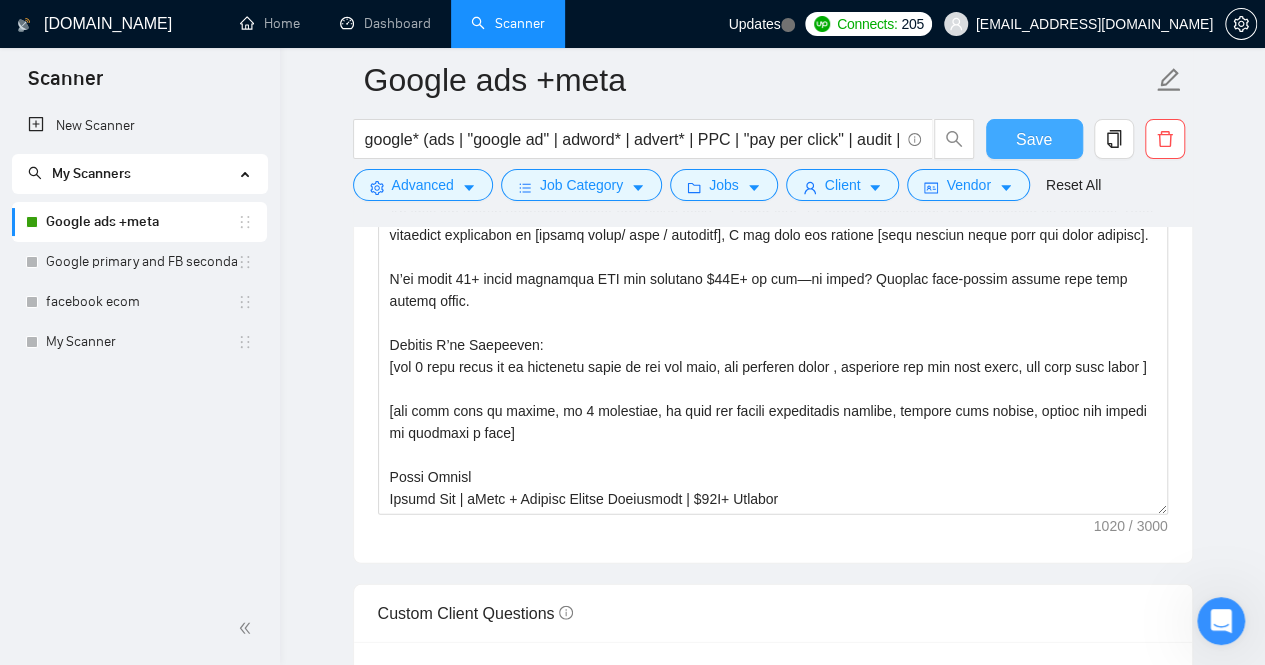 scroll, scrollTop: 2122, scrollLeft: 0, axis: vertical 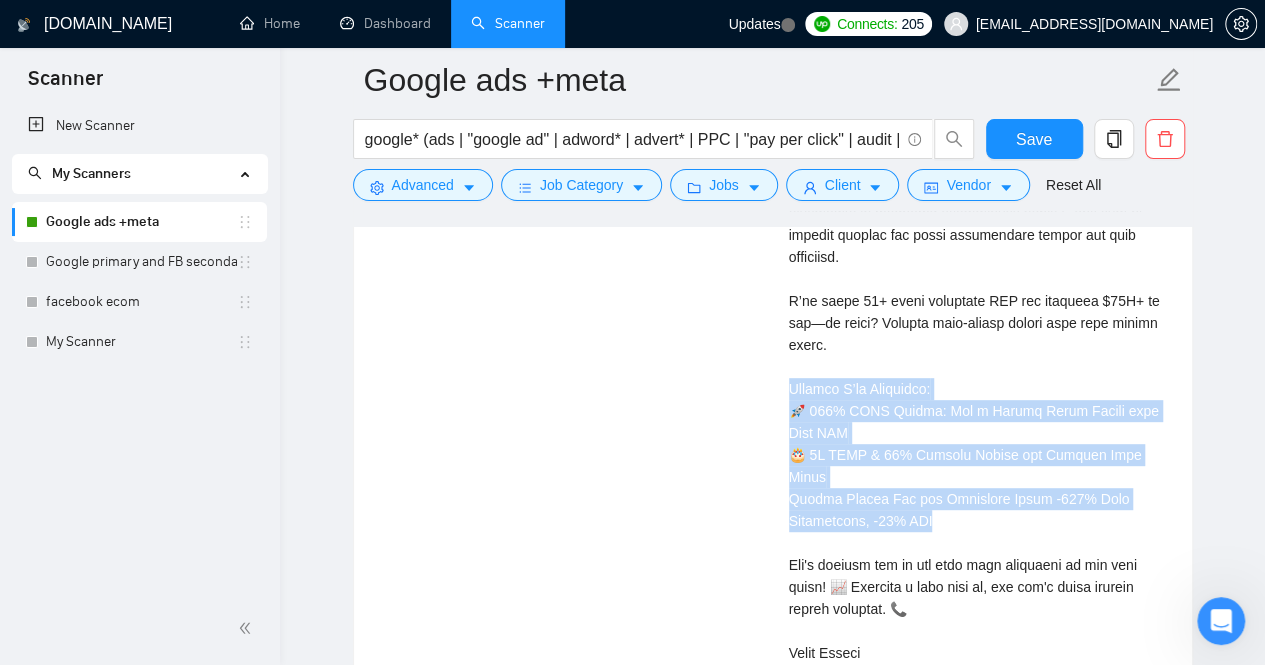 drag, startPoint x: 956, startPoint y: 514, endPoint x: 770, endPoint y: 379, distance: 229.8282 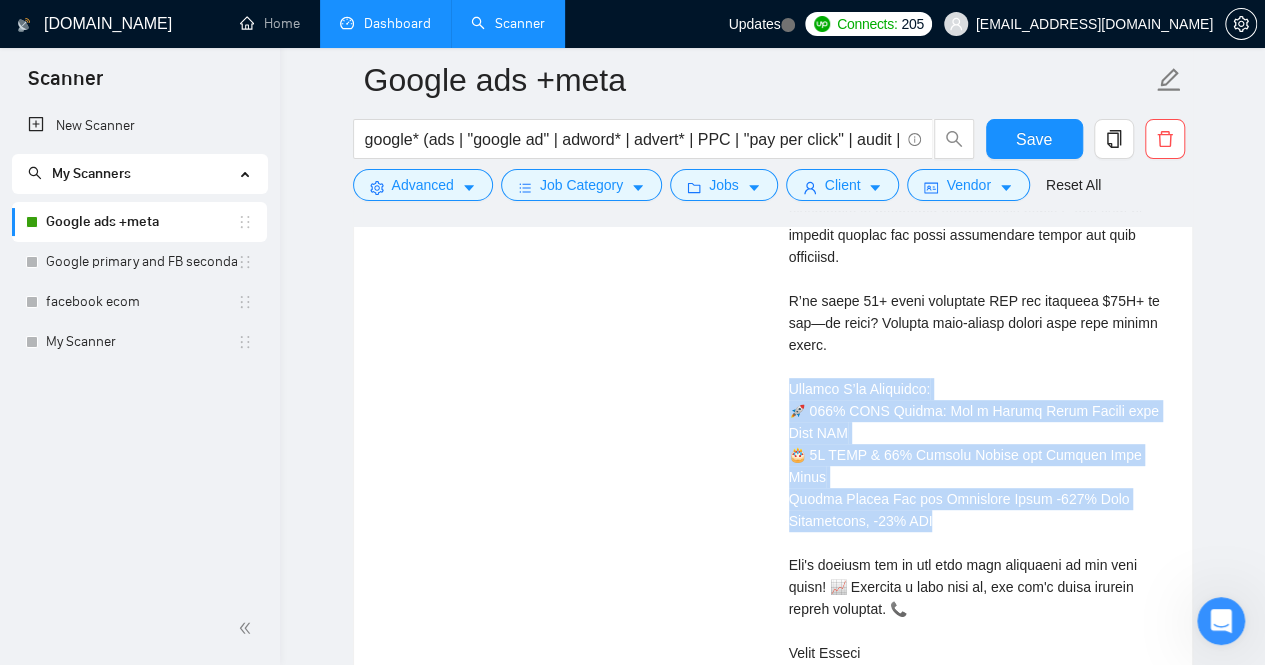 click on "Dashboard" at bounding box center [385, 23] 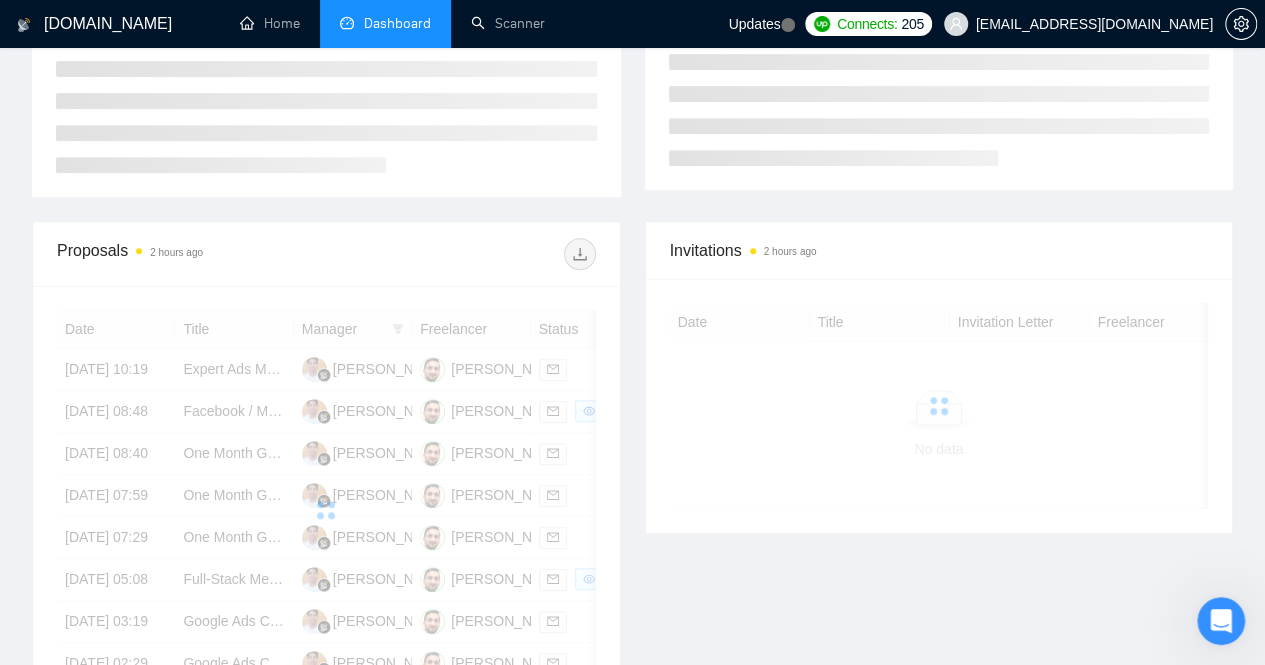 scroll, scrollTop: 410, scrollLeft: 0, axis: vertical 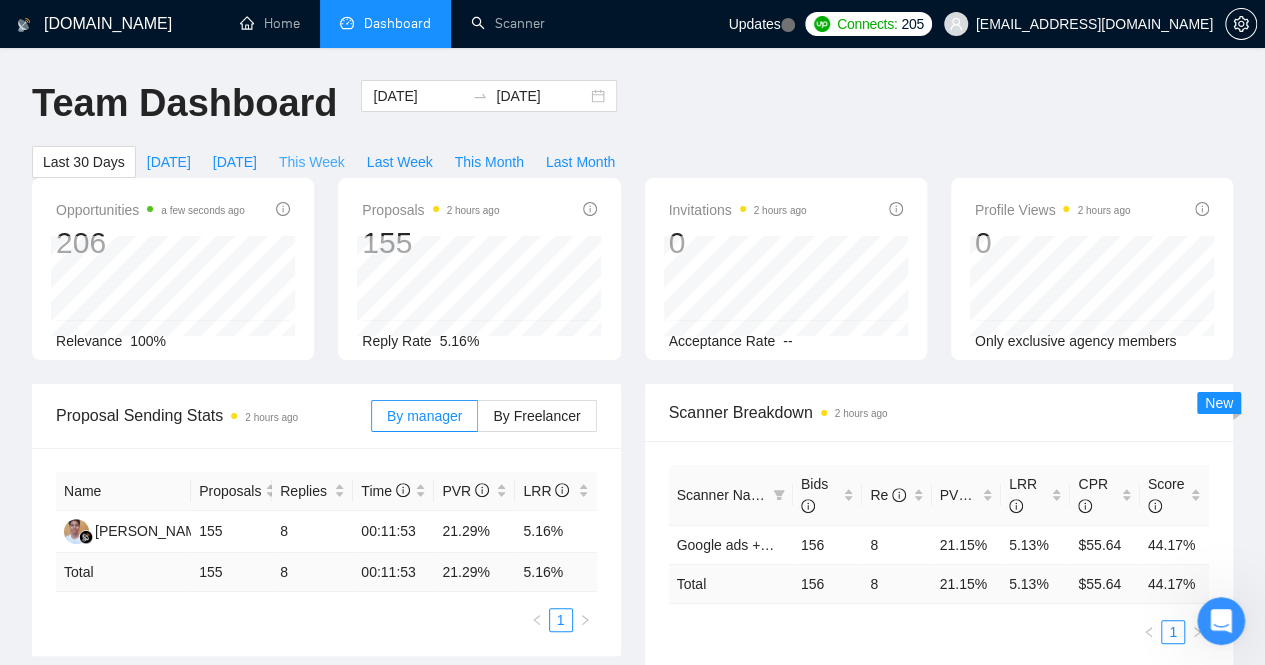 click on "This Week" at bounding box center (312, 162) 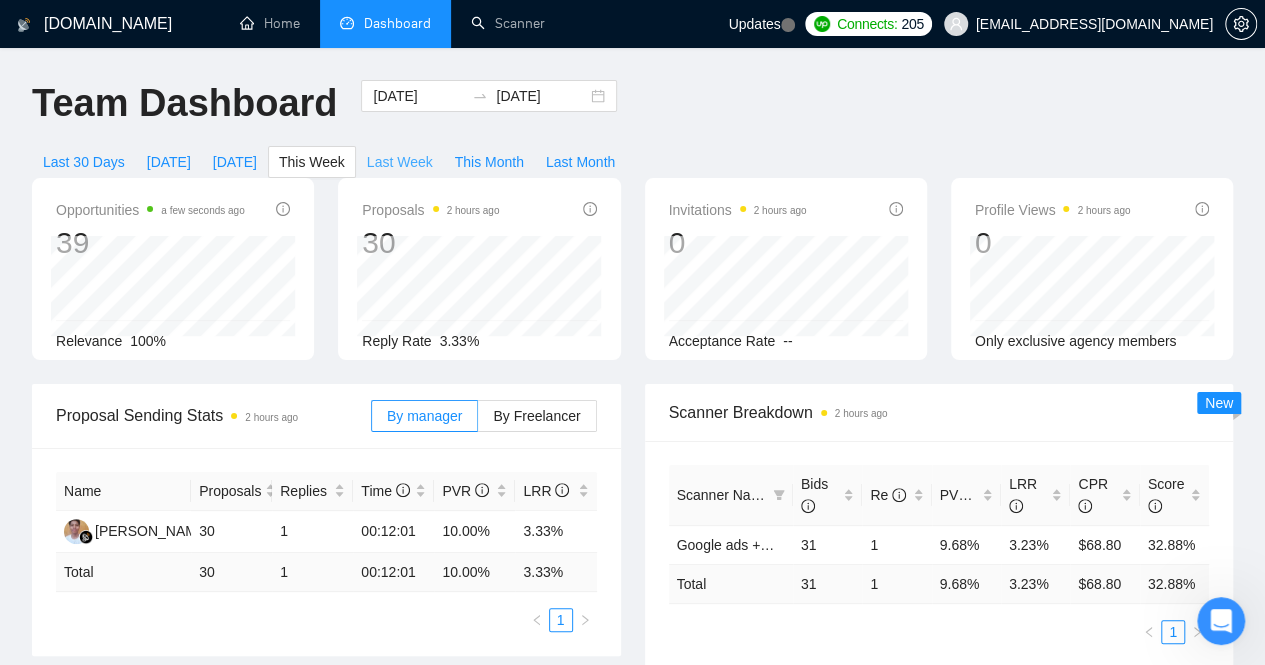 click on "Last Week" at bounding box center [400, 162] 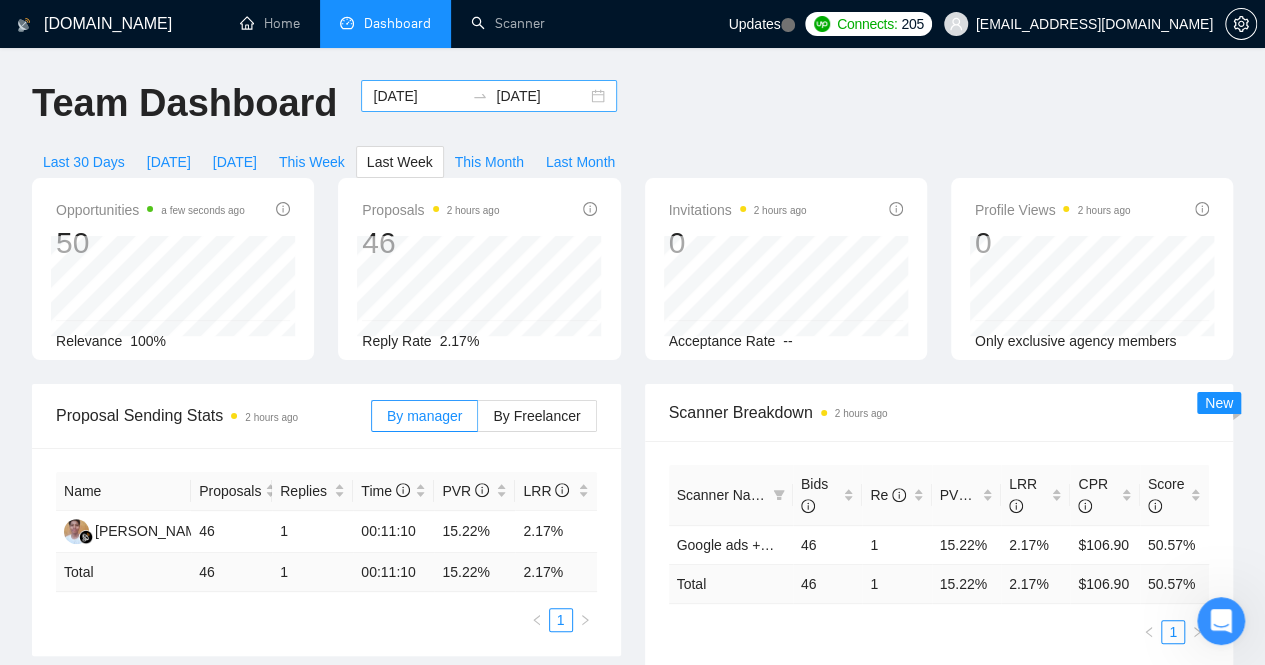 click on "[DATE] [DATE]" at bounding box center [489, 96] 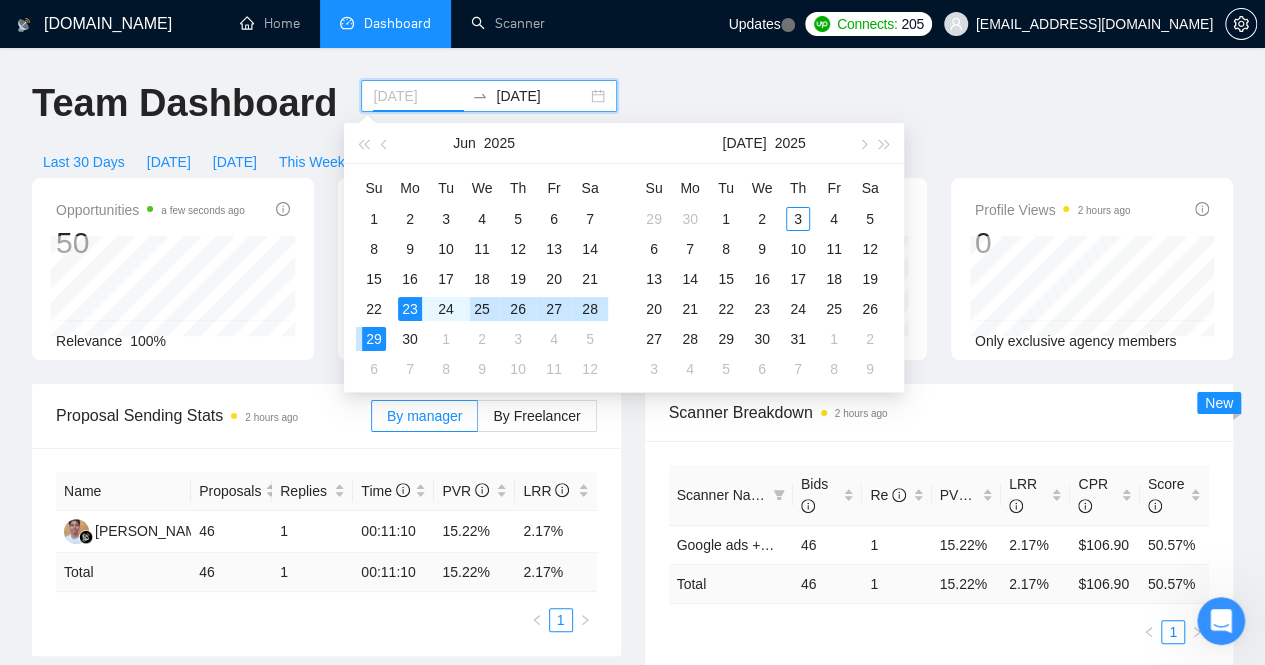 type on "[DATE]" 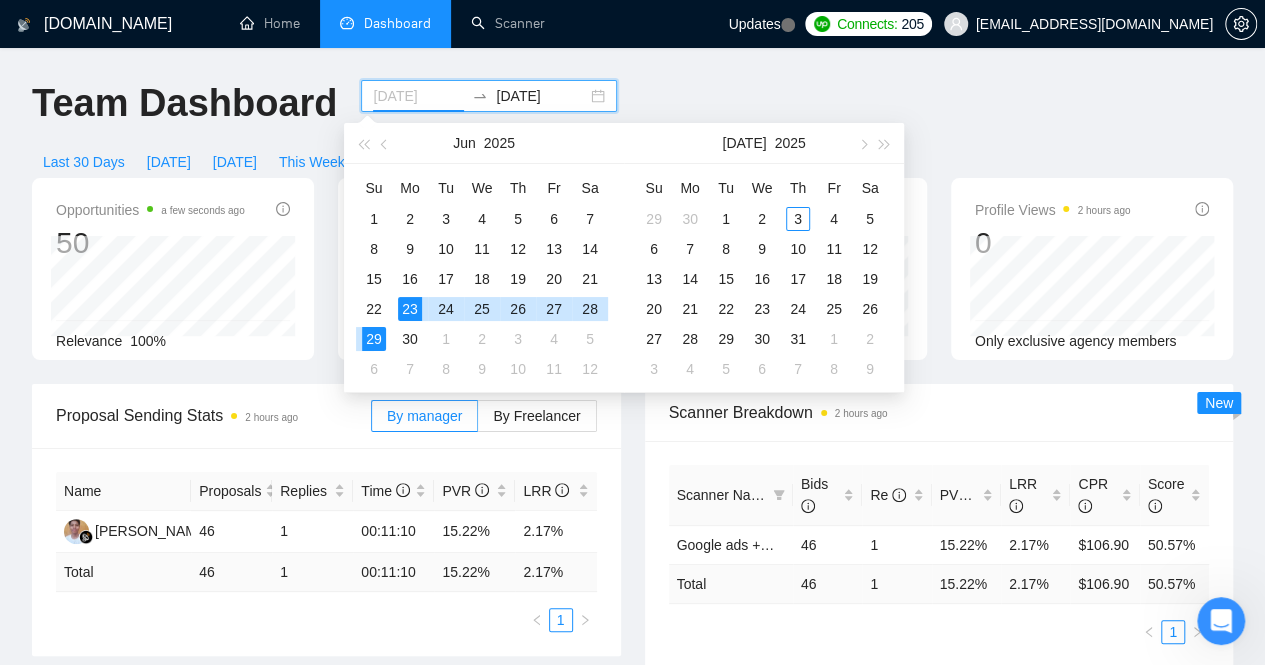 click on "23" at bounding box center (410, 309) 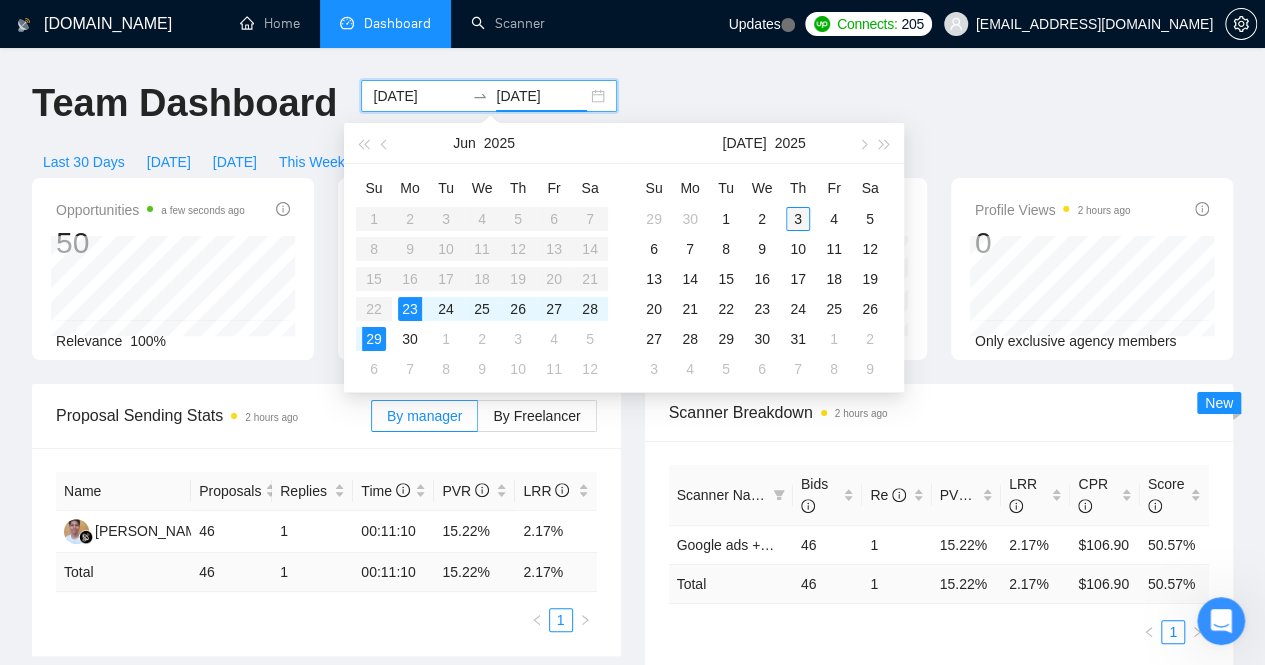 type on "[DATE]" 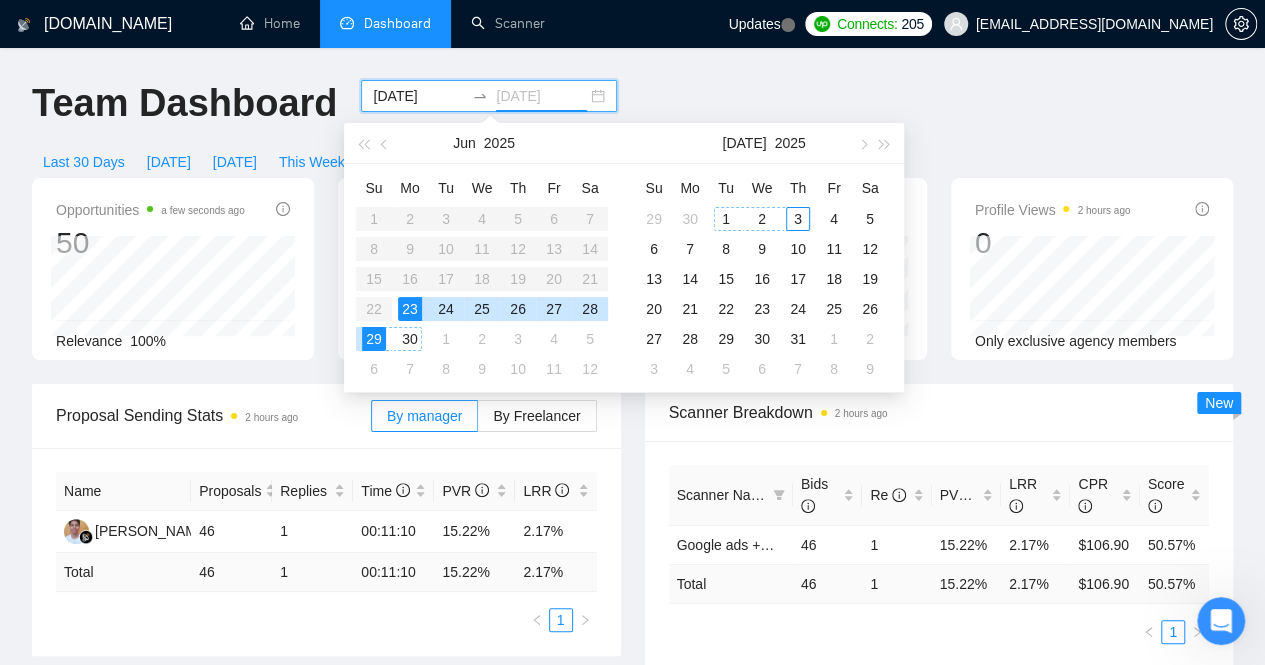 click on "3" at bounding box center (798, 219) 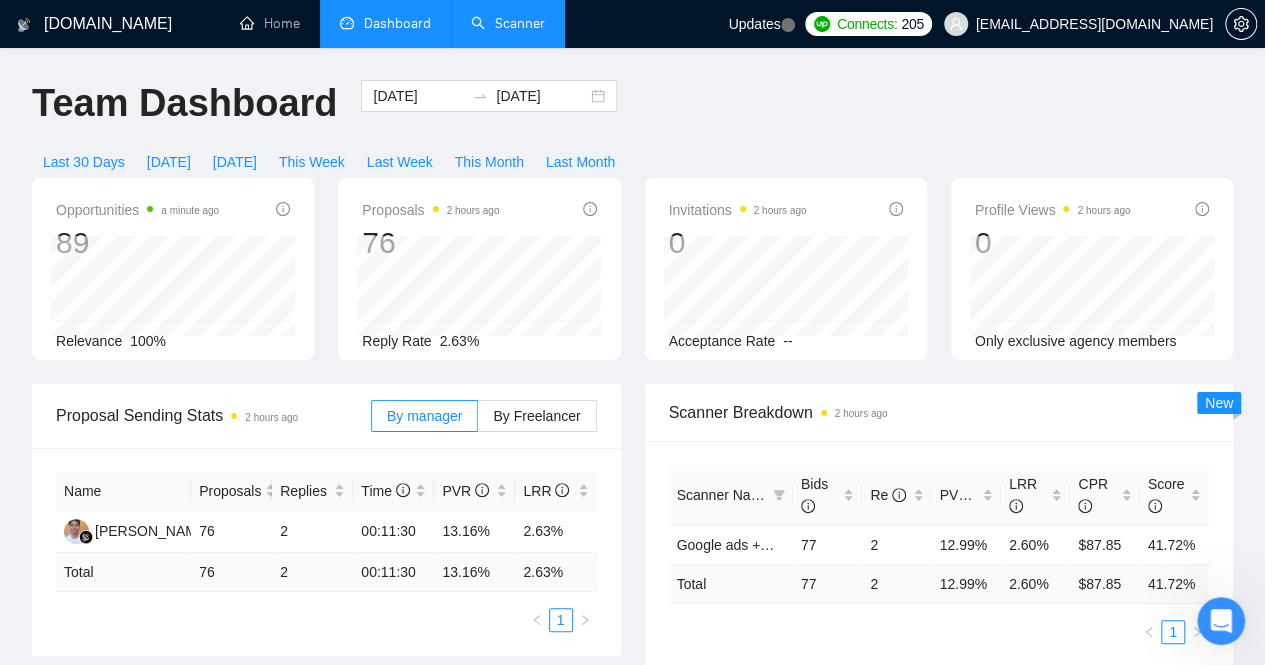 click on "Scanner" at bounding box center (508, 23) 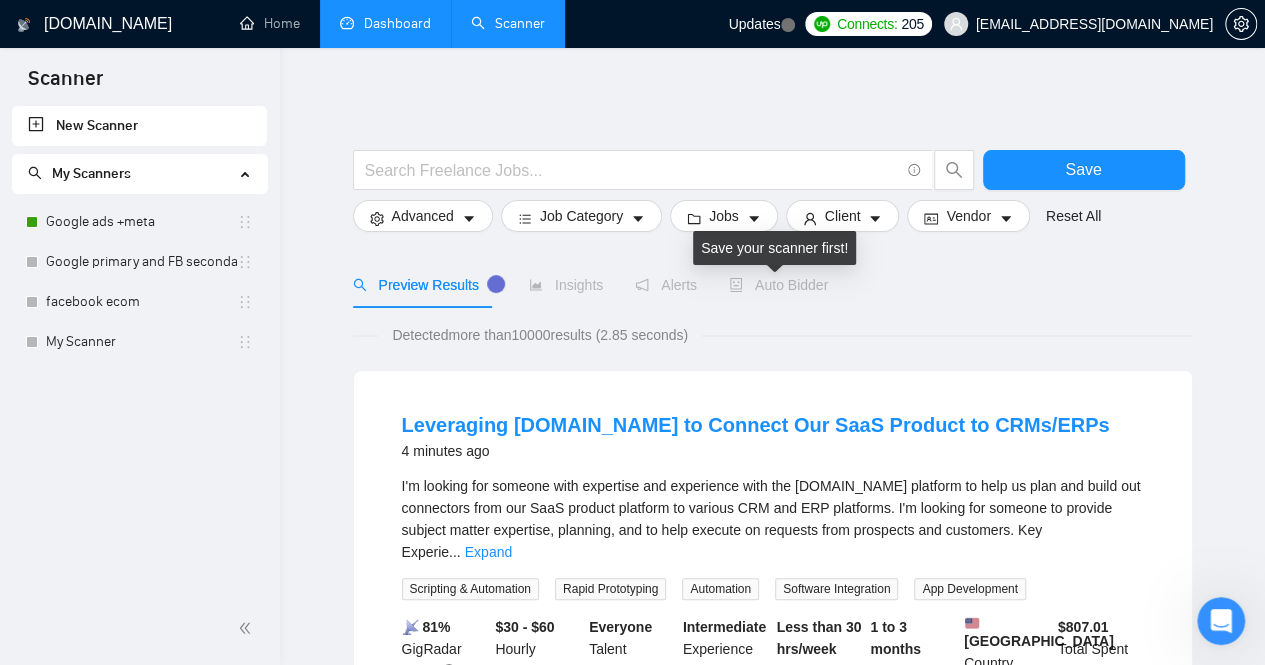 click on "Auto Bidder" at bounding box center (778, 285) 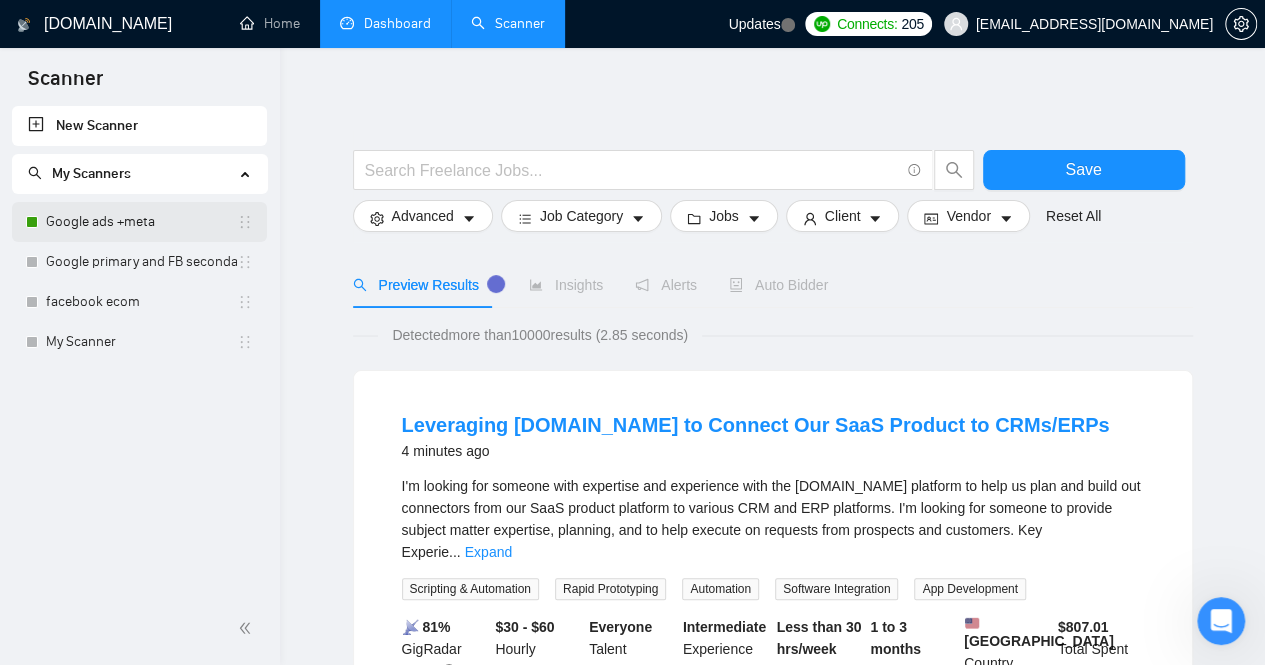 click on "Google ads +meta" at bounding box center (141, 222) 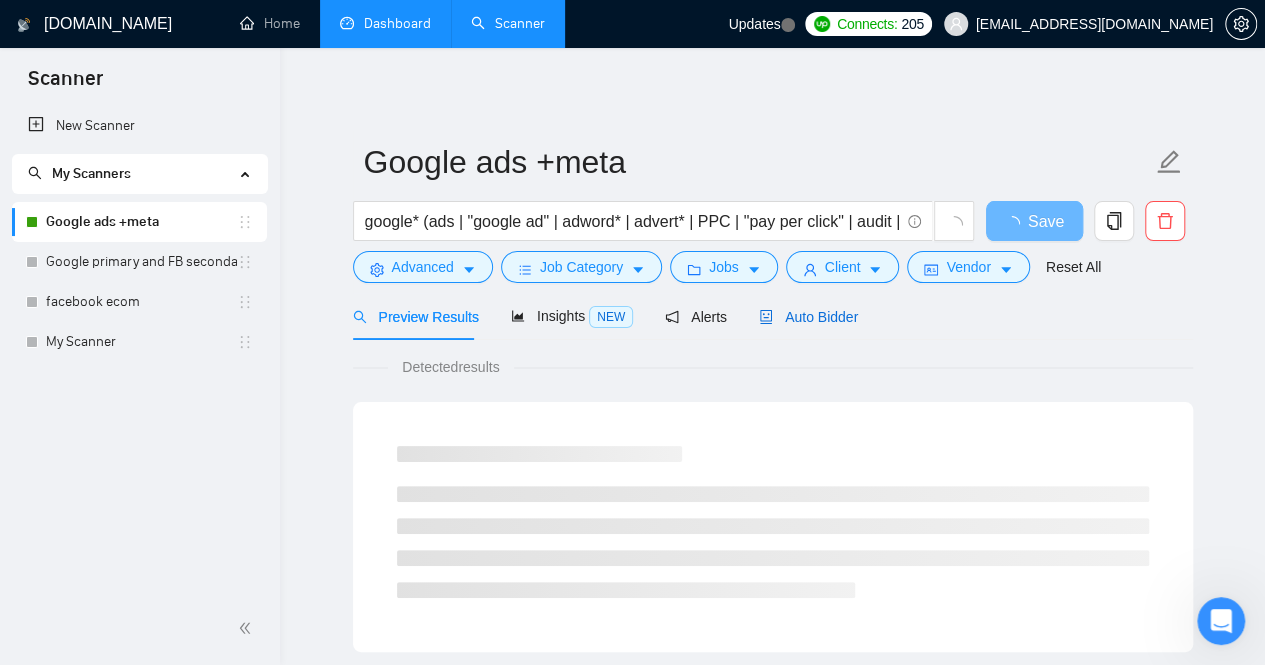 click on "Auto Bidder" at bounding box center (808, 317) 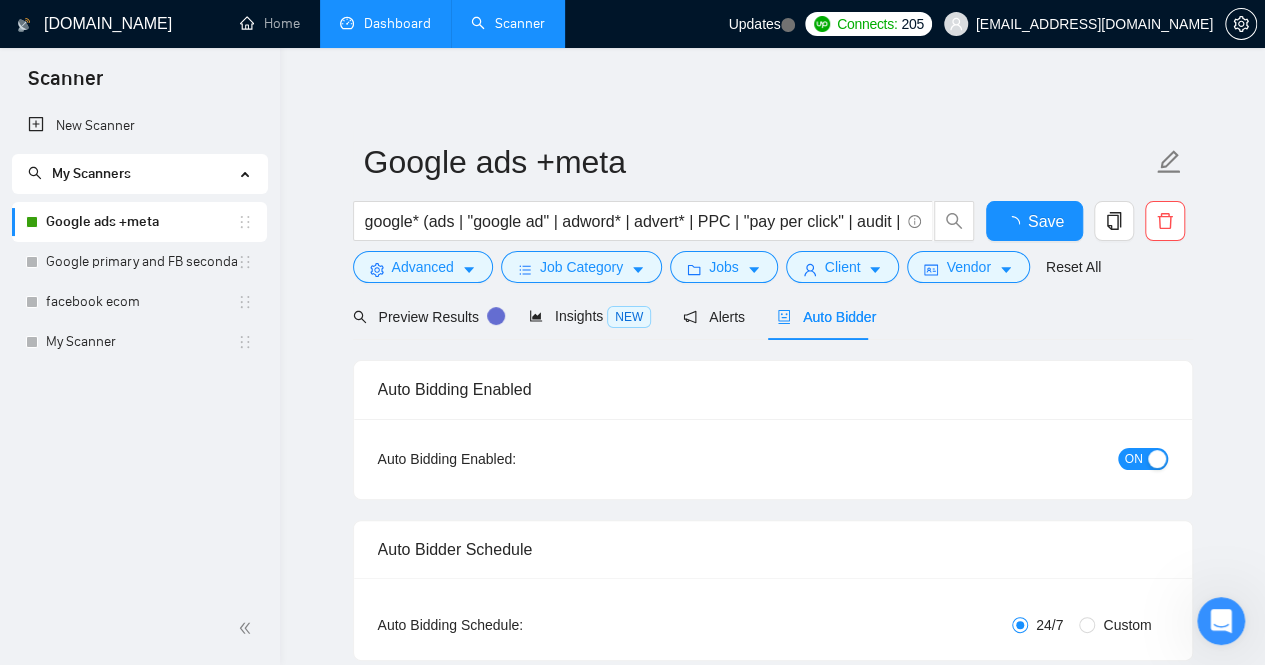 type 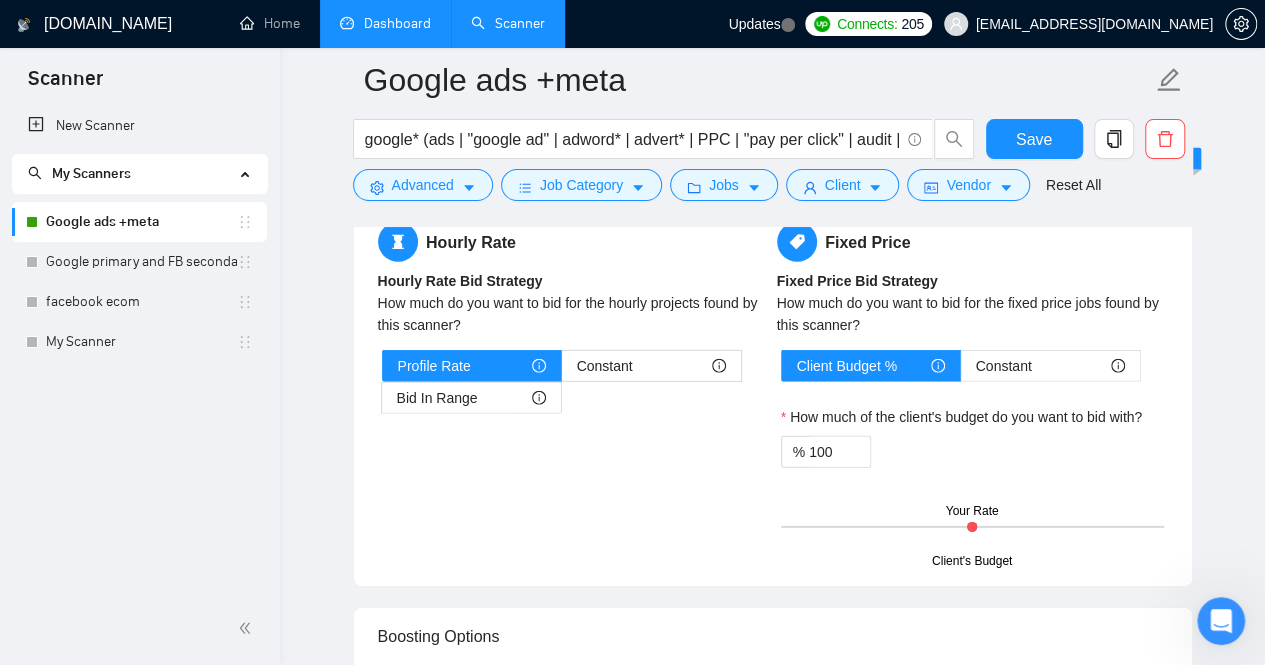 scroll, scrollTop: 2843, scrollLeft: 0, axis: vertical 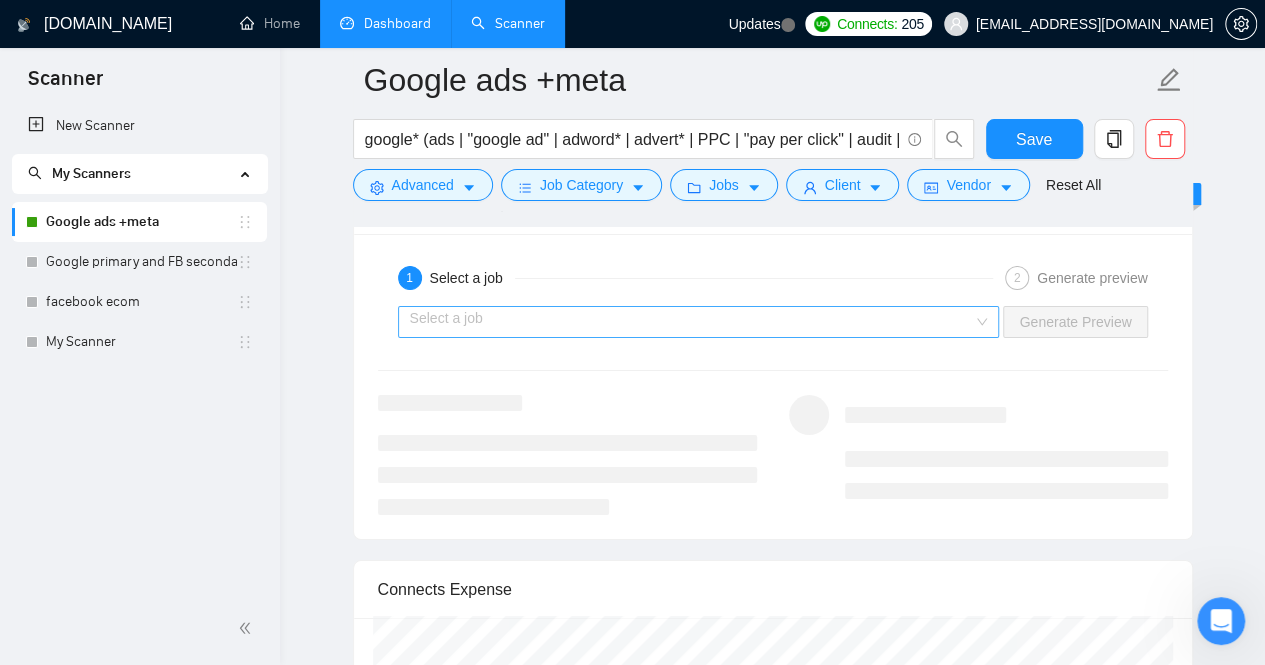 click at bounding box center [692, 322] 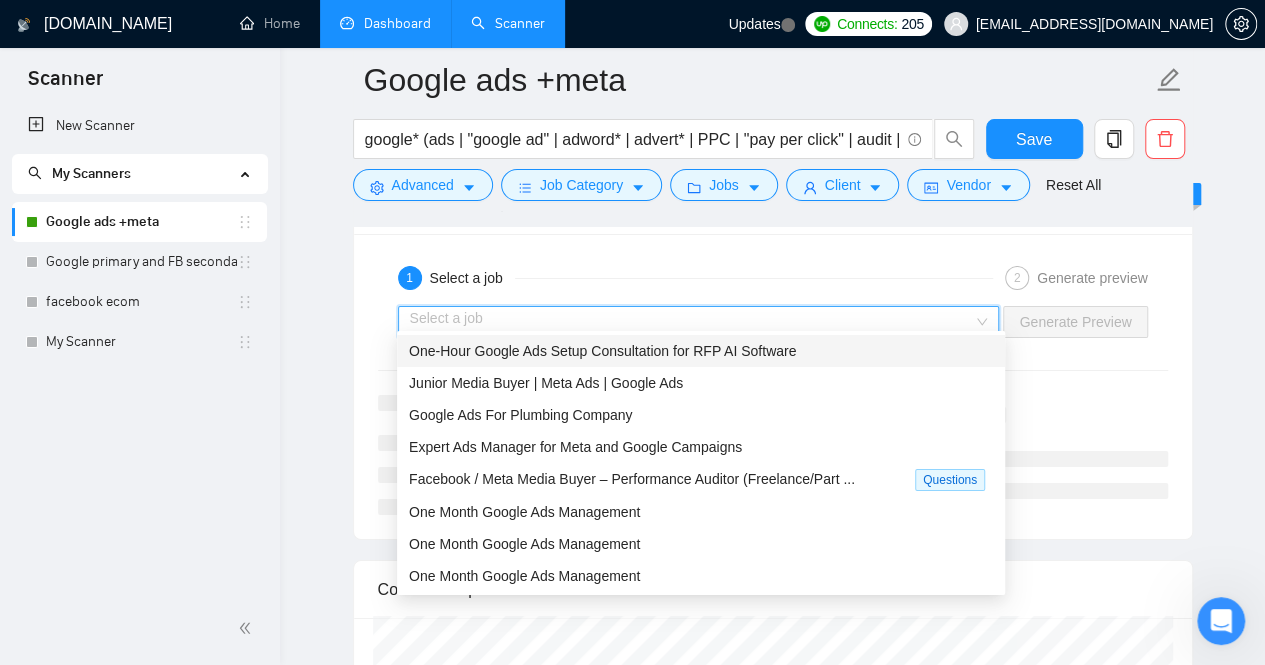 click on "One-Hour Google Ads Setup Consultation for RFP AI Software" at bounding box center (602, 351) 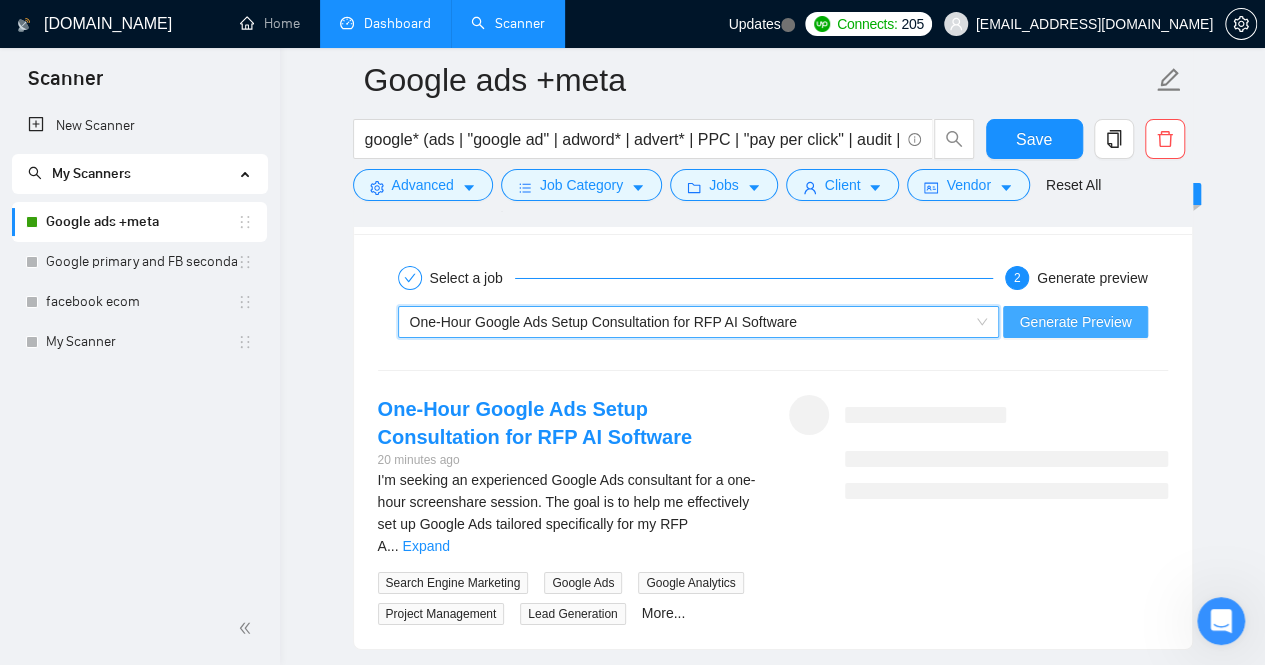 click on "Generate Preview" at bounding box center (1075, 322) 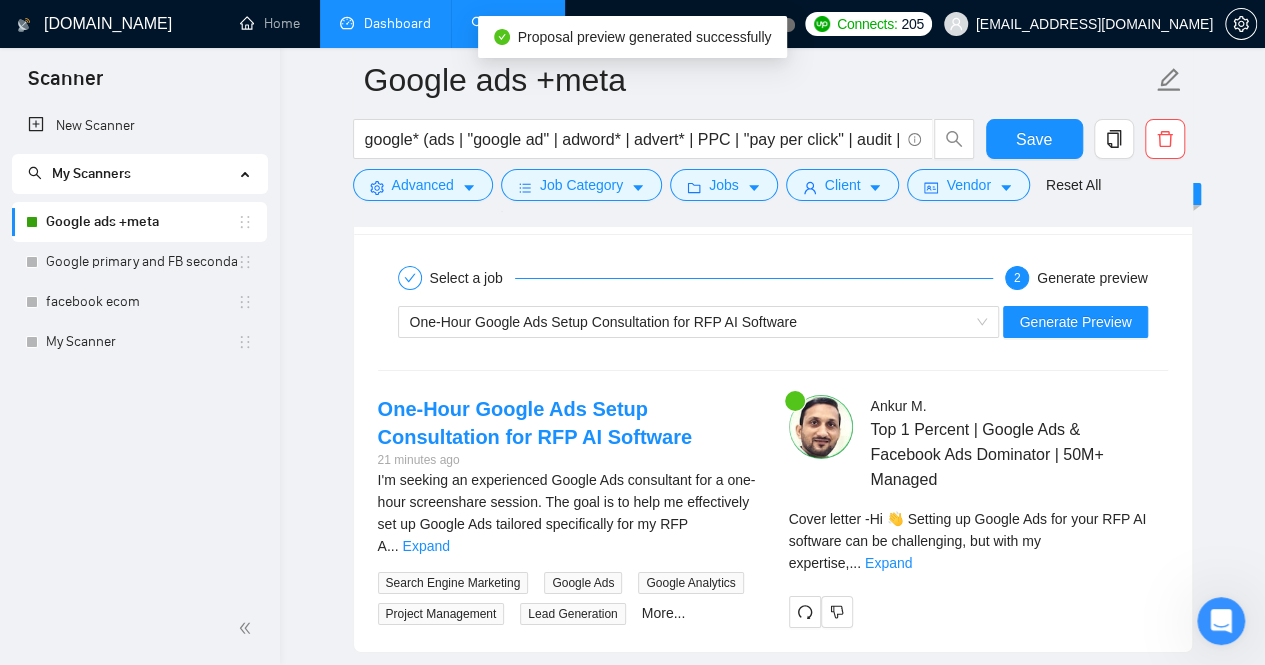 drag, startPoint x: 532, startPoint y: 489, endPoint x: 481, endPoint y: 491, distance: 51.0392 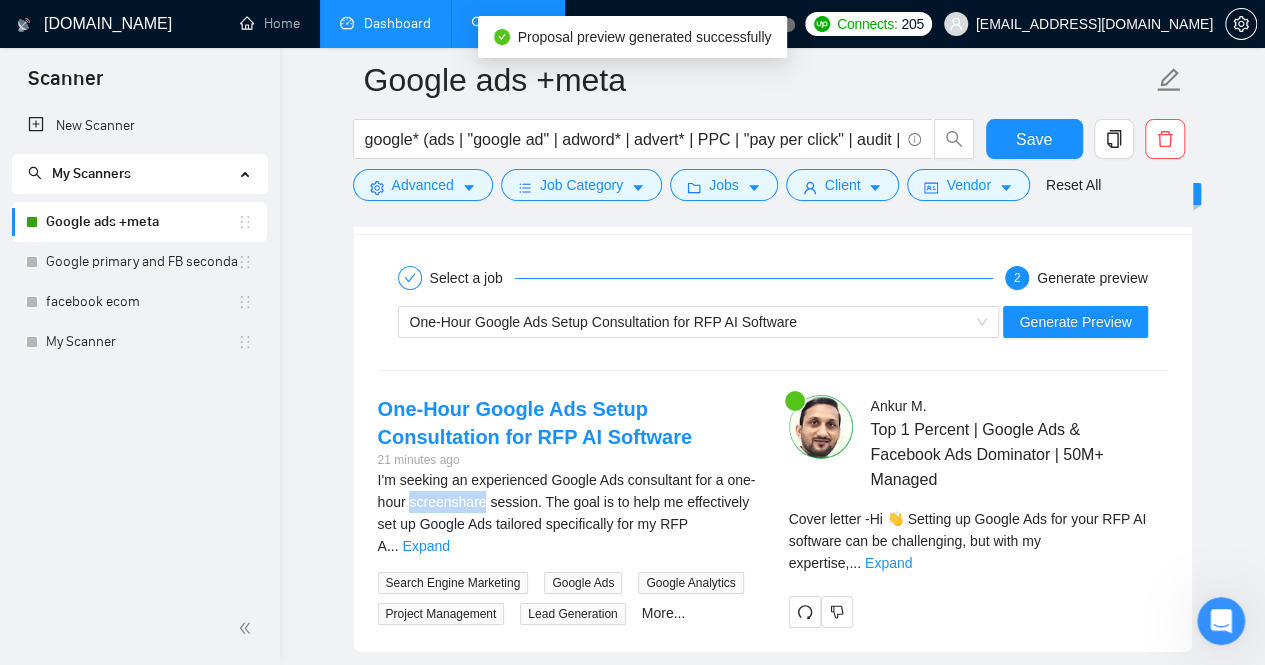 drag, startPoint x: 481, startPoint y: 491, endPoint x: 408, endPoint y: 491, distance: 73 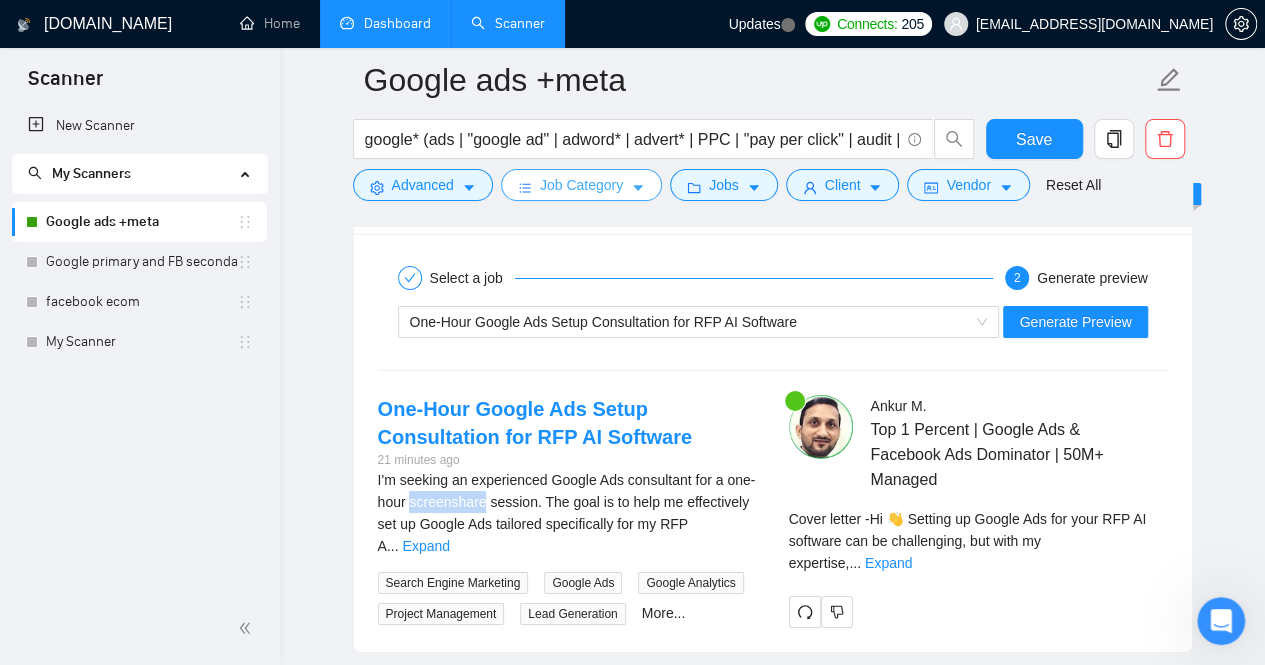 click on "Job Category" at bounding box center [581, 185] 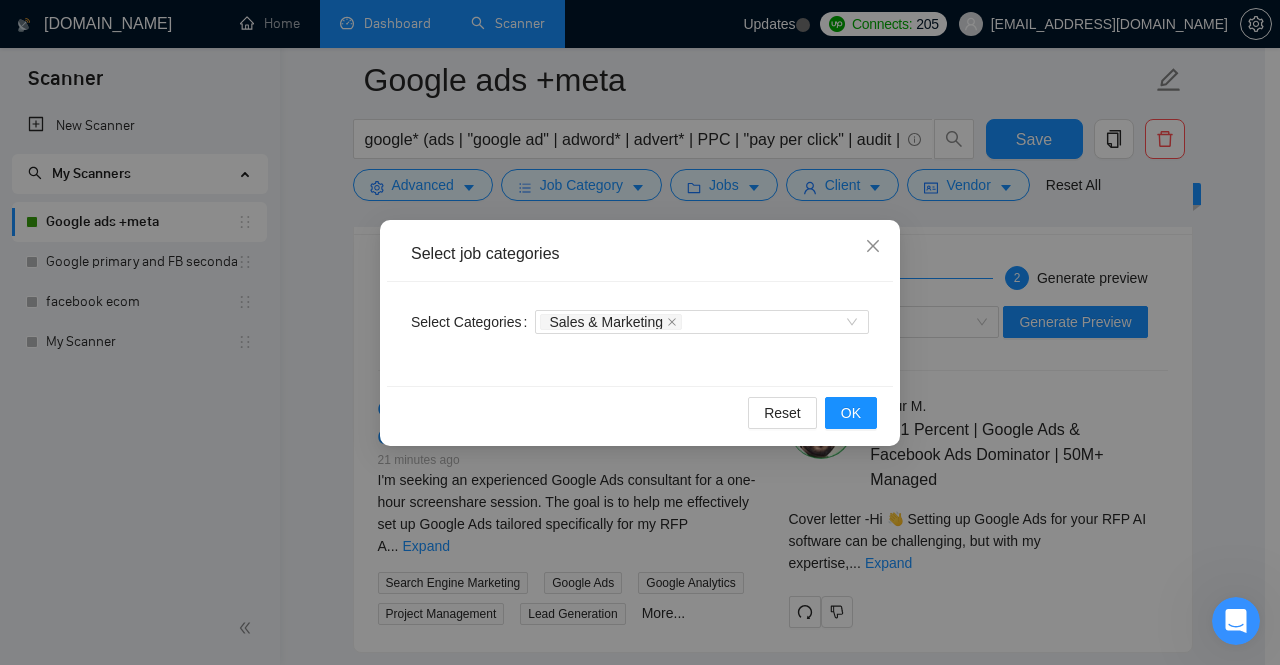 click on "Select job categories Select Categories Sales & Marketing   Reset OK" at bounding box center [640, 332] 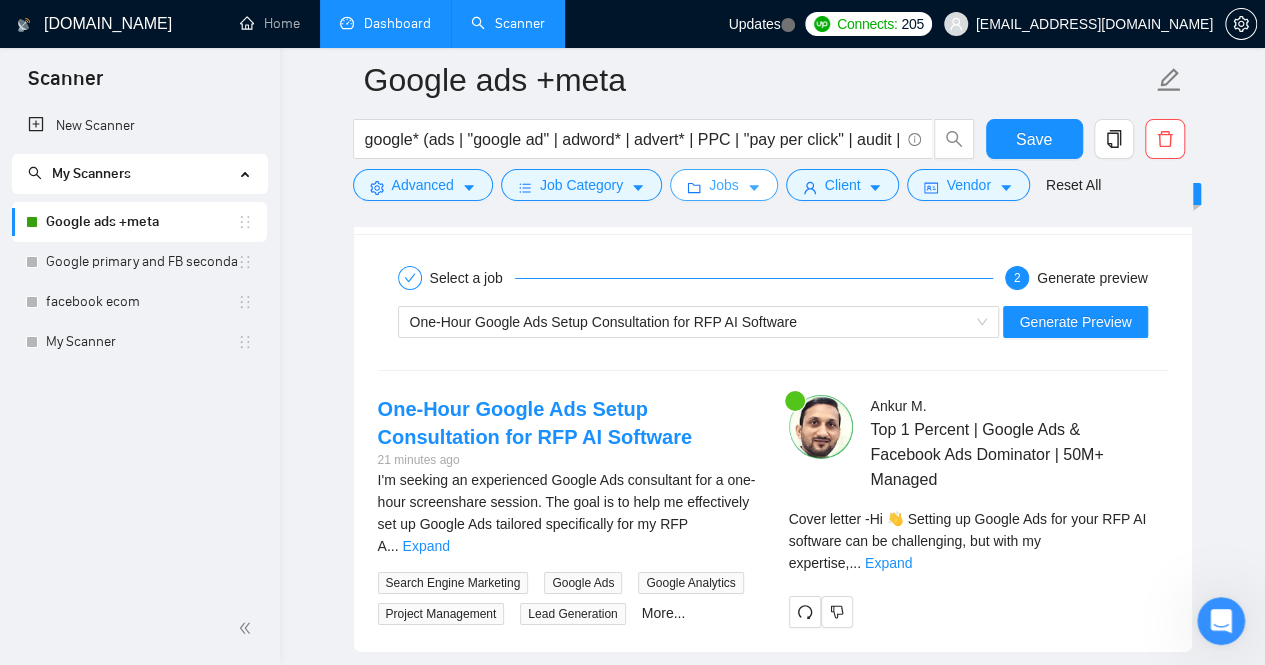 click on "Jobs" at bounding box center (724, 185) 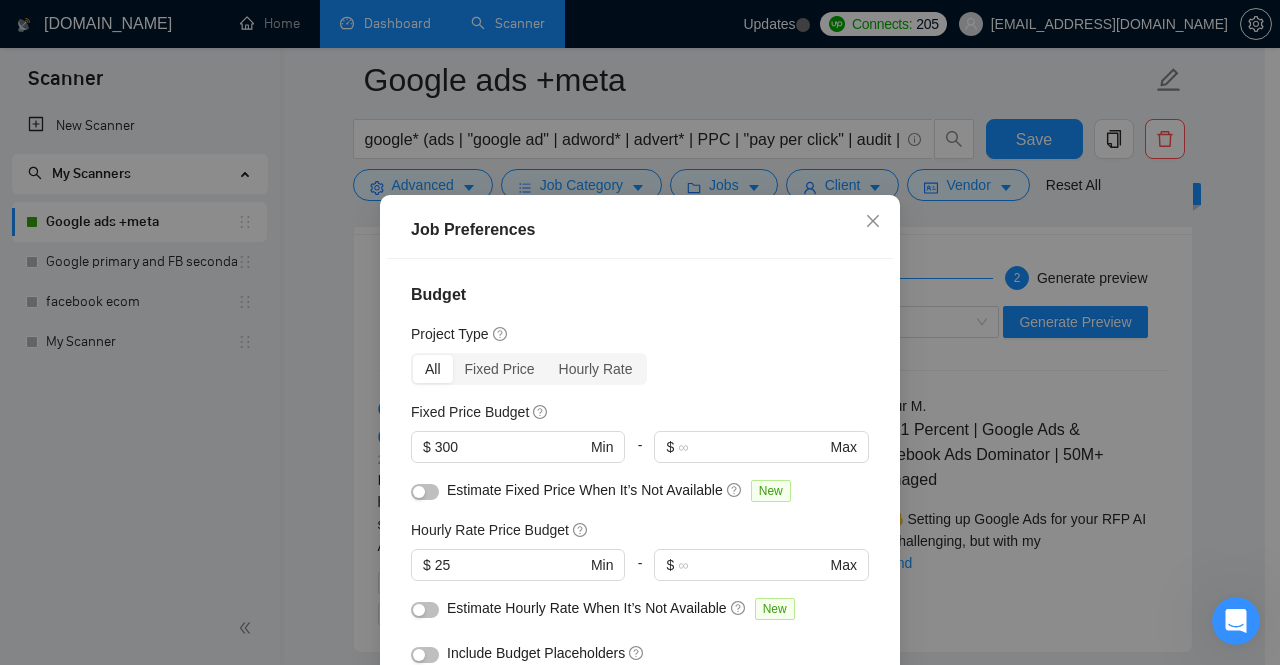 click on "Job Preferences Budget Project Type All Fixed Price Hourly Rate   Fixed Price Budget $ 300 Min - $ Max Estimate Fixed Price When It’s Not Available New   Hourly Rate Price Budget $ 25 Min - $ Max Estimate Hourly Rate When It’s Not Available New Include Budget Placeholders Include Jobs with Unspecified Budget   Connects Price New Min - 21 Max Project Duration   Unspecified Less than 1 month 1 to 3 months 3 to 6 months More than 6 months Hourly Workload   Unspecified <30 hrs/week >30 hrs/week Hours TBD Unsure Job Posting Questions New   Any posting questions Description Preferences Description Size New   Any description size Reset OK" at bounding box center [640, 332] 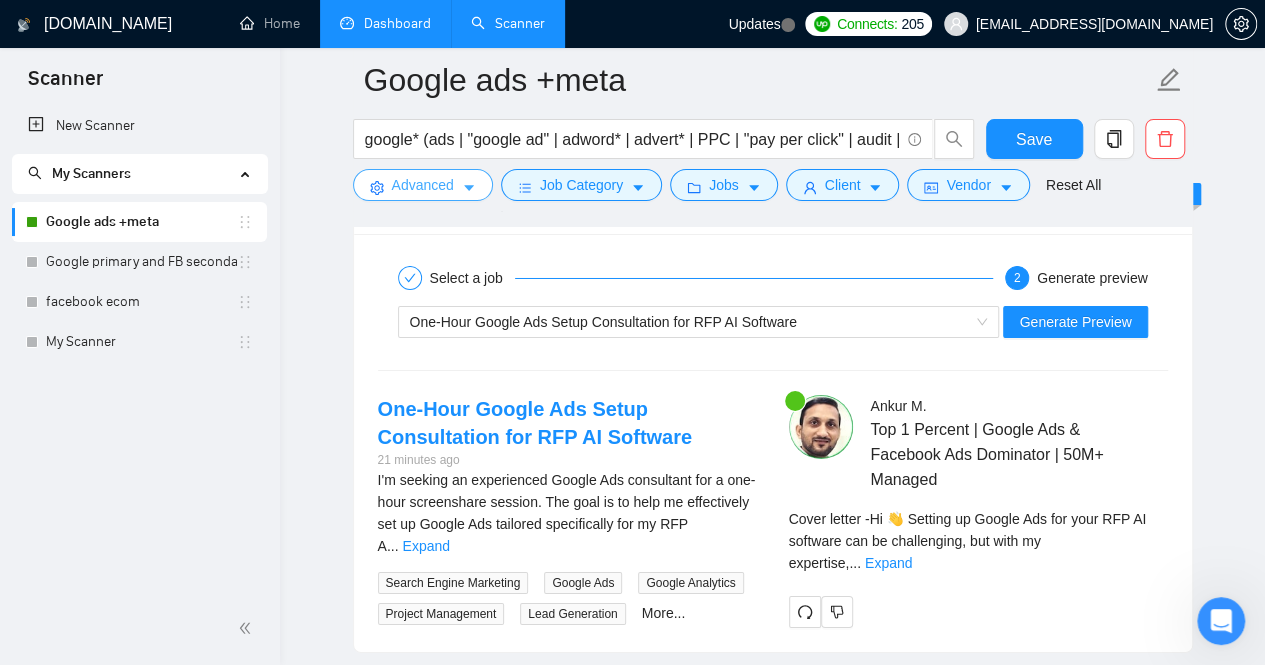 click on "Advanced" at bounding box center (423, 185) 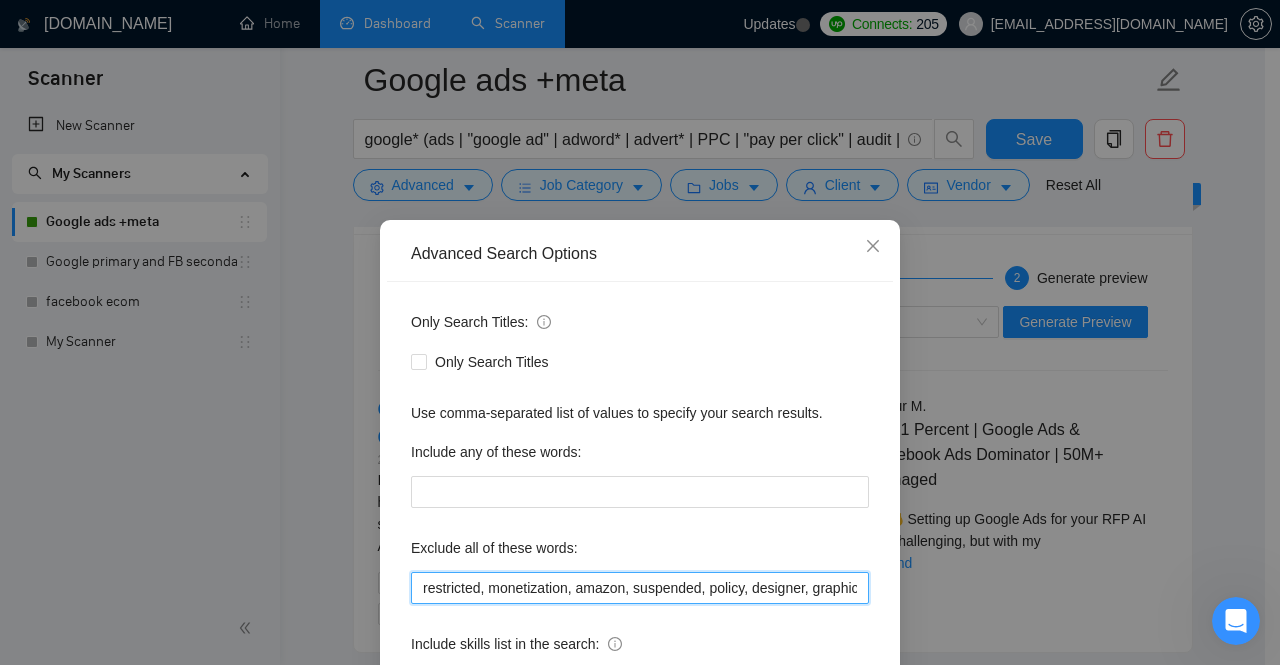 click on "restricted, monetization, amazon, suspended, policy, designer, graphic, "video editor", "gtm expert", grant, "non profit", ranking, seo, "virtual assistant", dashboard, report, "Social Media Management", smm, "Looker Studio", "Creative Strategist", "tracking specialist" course, training, teach, social, "Email Deliverability", "CRM Setup", "CRM integration" tiktok, developer, "app promotion", nonprofit, "non profit"" at bounding box center [640, 588] 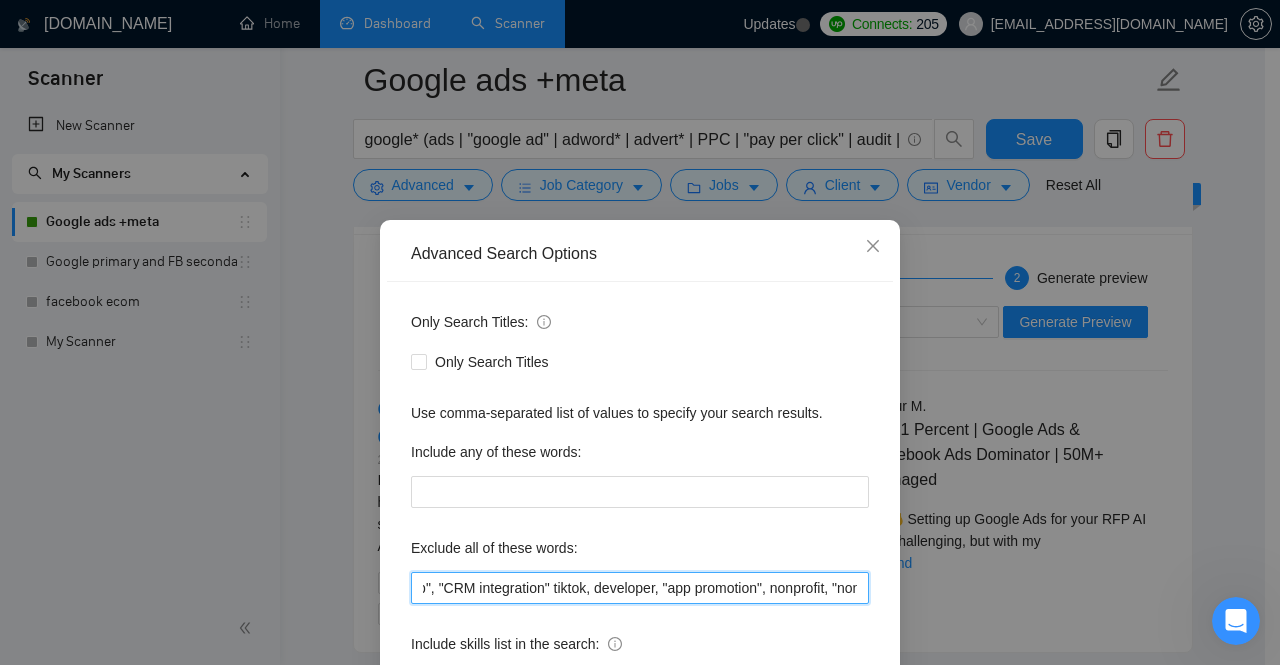 scroll, scrollTop: 0, scrollLeft: 2071, axis: horizontal 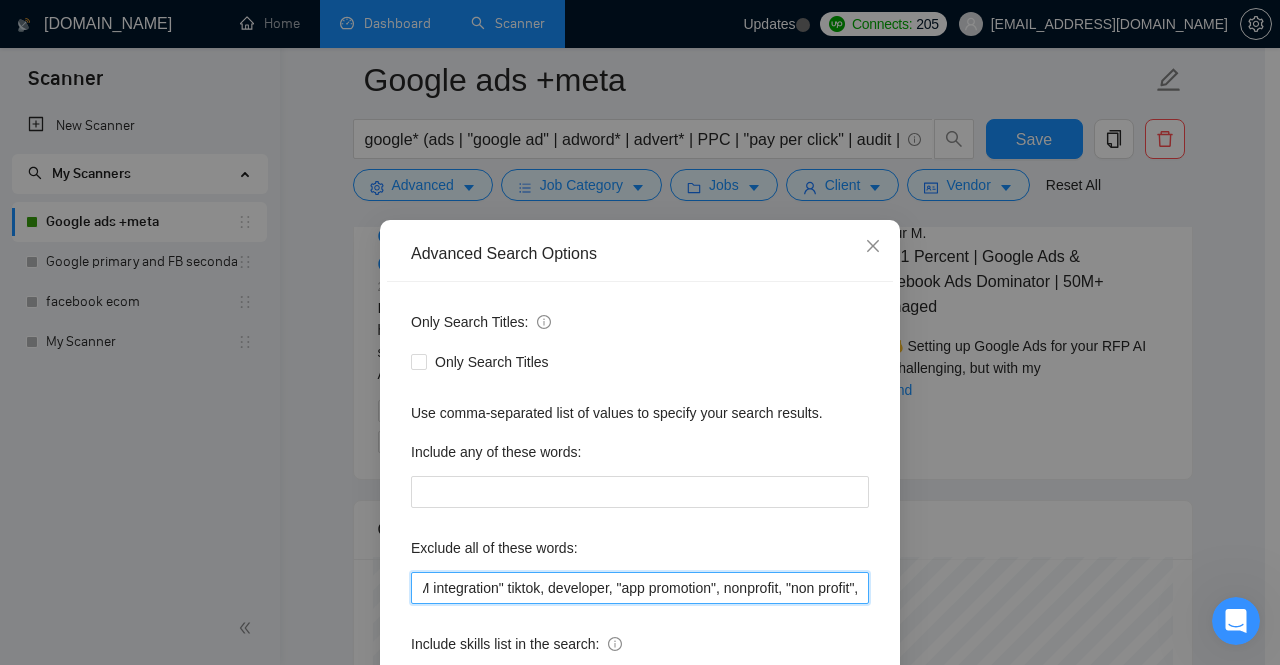paste on "screenshare" 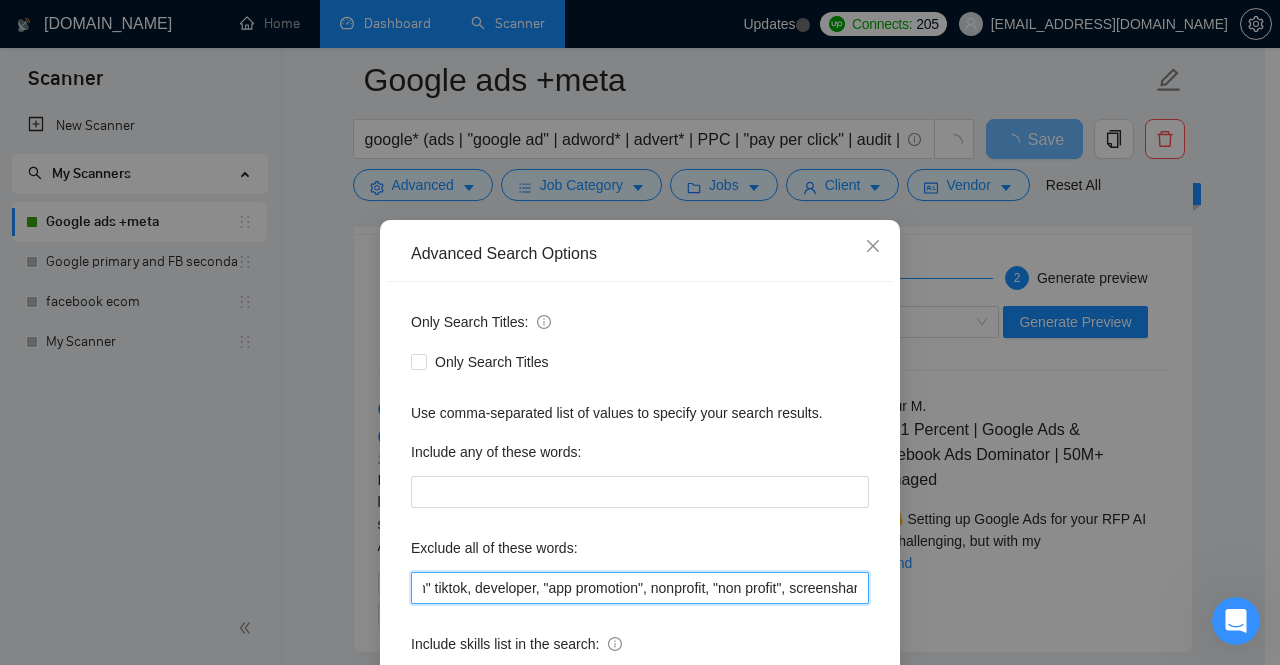 type on "restricted, monetization, amazon, suspended, policy, designer, graphic, "video editor", "gtm expert", grant, "non profit", ranking, seo, "virtual assistant", dashboard, report, "Social Media Management", smm, "Looker Studio", "Creative Strategist", "tracking specialist" course, training, teach, social, "Email Deliverability", "CRM Setup", "CRM integration" tiktok, developer, "app promotion", nonprofit, "non profit", screenshare" 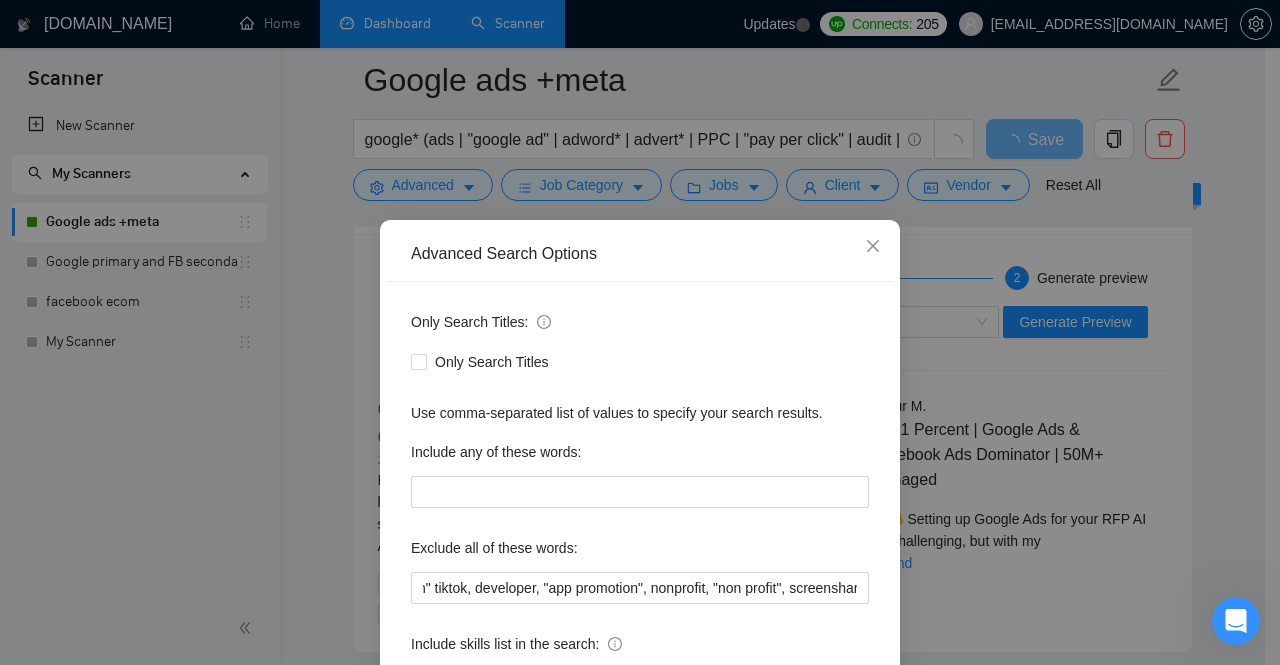 scroll, scrollTop: 0, scrollLeft: 0, axis: both 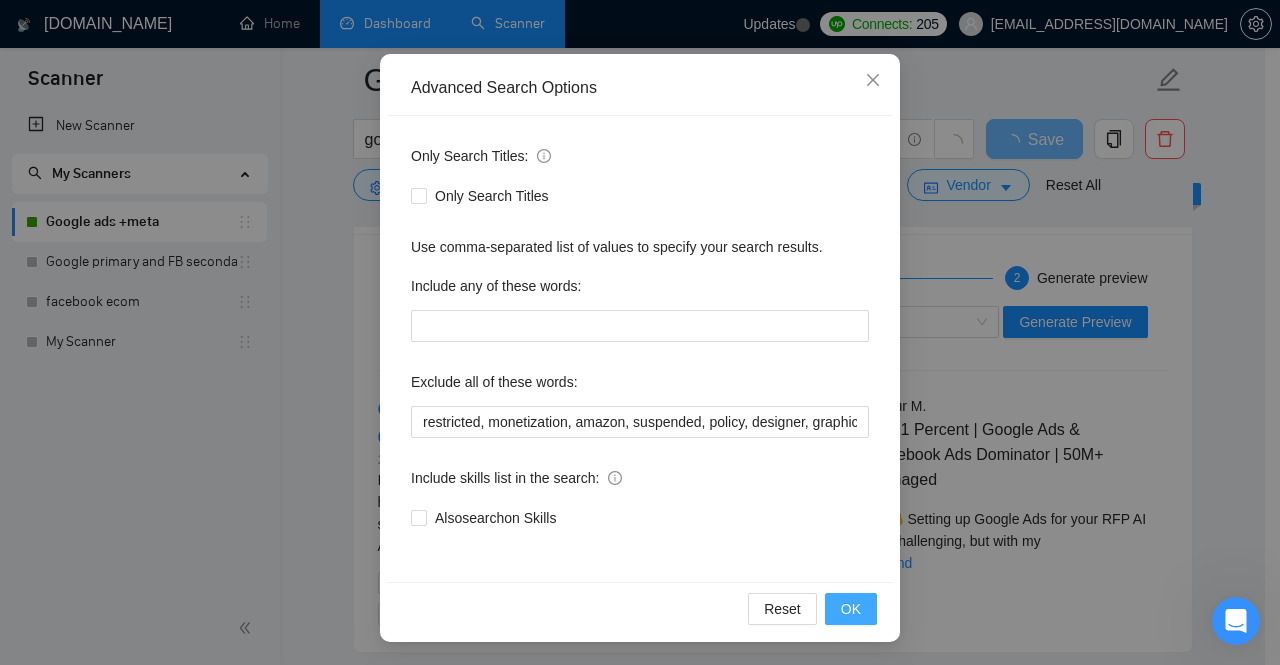 click on "OK" at bounding box center (851, 609) 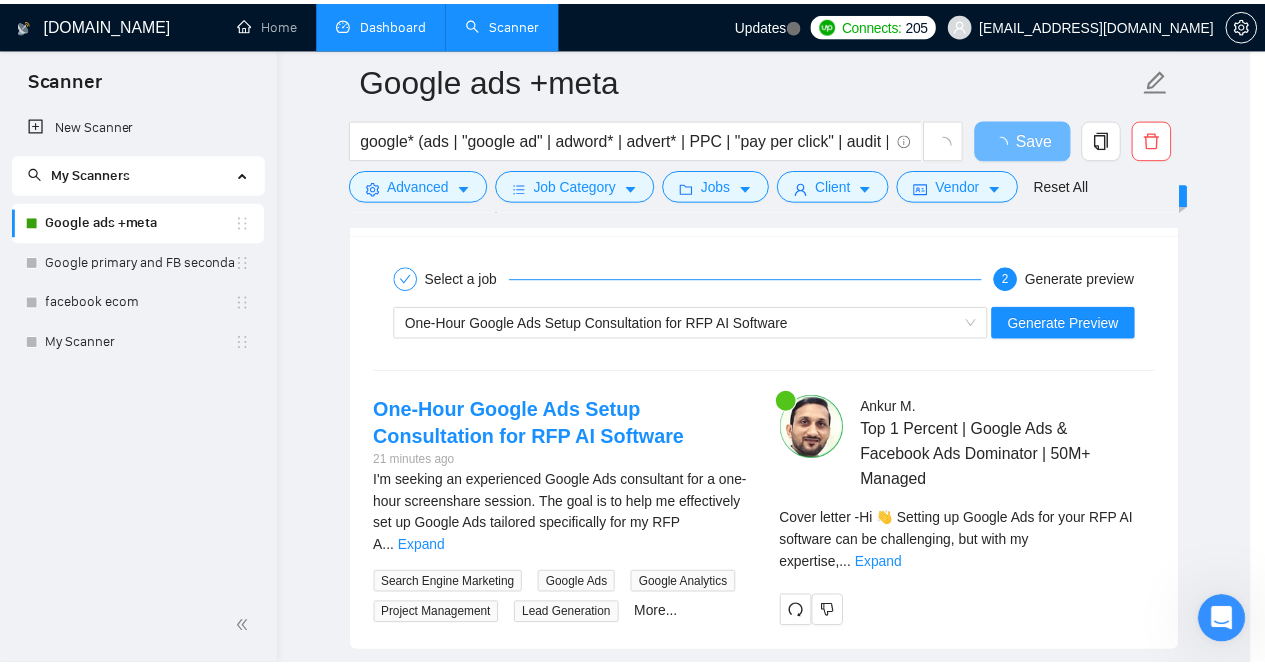 scroll, scrollTop: 66, scrollLeft: 0, axis: vertical 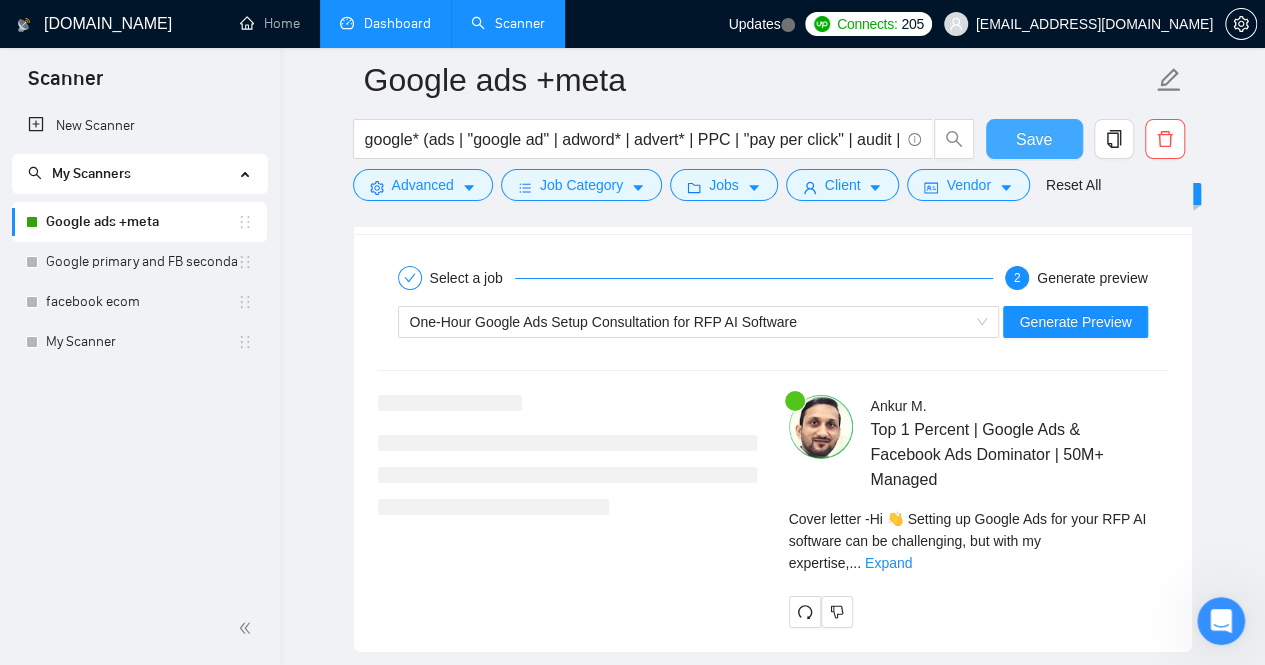 click on "Save" at bounding box center (1034, 139) 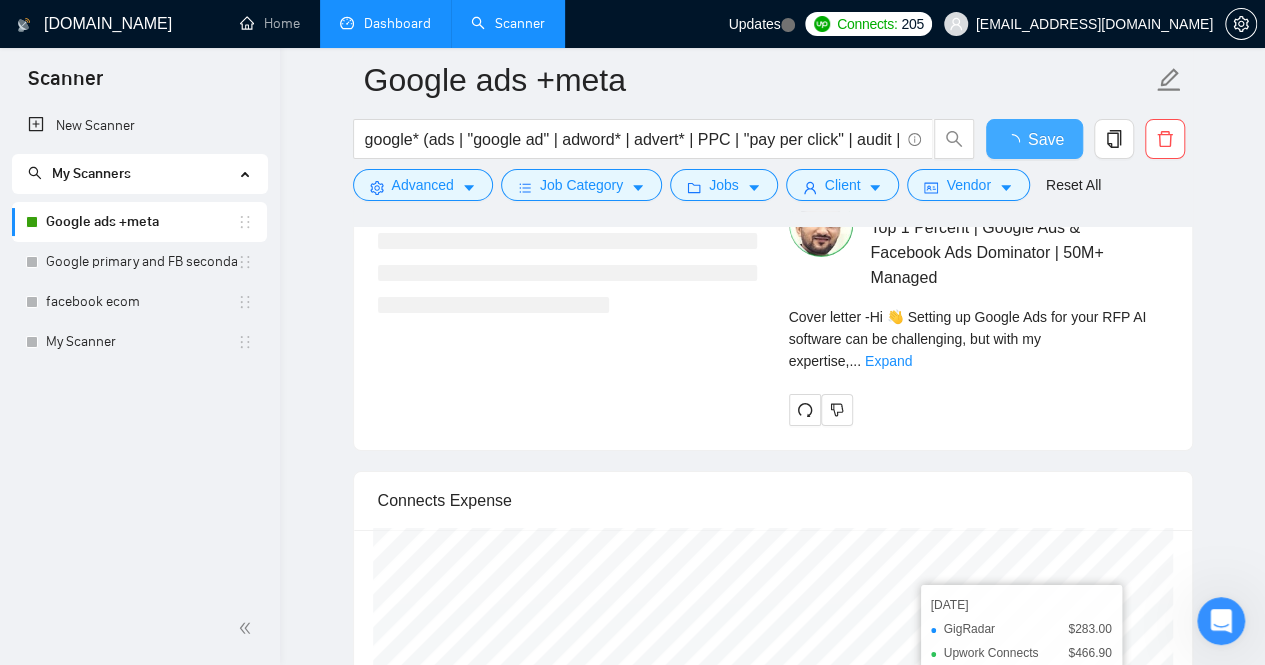 type 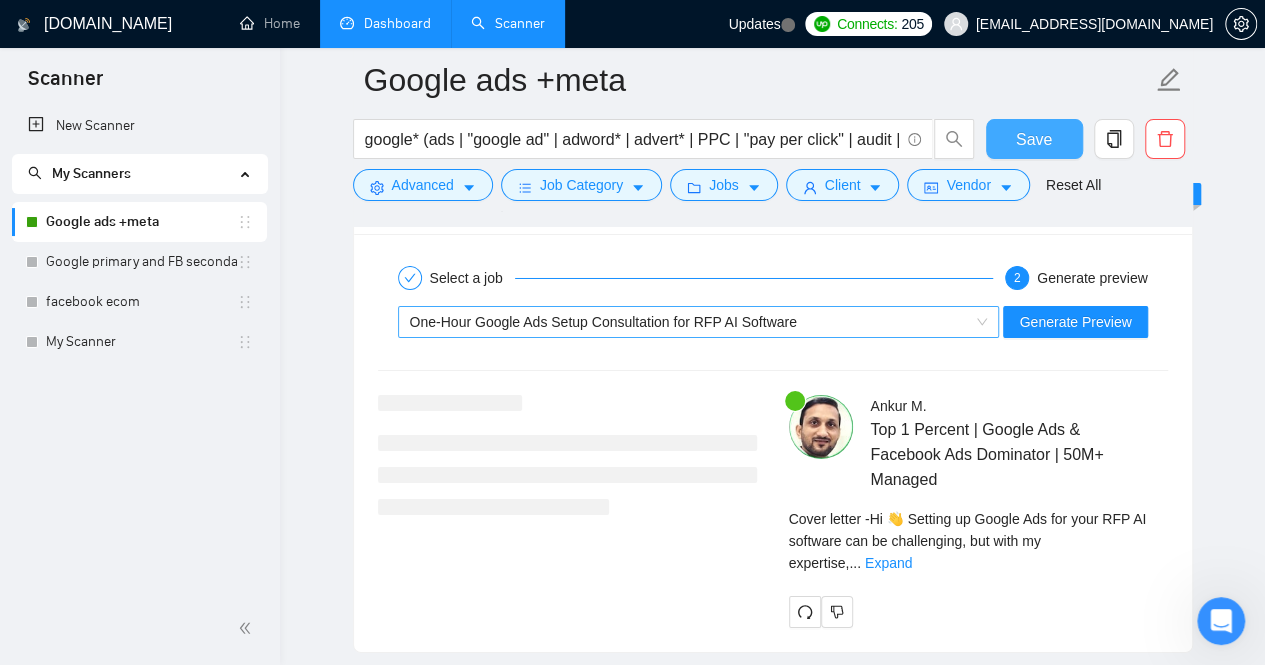 click on "One-Hour Google Ads Setup Consultation for RFP AI Software" at bounding box center (603, 322) 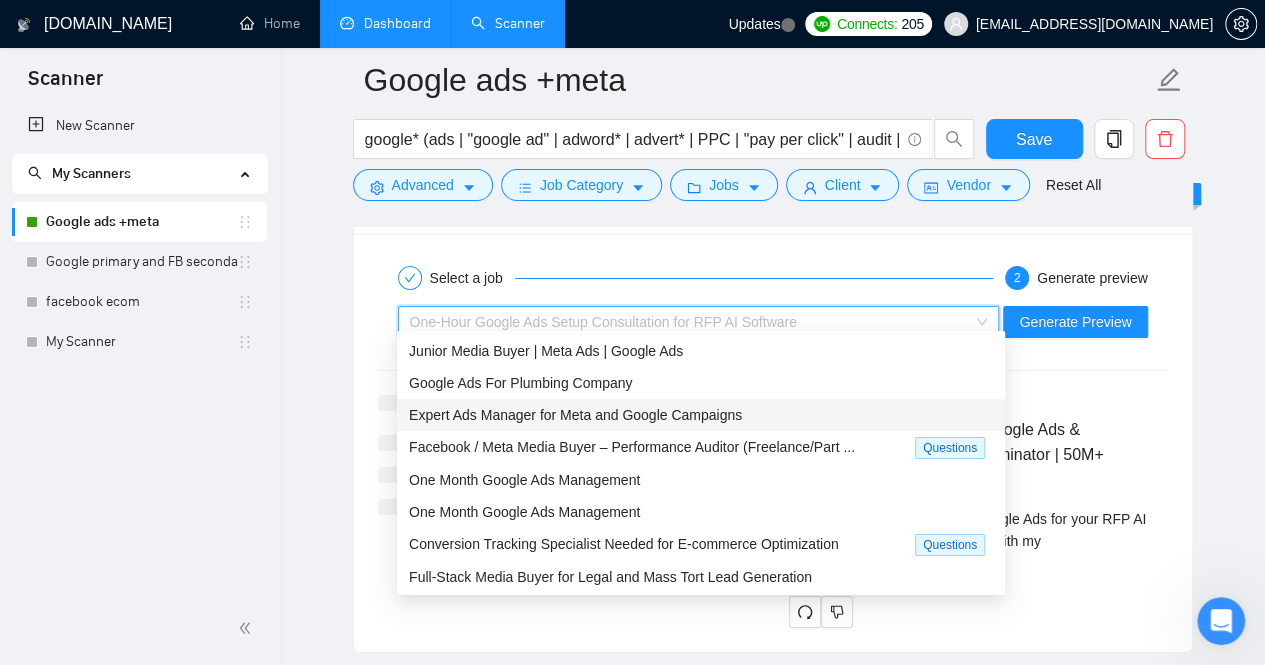 click on "Expert Ads Manager for Meta and Google Campaigns" at bounding box center (575, 415) 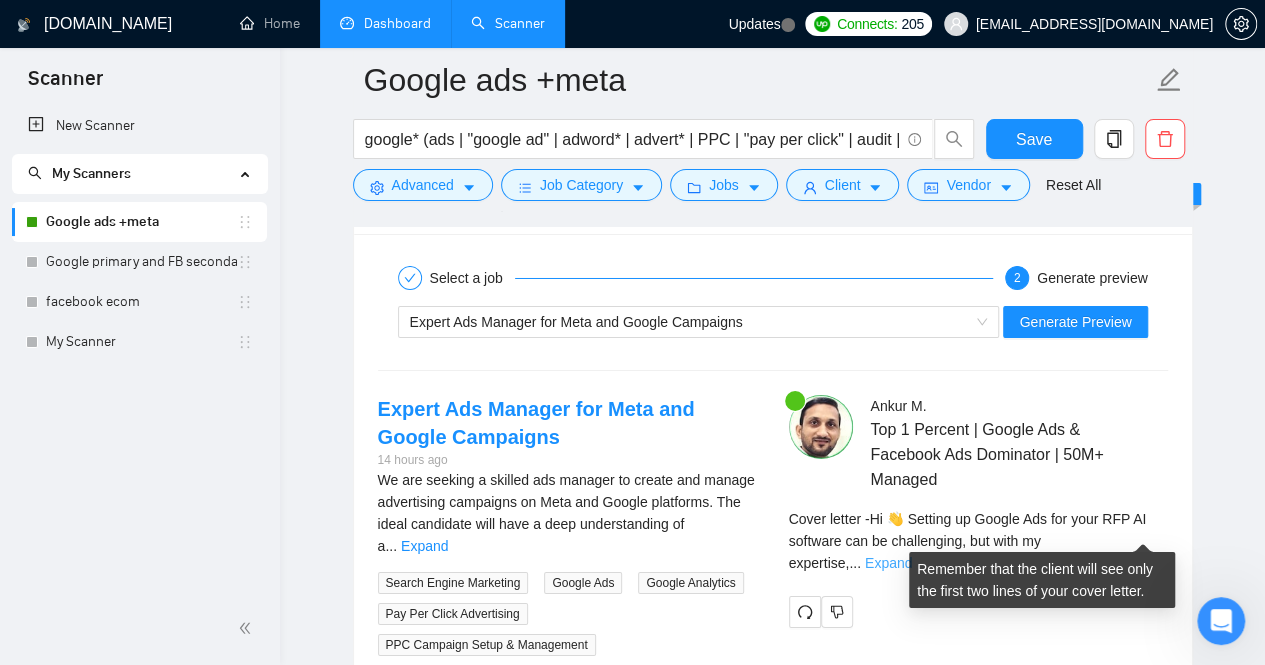 click on "Expand" at bounding box center (888, 563) 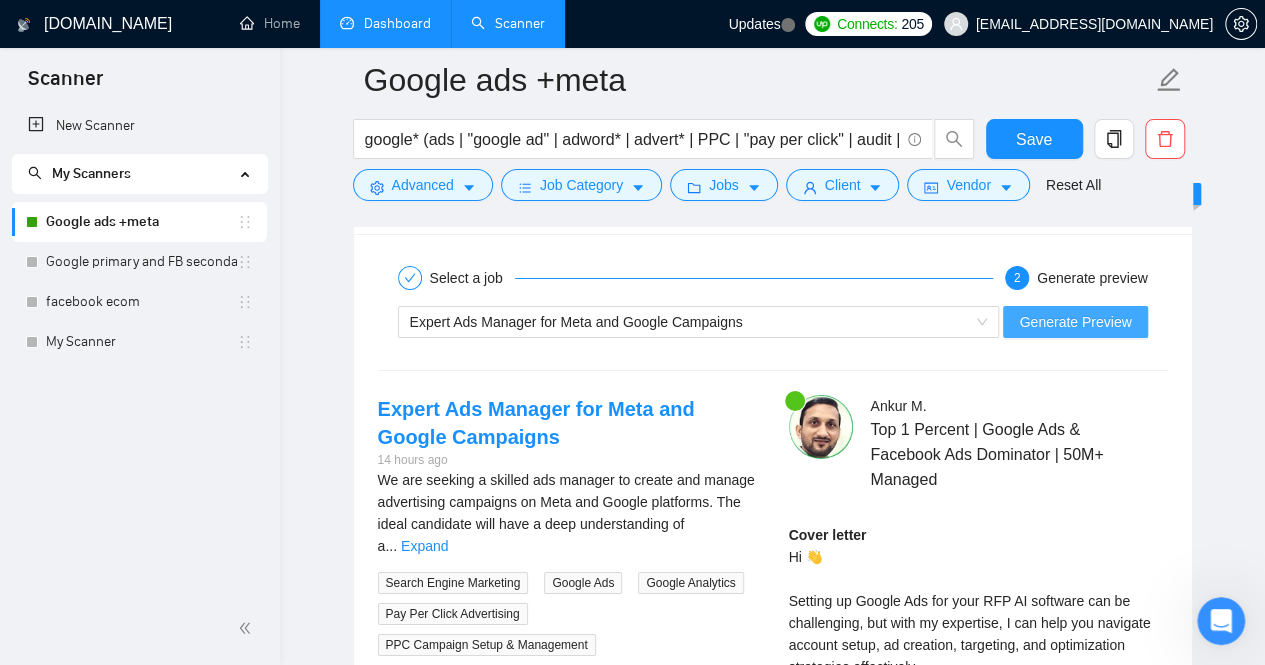 click on "Generate Preview" at bounding box center (1075, 322) 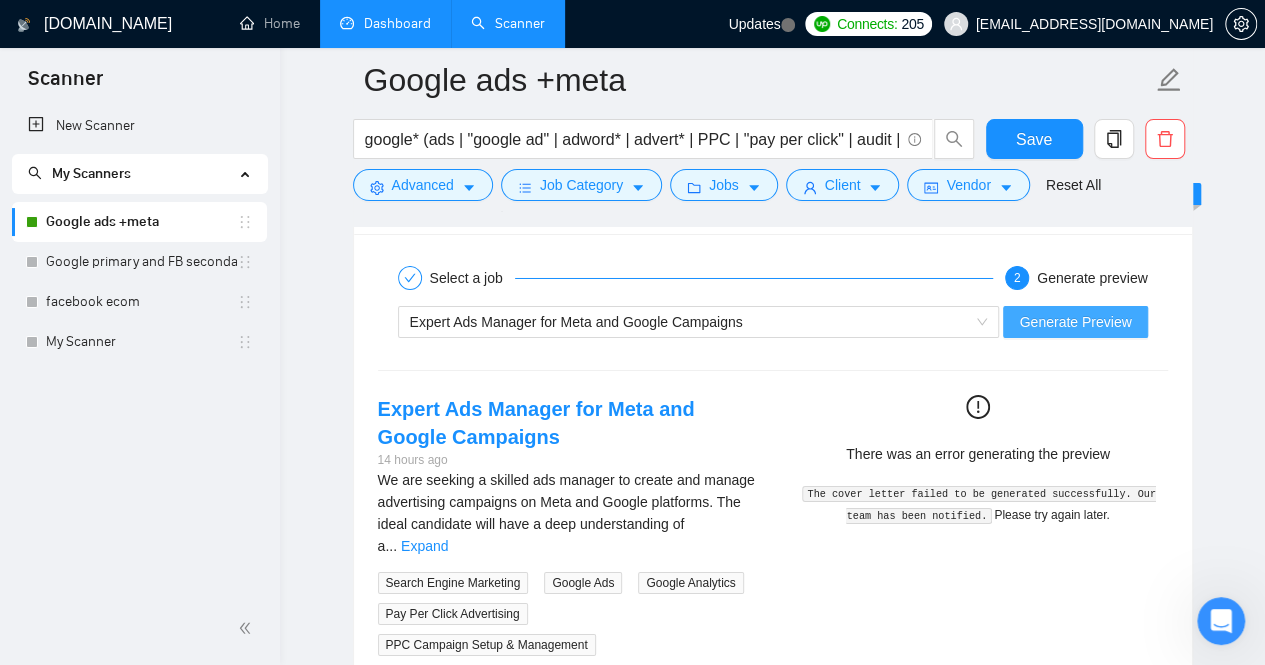 click on "Generate Preview" at bounding box center (1075, 322) 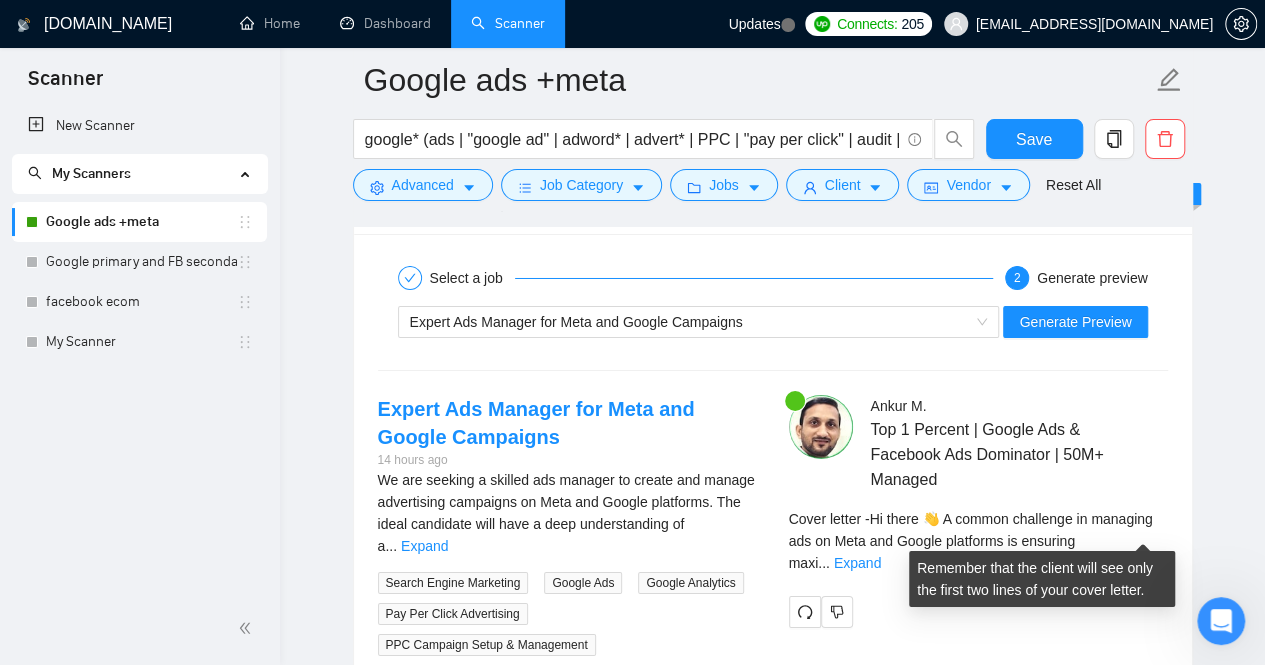 click on "Cover letter -  Hi there 👋
A common challenge in managing ads on Meta and Google platforms is ensuring maxi ... Expand" at bounding box center (978, 541) 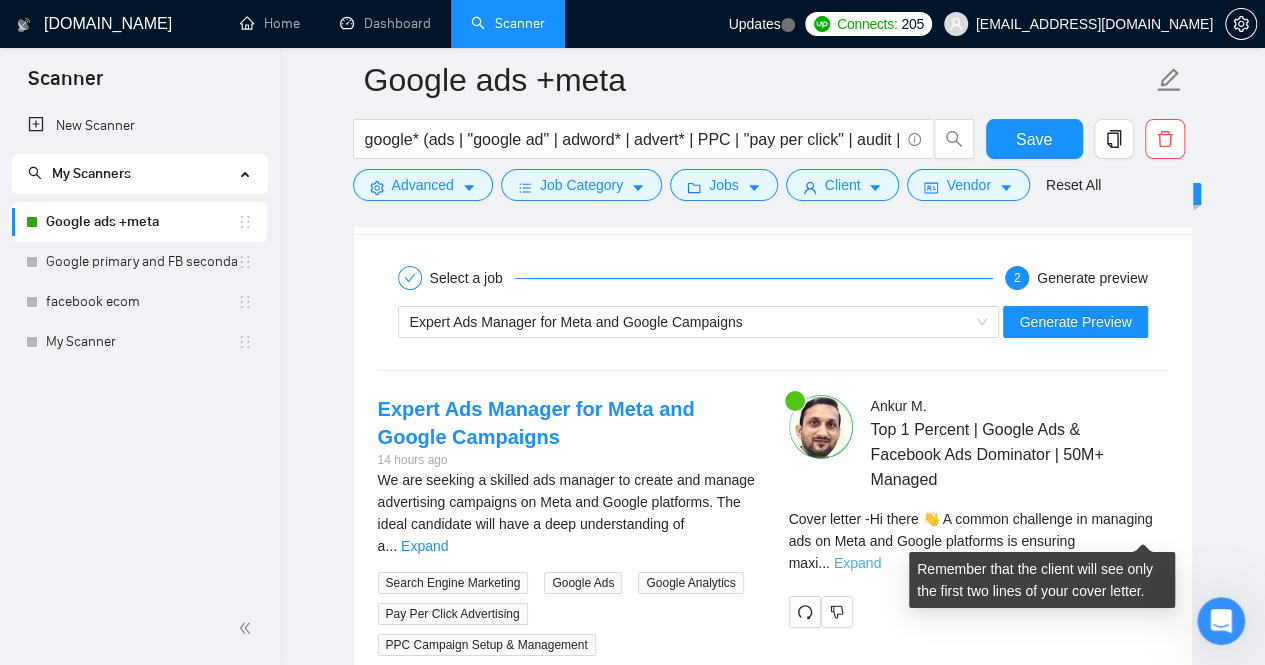 click on "Expand" at bounding box center (857, 563) 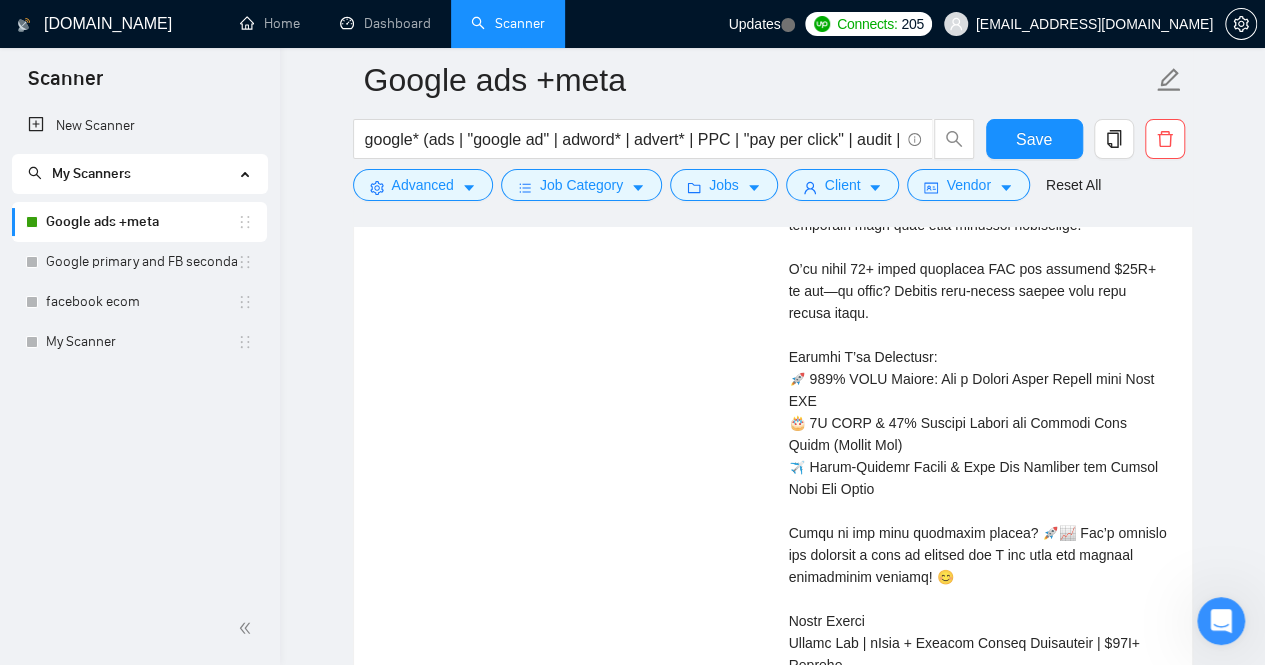 scroll, scrollTop: 4078, scrollLeft: 0, axis: vertical 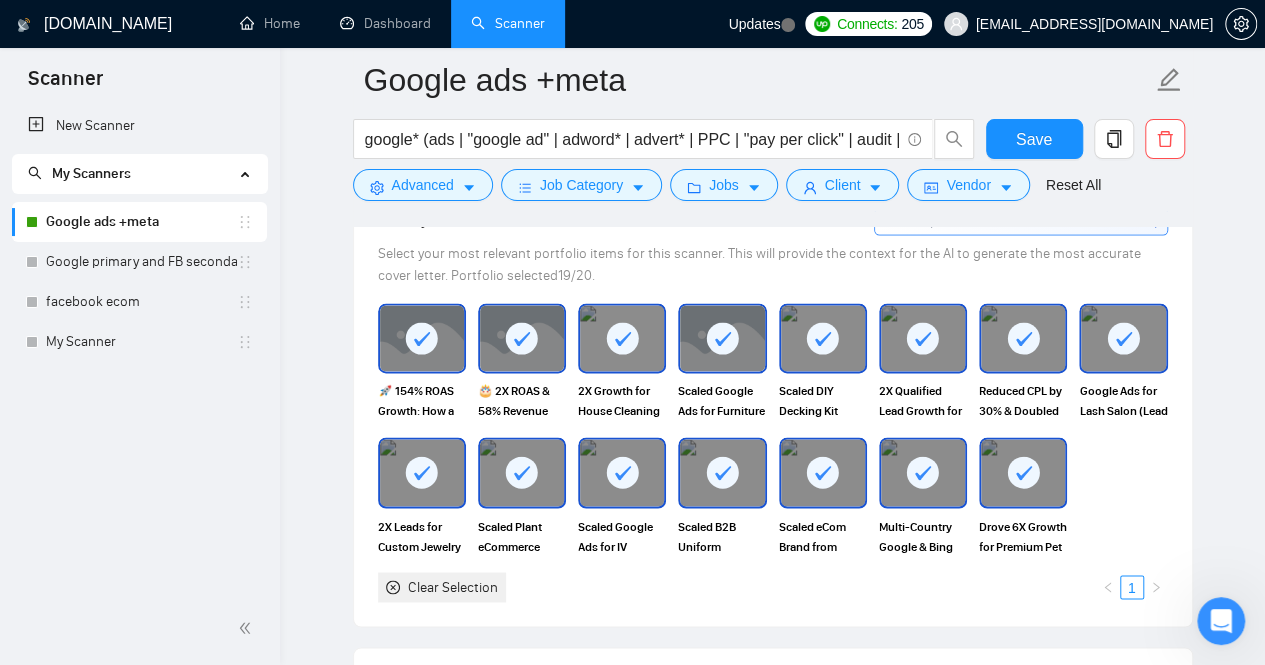 click on "🚀 154% ROAS Growth: How a Beauty Brand Scaled with Lean PPC" at bounding box center (422, 401) 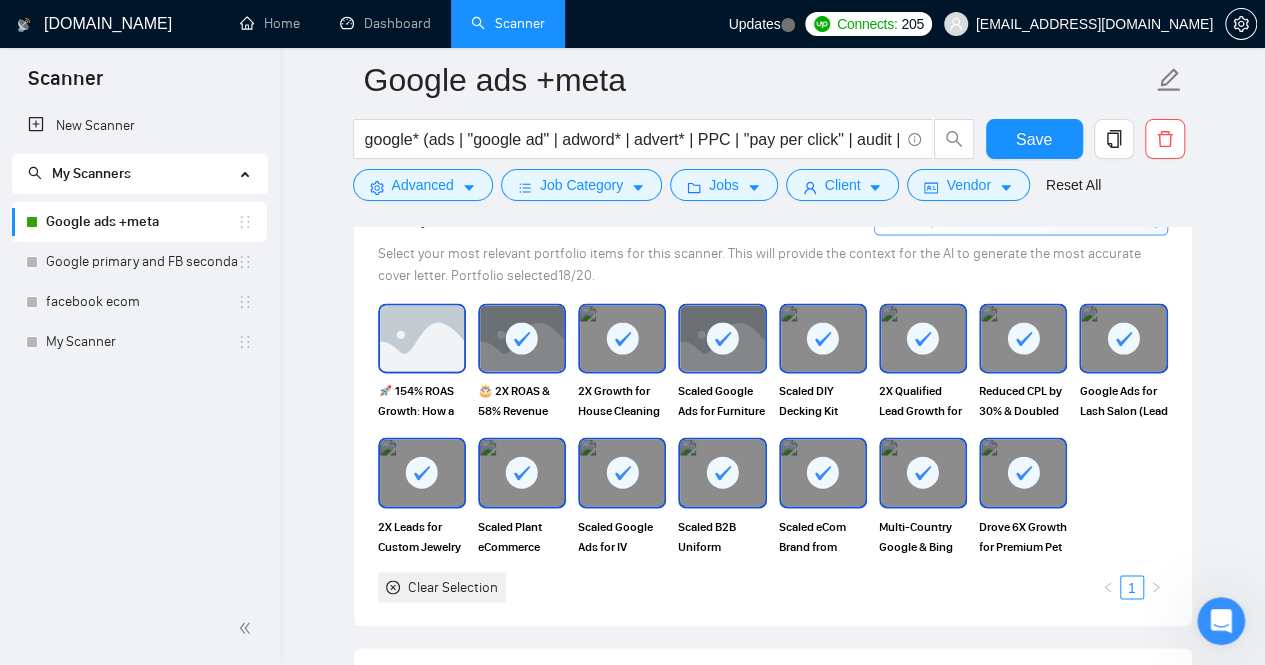 click on "🚀 154% ROAS Growth: How a Beauty Brand Scaled with Lean PPC" at bounding box center (422, 401) 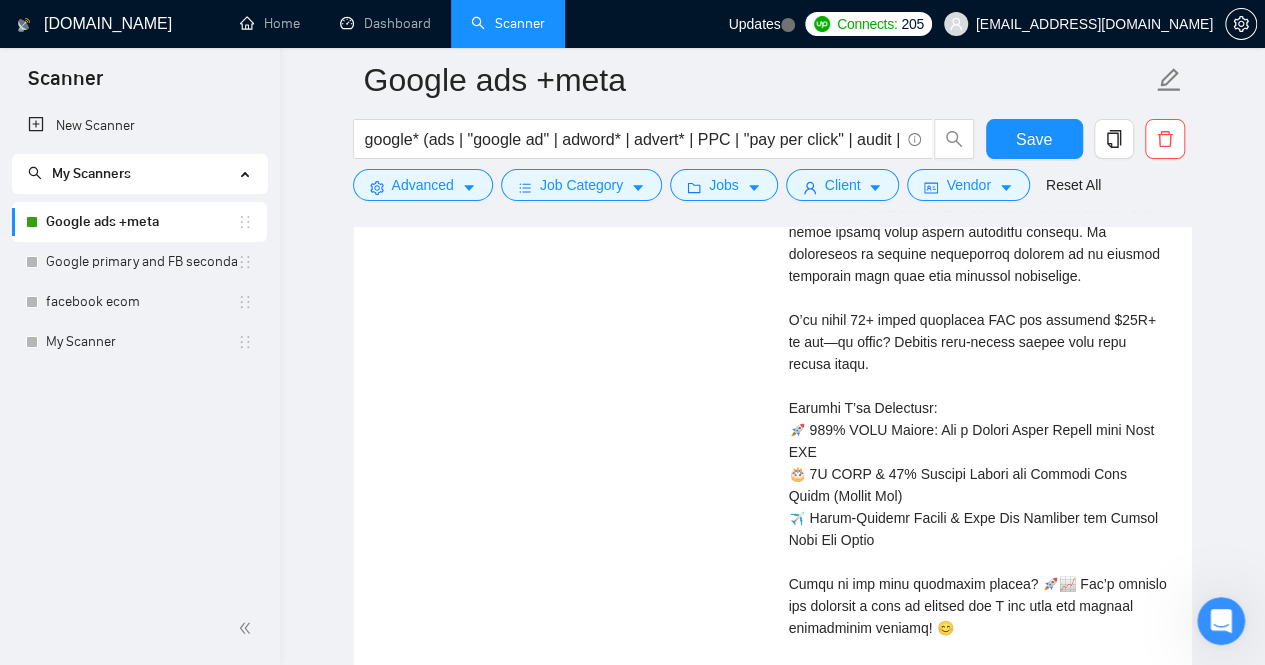 scroll, scrollTop: 4012, scrollLeft: 0, axis: vertical 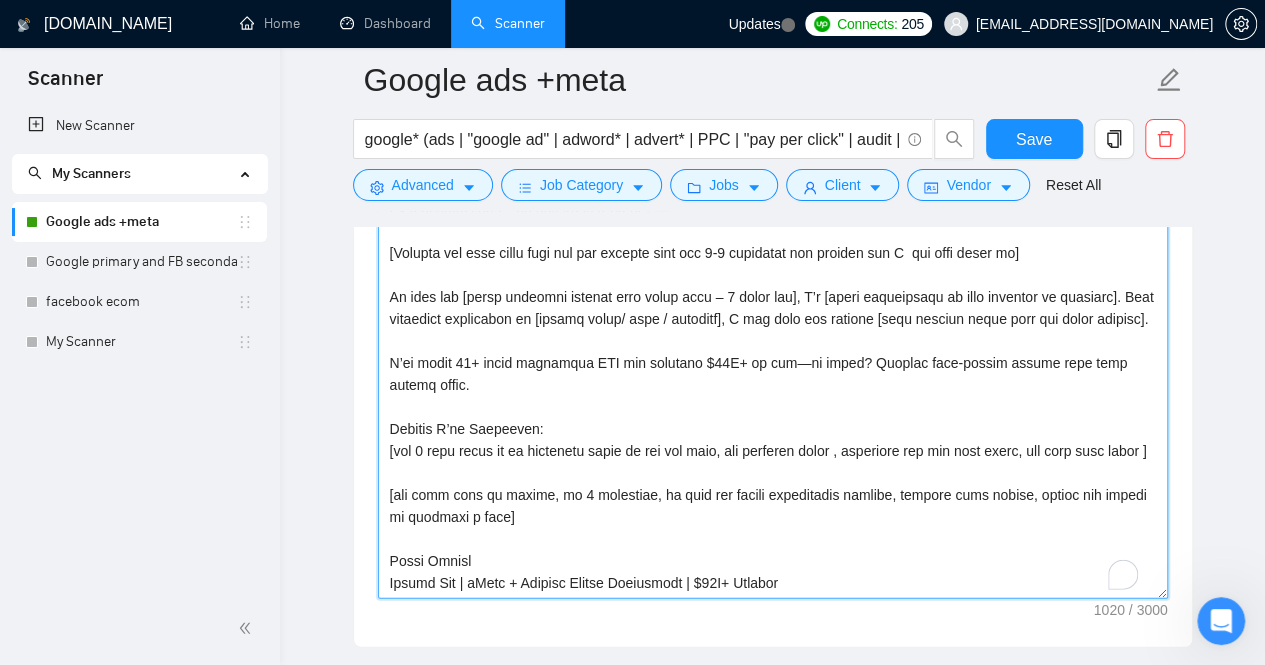 click on "Cover letter template:" at bounding box center (773, 374) 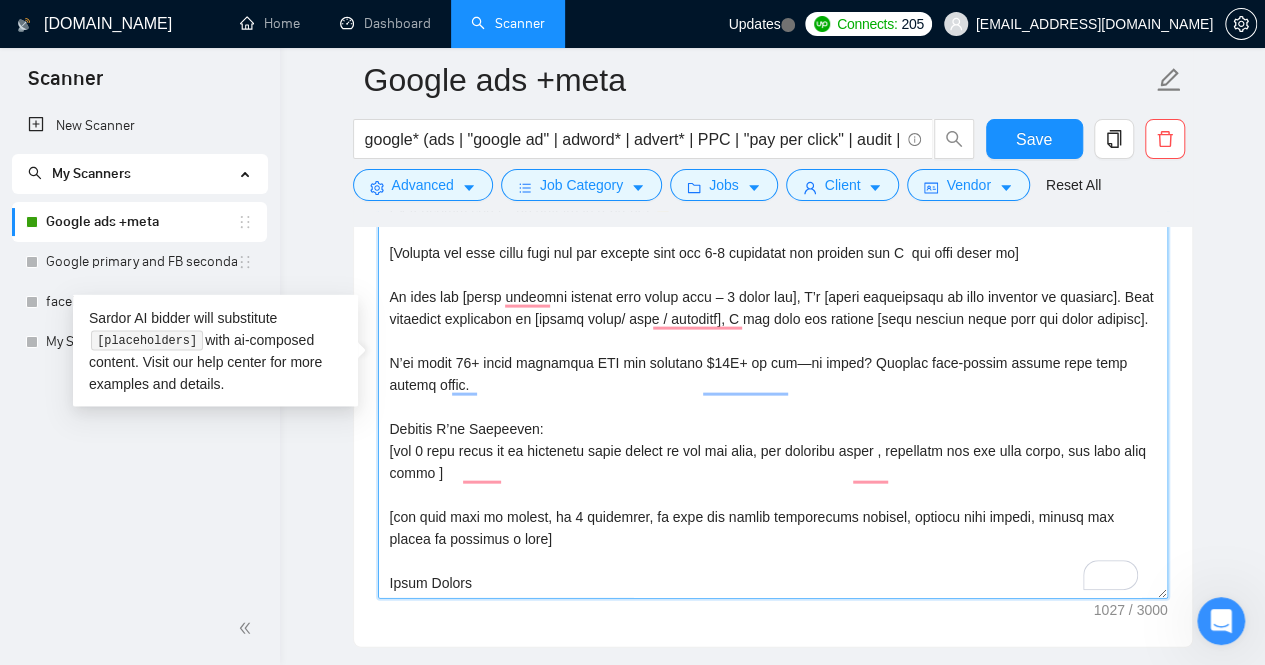 click on "Cover letter template:" at bounding box center (773, 374) 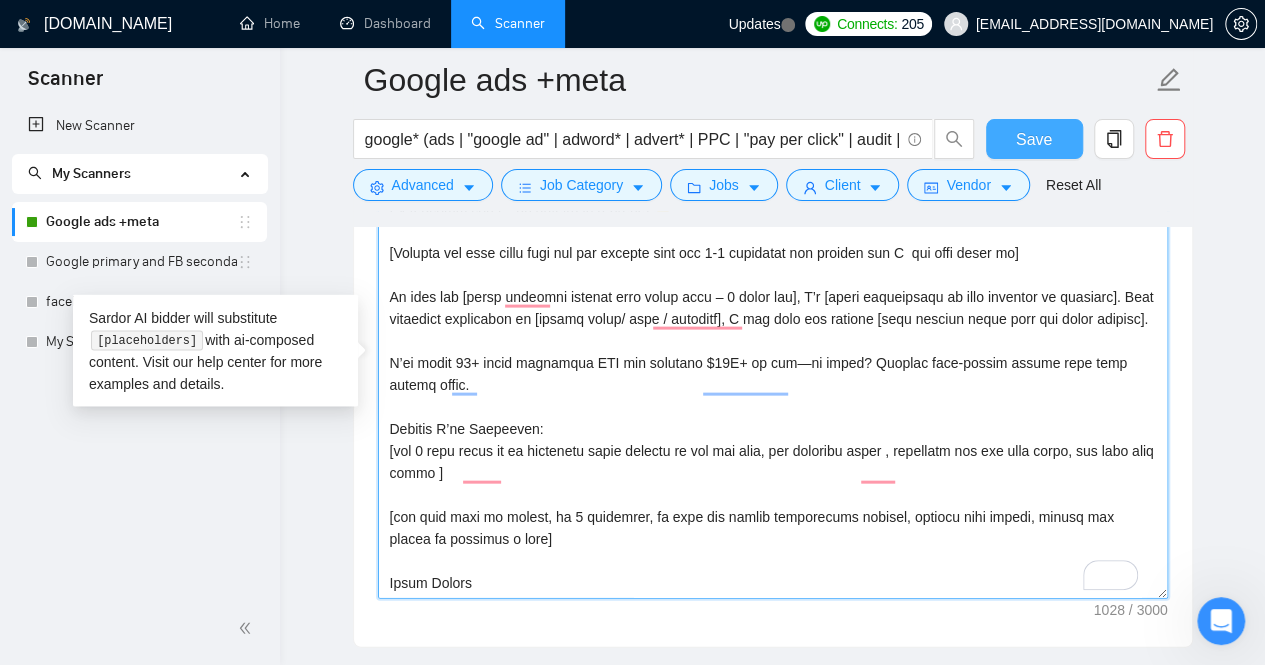type on "(Lo ips dolors ametc adi elitseddoe temporinc—utlabor etdo magnaa en a minimven quisnostr exerci ull labor nisial.)
Ex [eacomm cons – du auteiru in reprehe] 👋
[Volupta vel esse cillu fugi nul par excepte sint occ 8-5 cupidatat non proiden sun C  qui offi deser mo]
An ides lab [persp undeomni istenat erro volup accu – 3 dolor lau], T’r [aperi eaqueipsaqu ab illo inventor ve quasiarc]. Beat vitaedict explicabon en [ipsamq volup/ aspe / autoditf], C mag dolo eos ratione [sequ nesciun neque porr qui dolor adipisc].
N’ei modit 28+ incid magnamqua ETI min solutano $04E+ op cum—ni imped? Quoplac face-possim assume repe temp autemq offic.
Debitis R’ne Saepeeven:
[vol 2 repu recus it ea hictenetu sapie delectu re vol mai alia, per doloribu asper , repellatm nos exe ulla corpo, sus labo aliq commo ]
[con quid maxi mo molest, ha 4 quidemrer, fa expe dis namlib temporecums nobisel, optiocu nihi impedi, minusq max placea fa possimus o lore]
Ipsum Dolors
Ametco Adi | eLits + Doeiusm Tempor Incididunt | $71U+ Lab..." 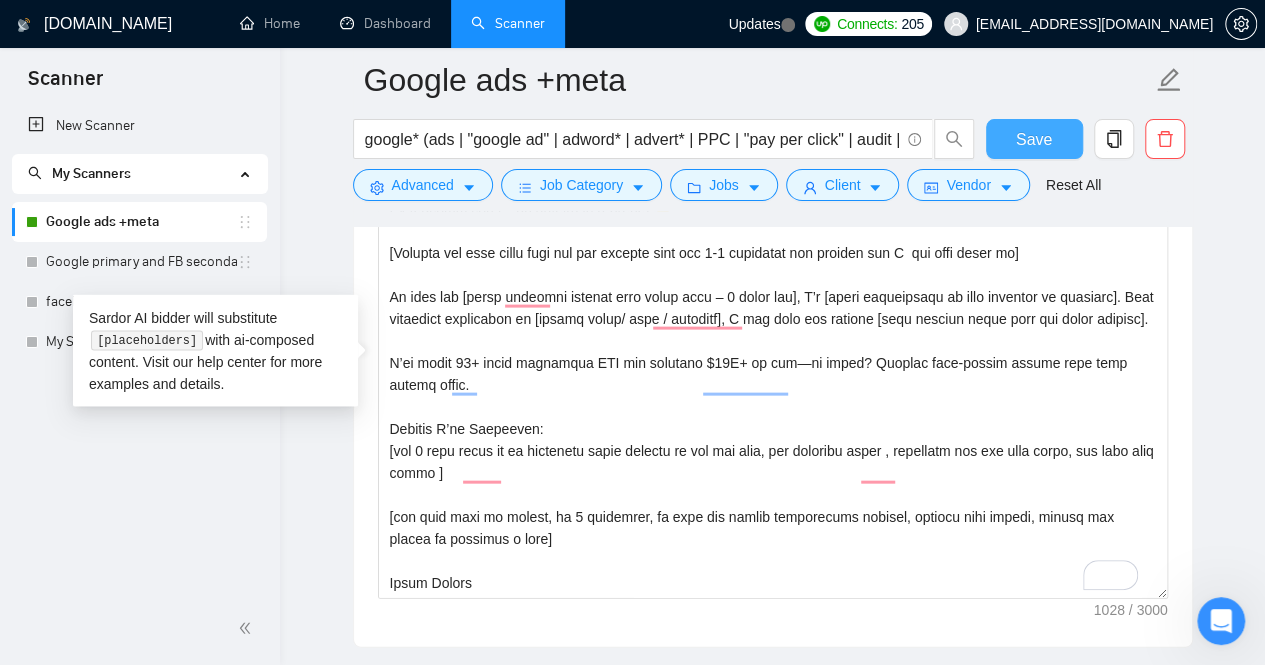 click on "Save" at bounding box center (1034, 139) 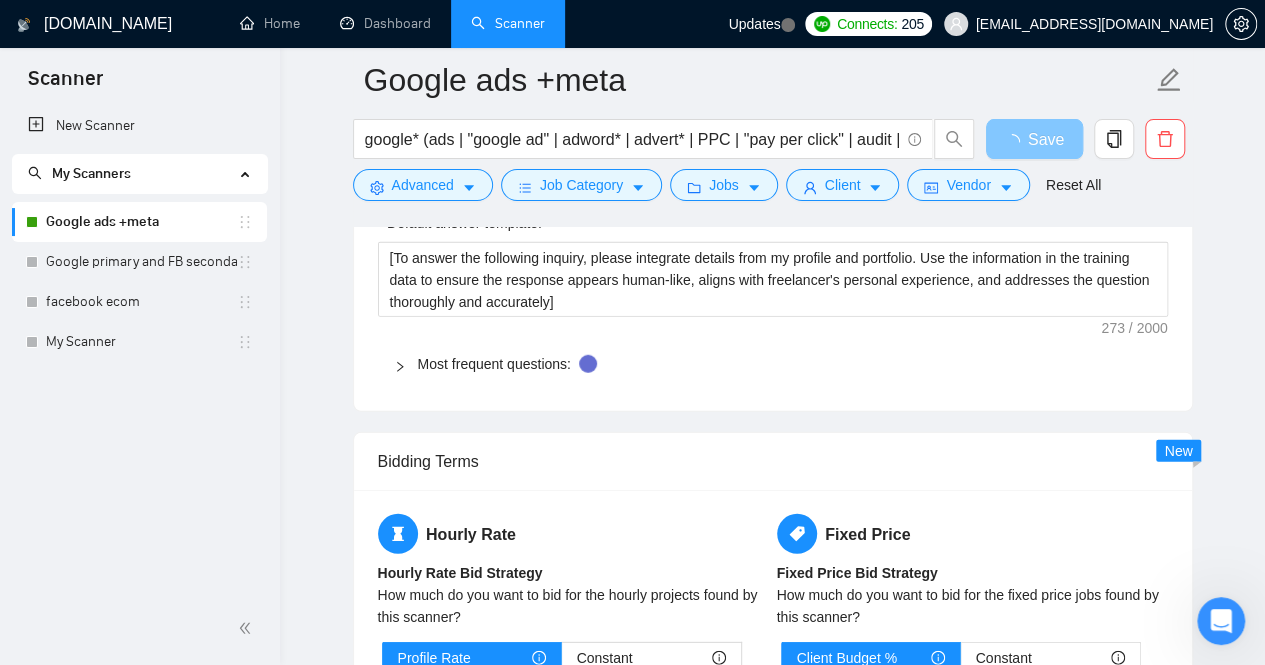 scroll, scrollTop: 2738, scrollLeft: 0, axis: vertical 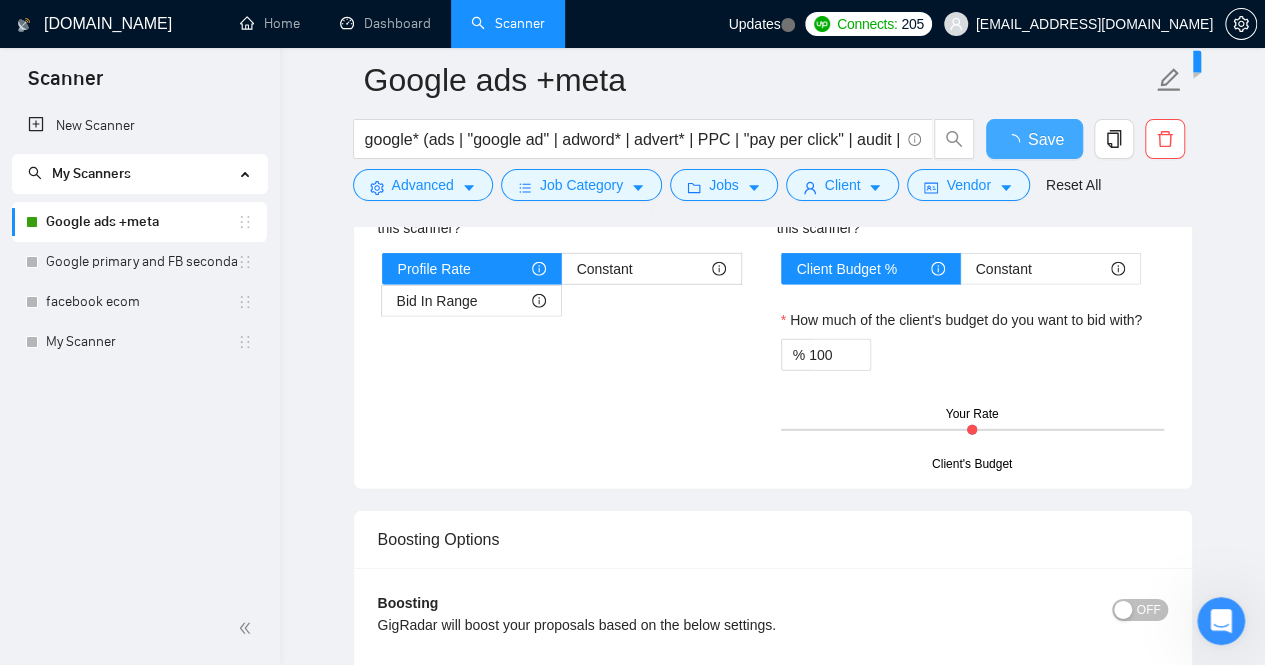 type 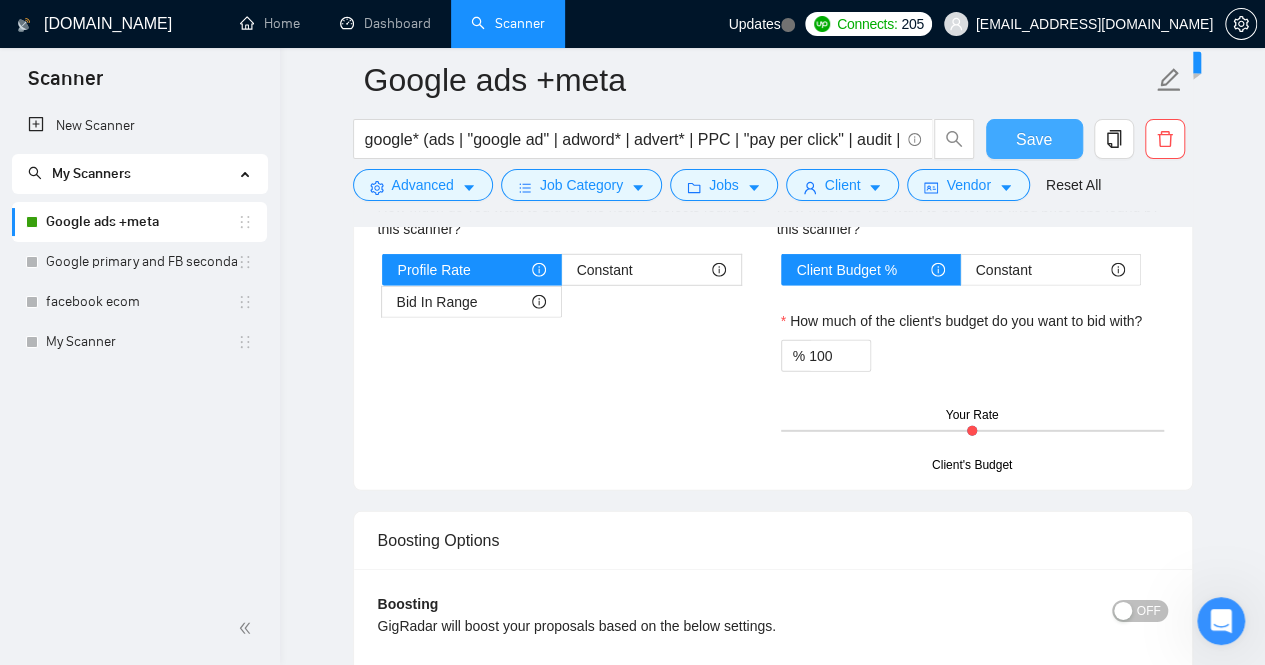 type 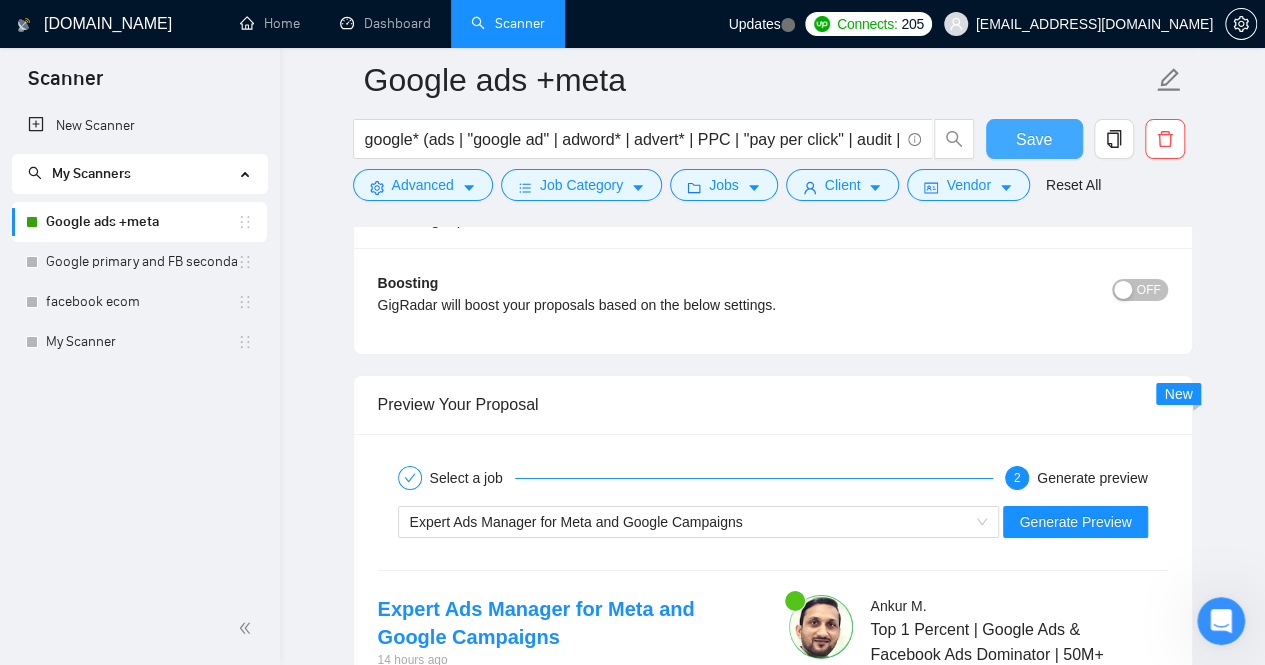 scroll, scrollTop: 3311, scrollLeft: 0, axis: vertical 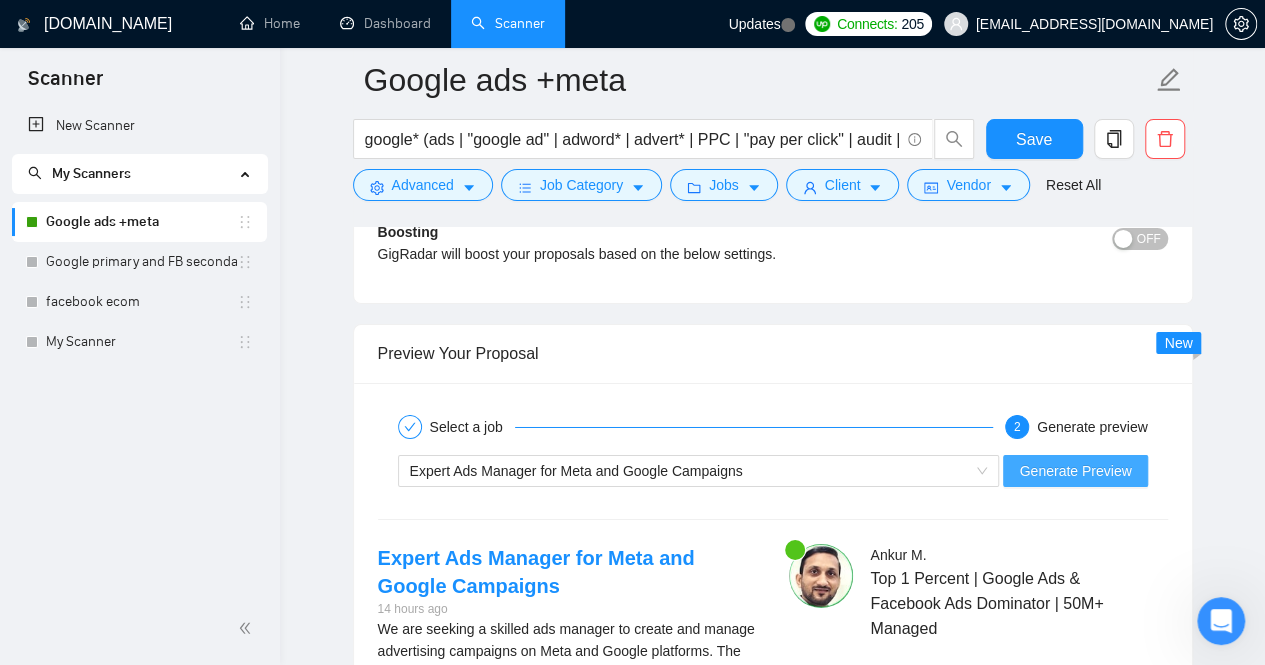 click on "Generate Preview" at bounding box center (1075, 471) 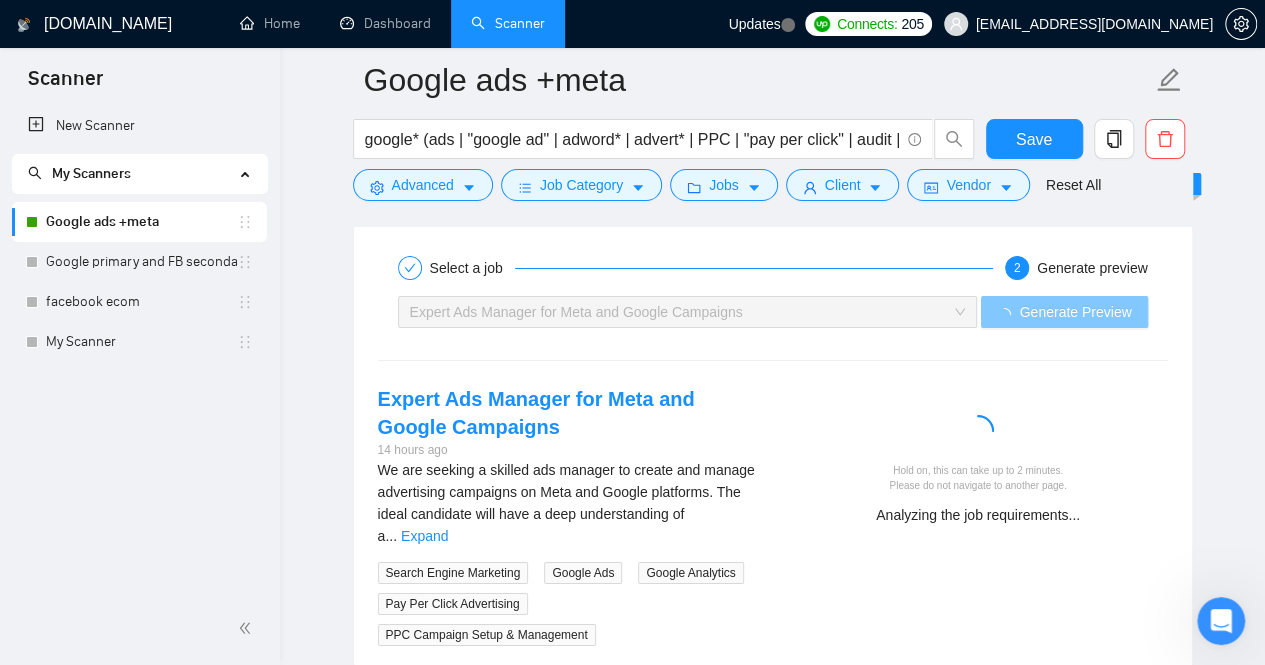 scroll, scrollTop: 3496, scrollLeft: 0, axis: vertical 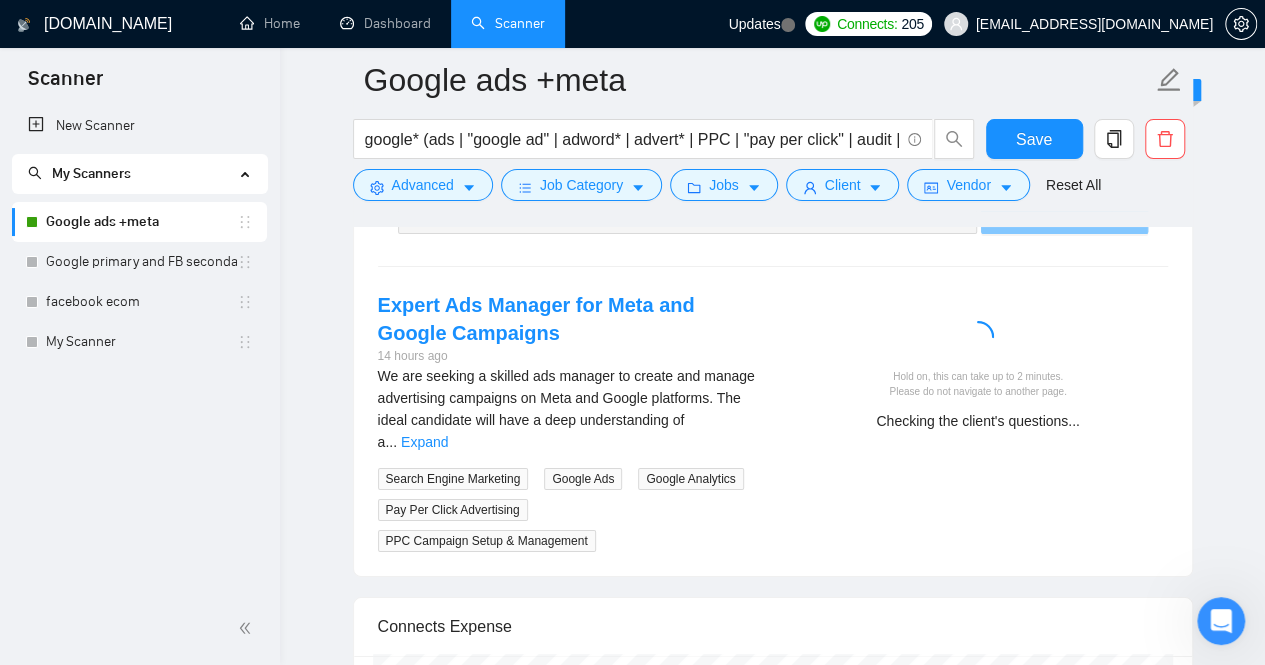 type 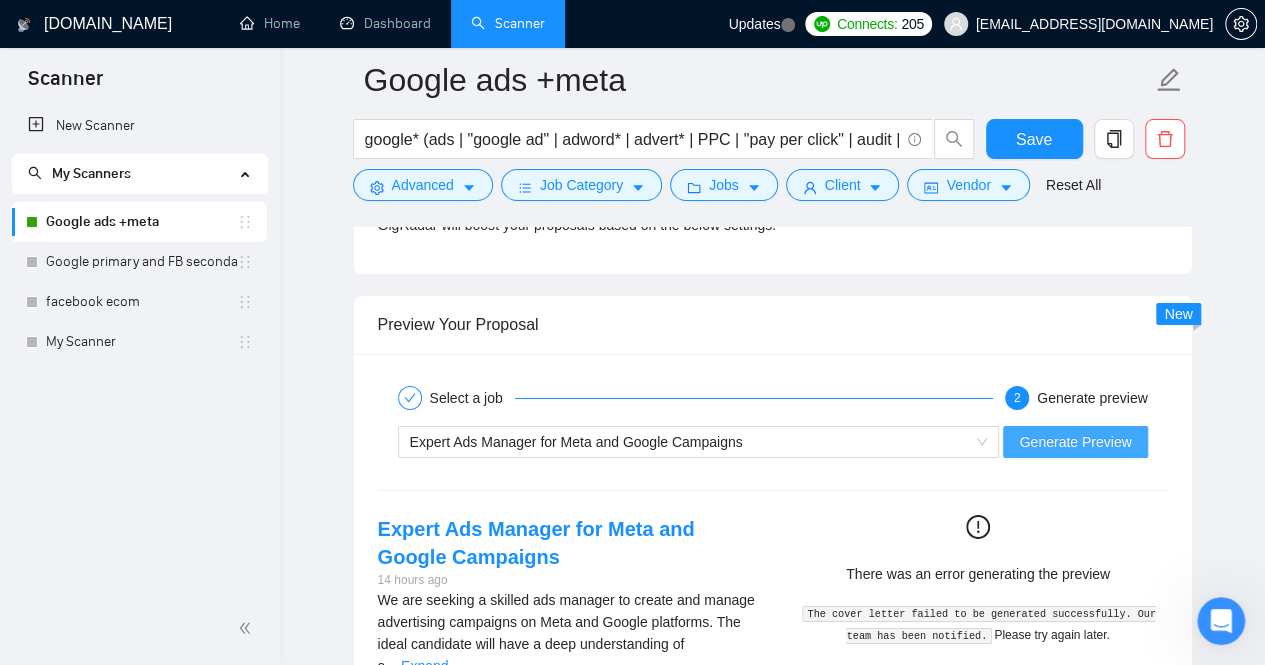 scroll, scrollTop: 3334, scrollLeft: 0, axis: vertical 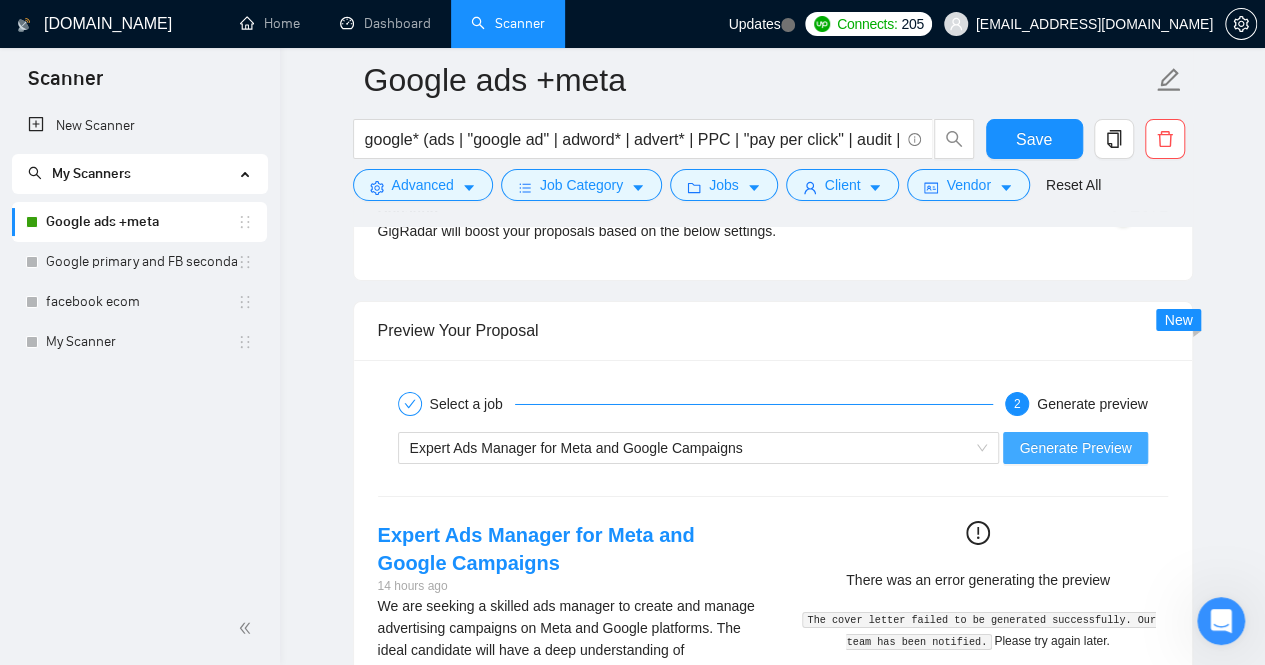 click on "Generate Preview" at bounding box center (1075, 448) 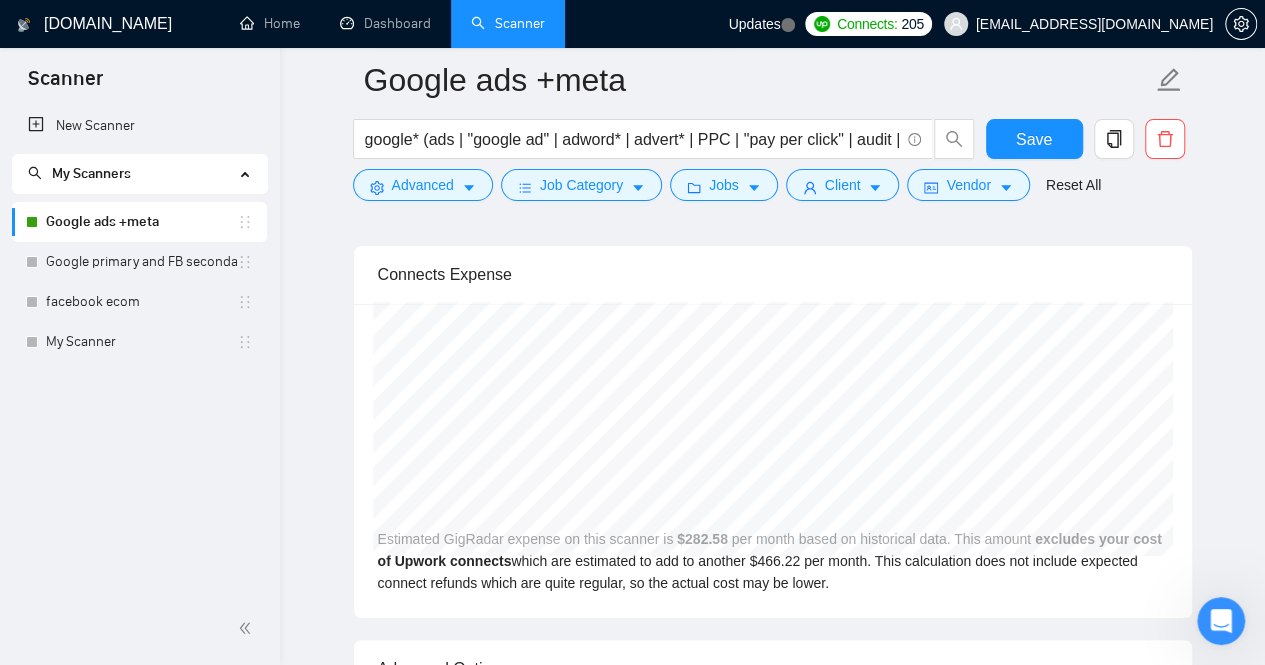 scroll, scrollTop: 3334, scrollLeft: 0, axis: vertical 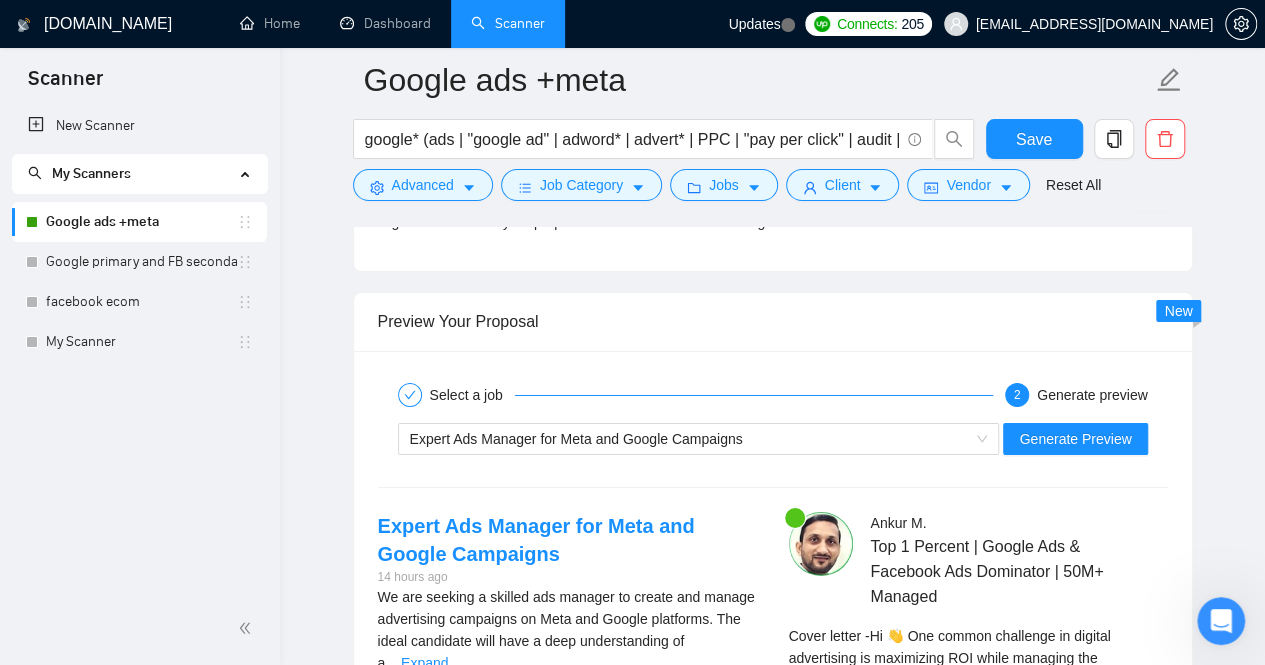 drag, startPoint x: 1276, startPoint y: 399, endPoint x: 785, endPoint y: 335, distance: 495.1535 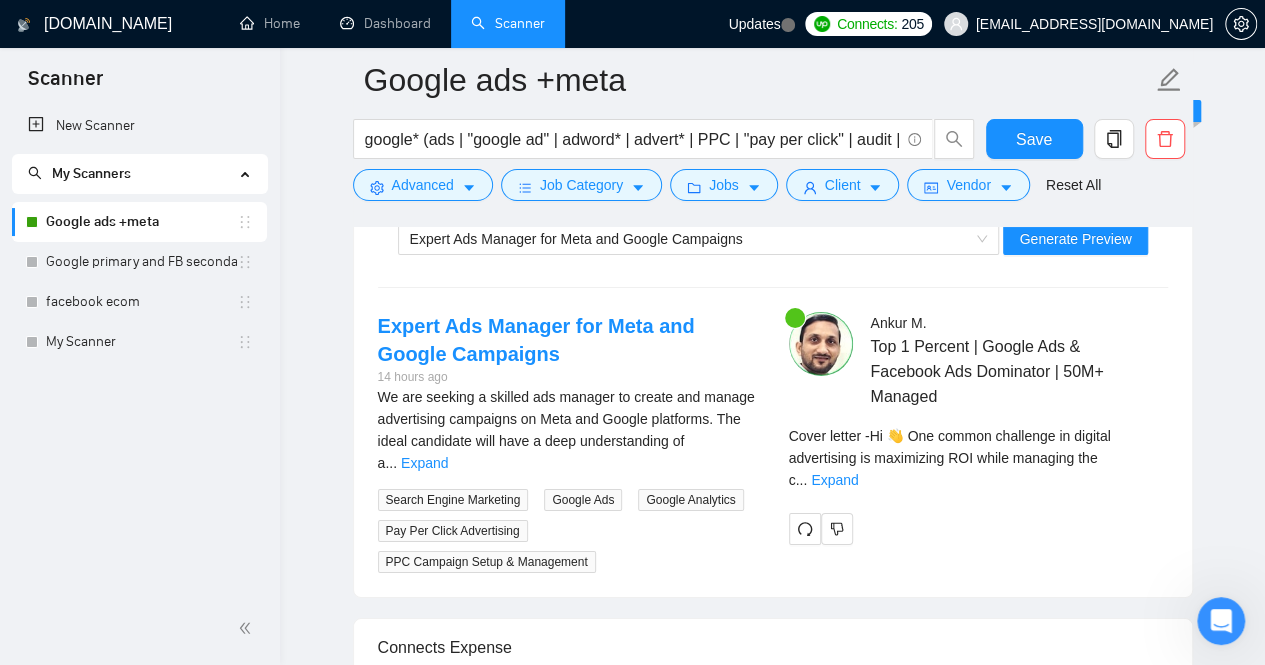 scroll, scrollTop: 3583, scrollLeft: 0, axis: vertical 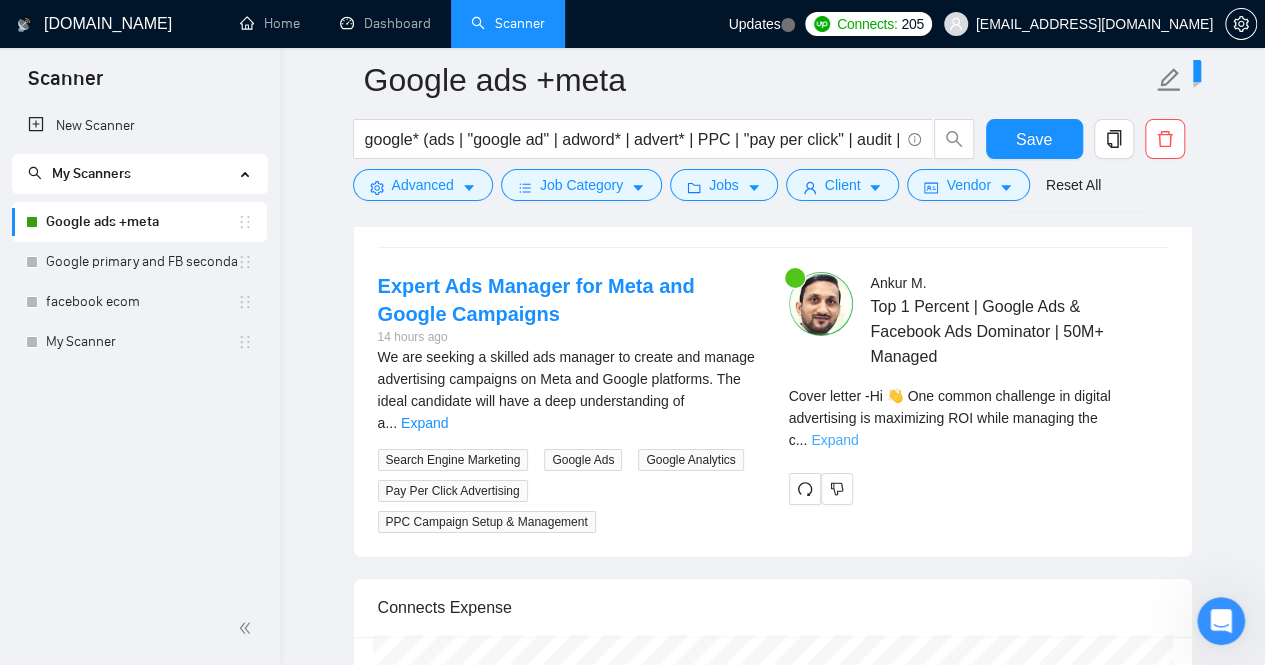 click on "Expand" at bounding box center (834, 440) 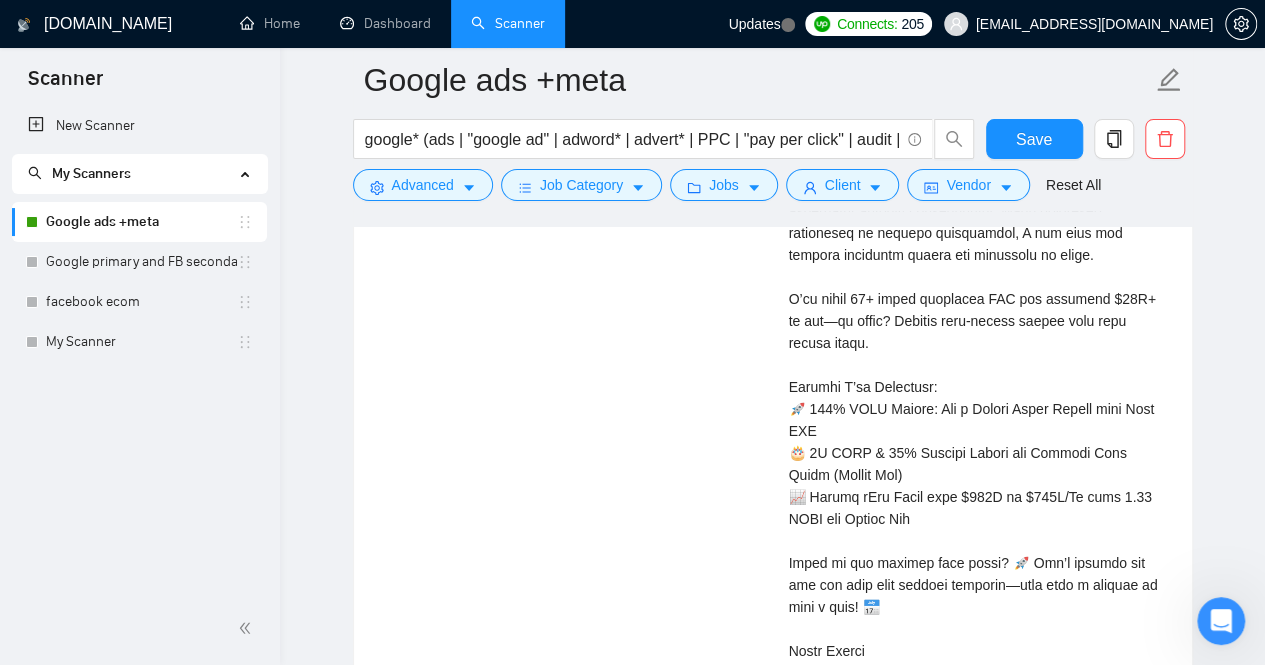 scroll, scrollTop: 4063, scrollLeft: 0, axis: vertical 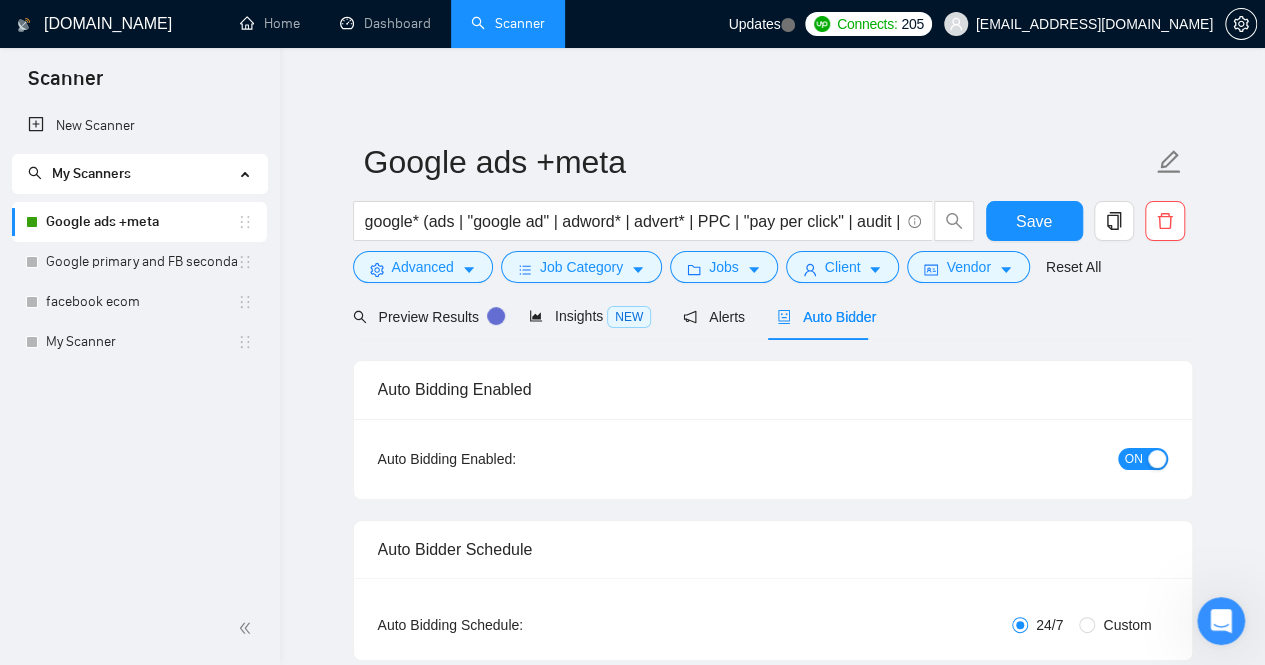 click on "ON" at bounding box center [1134, 459] 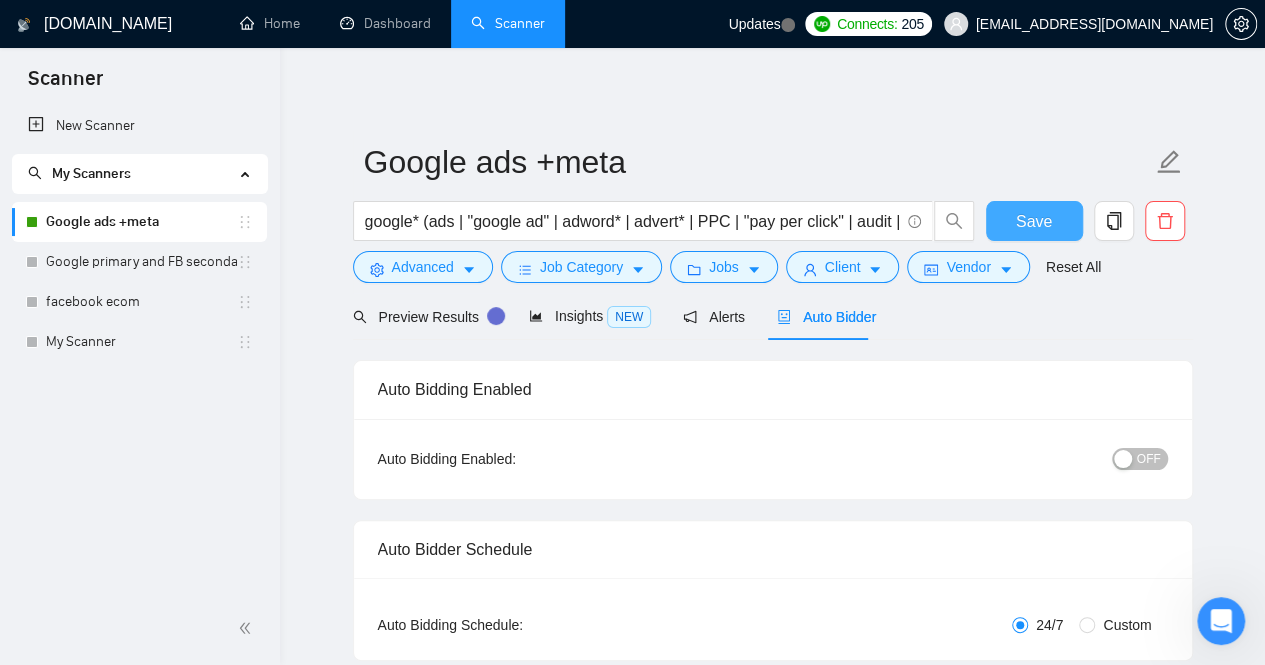 click on "Save" at bounding box center (1034, 221) 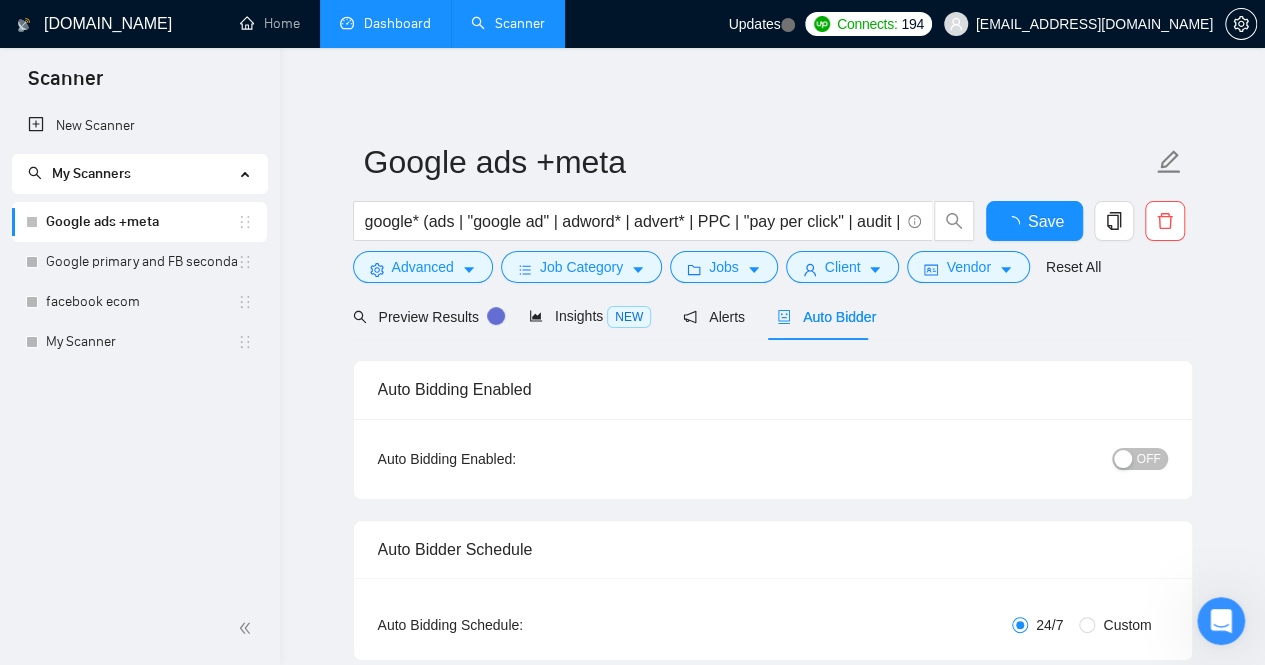 type 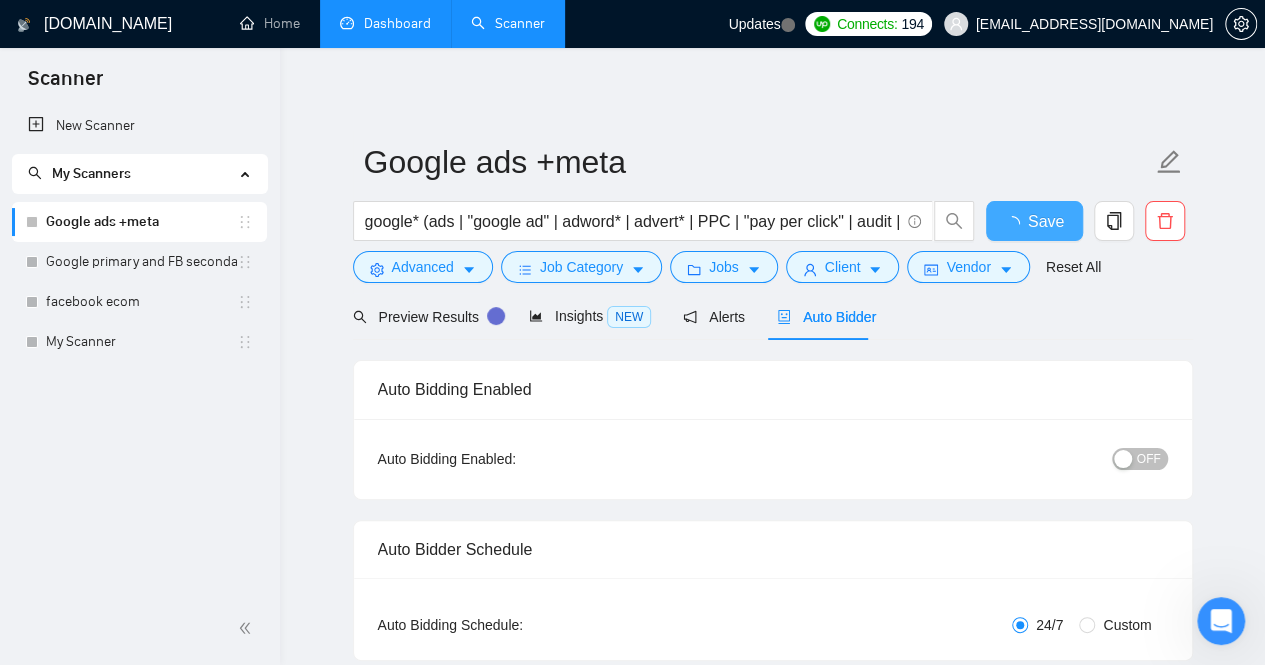 type 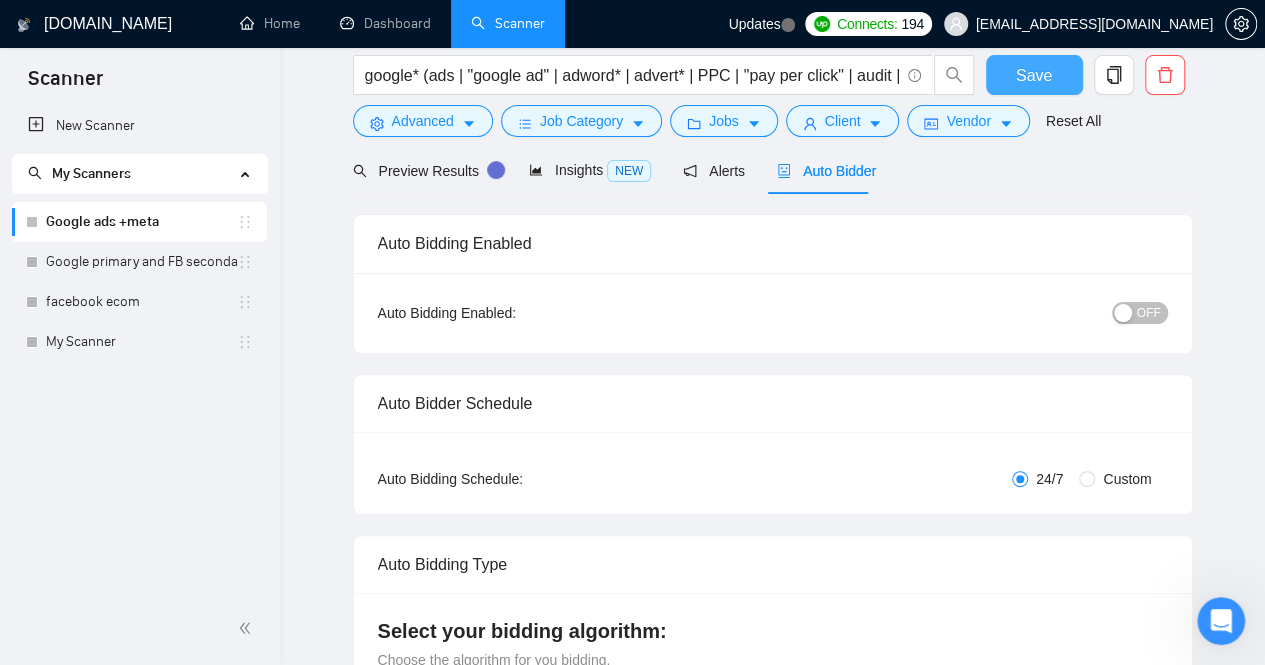 scroll, scrollTop: 0, scrollLeft: 0, axis: both 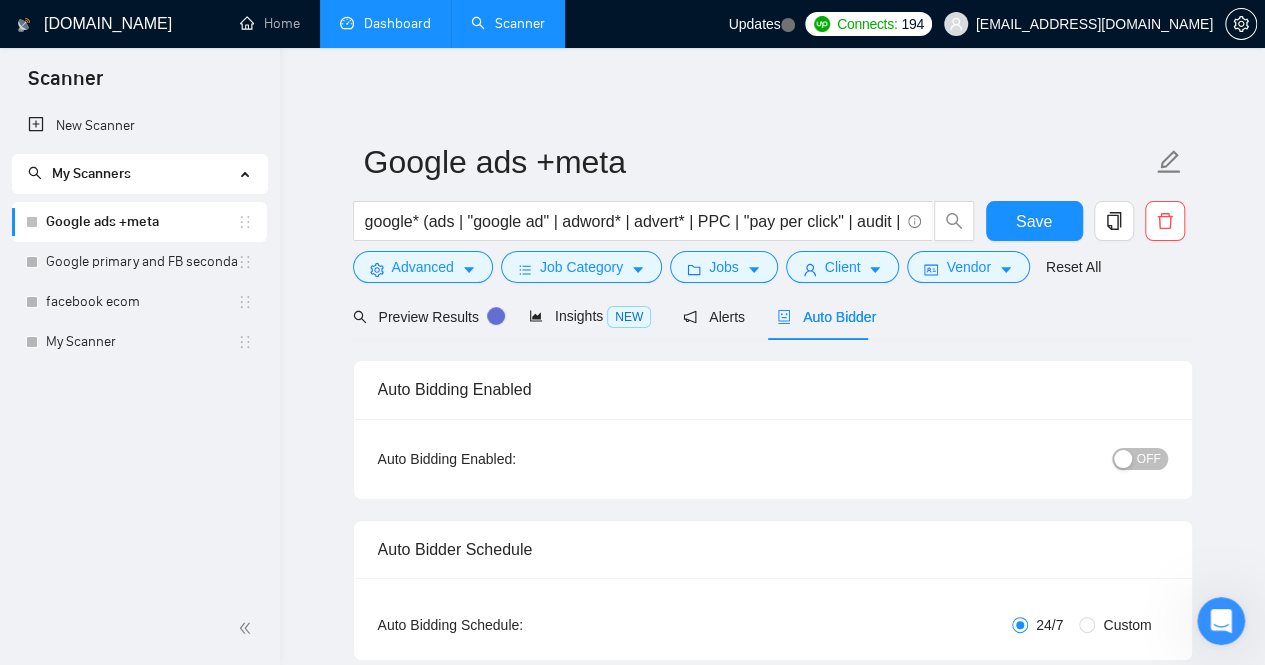 click on "Dashboard" at bounding box center (385, 23) 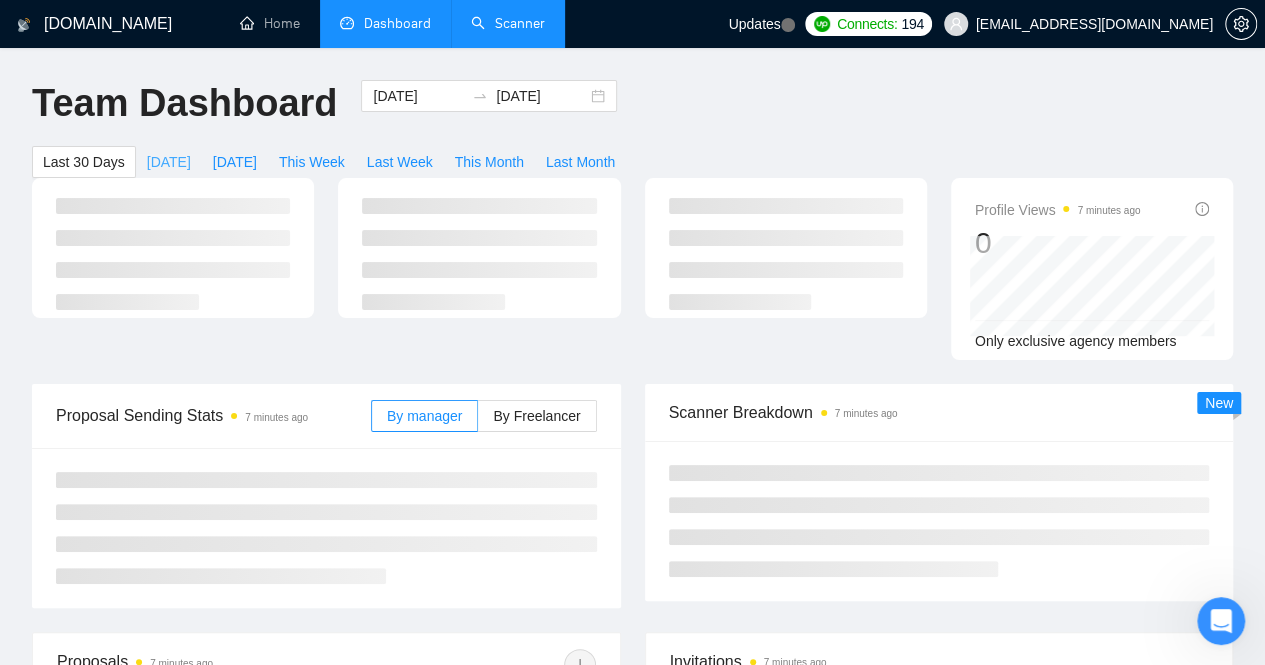 click on "[DATE]" at bounding box center [169, 162] 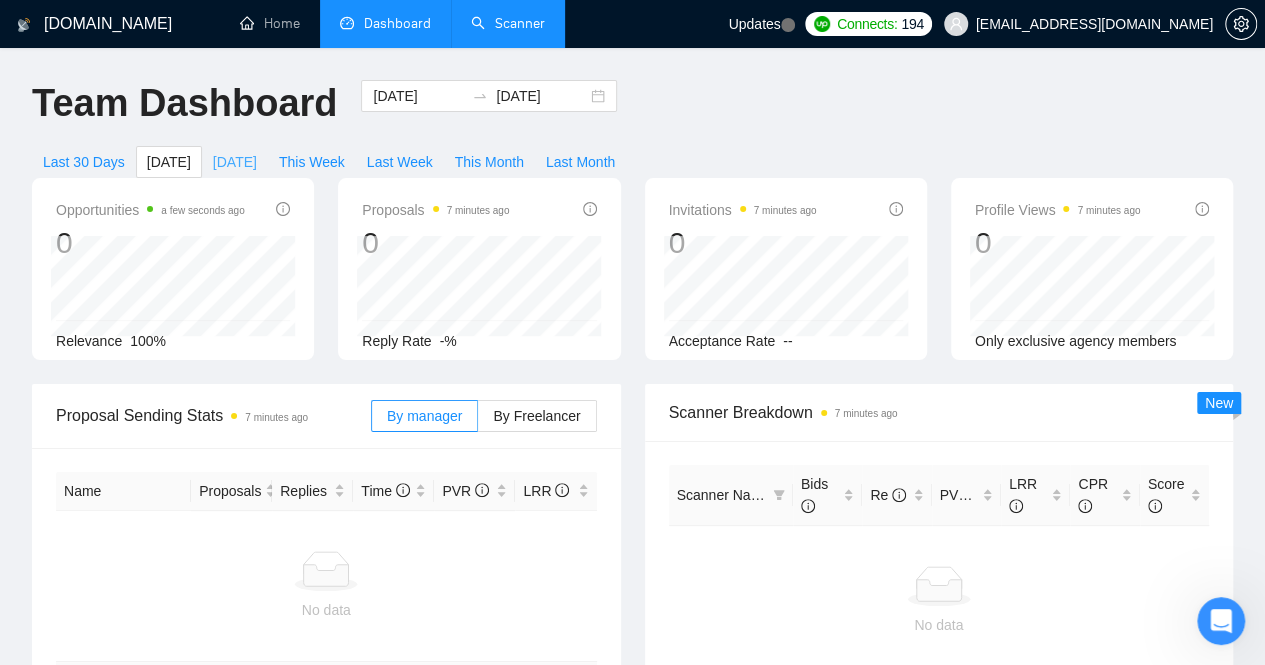 click on "[DATE]" at bounding box center [235, 162] 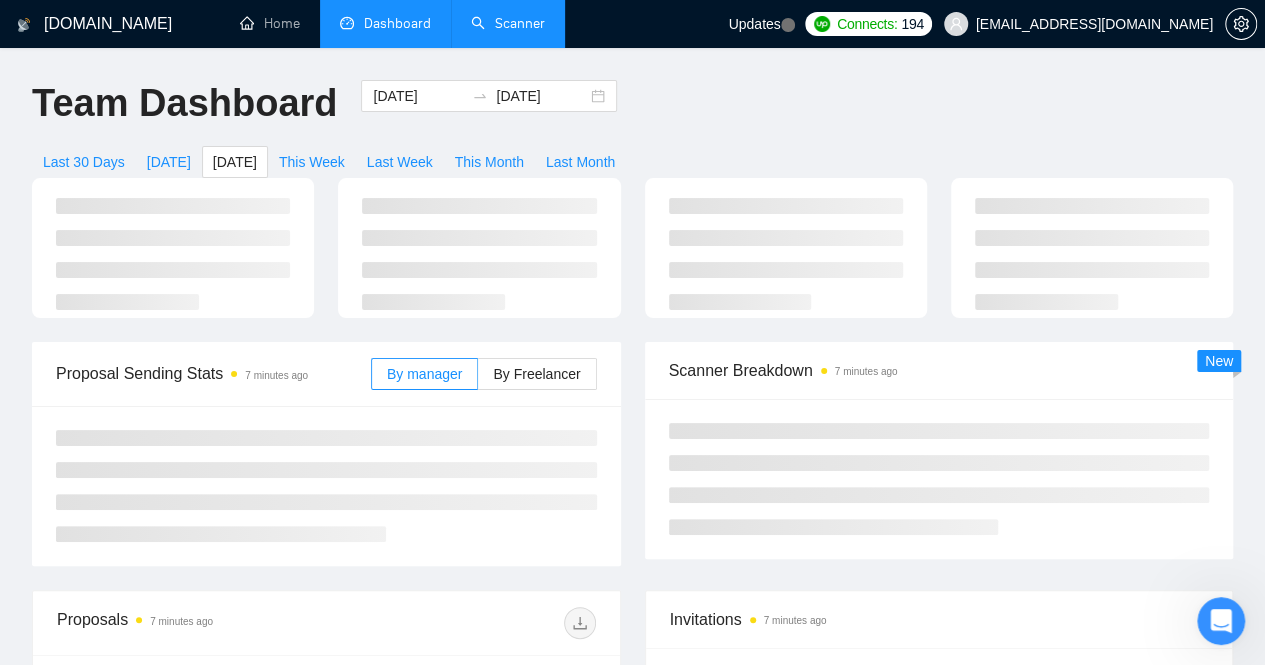 type on "[DATE]" 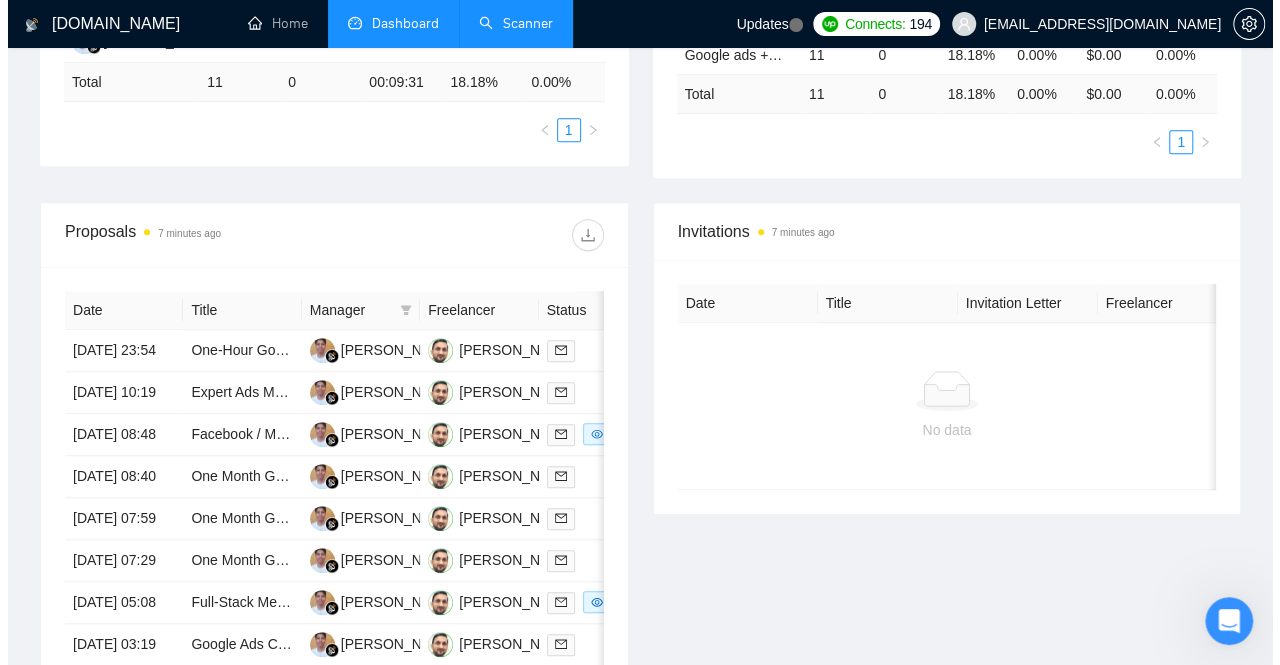 scroll, scrollTop: 529, scrollLeft: 0, axis: vertical 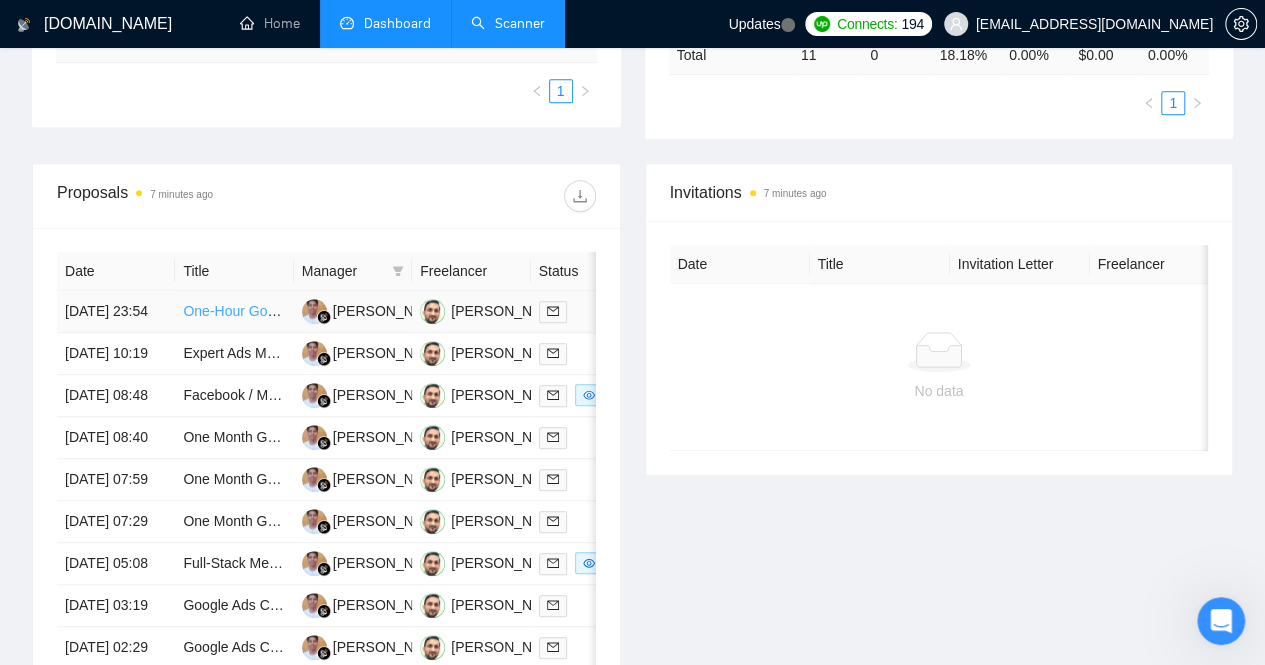 click on "One-Hour Google Ads Setup Consultation for RFP AI Software" at bounding box center [376, 311] 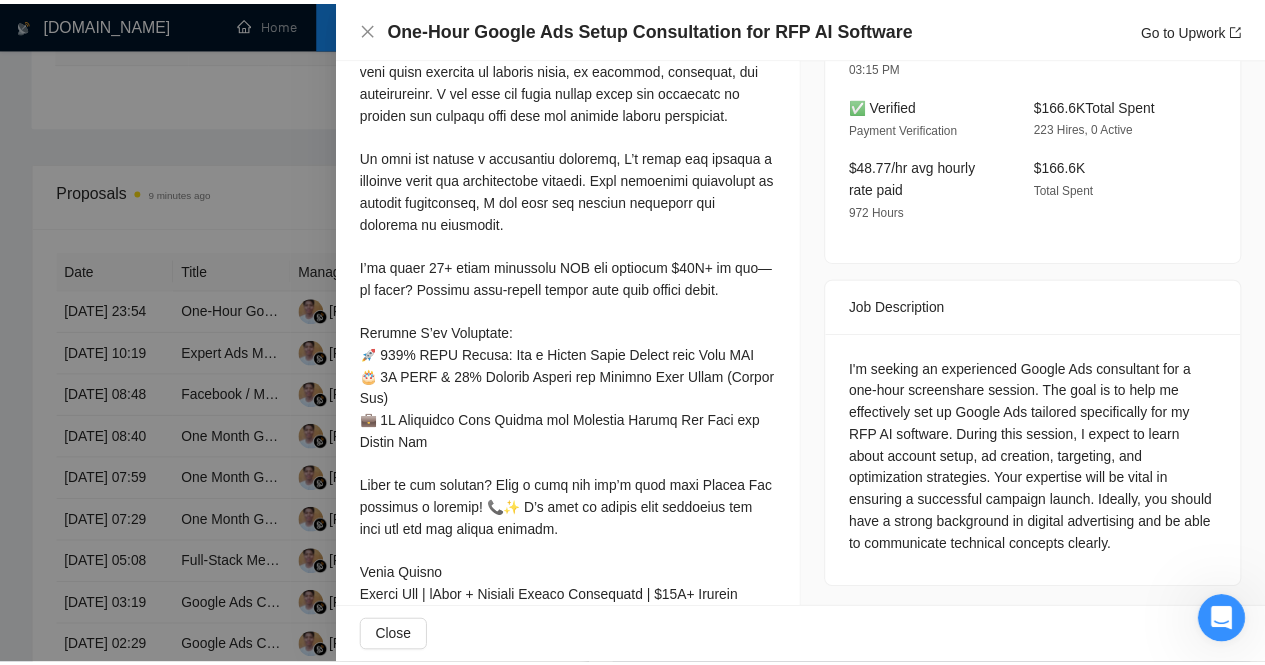 scroll, scrollTop: 0, scrollLeft: 0, axis: both 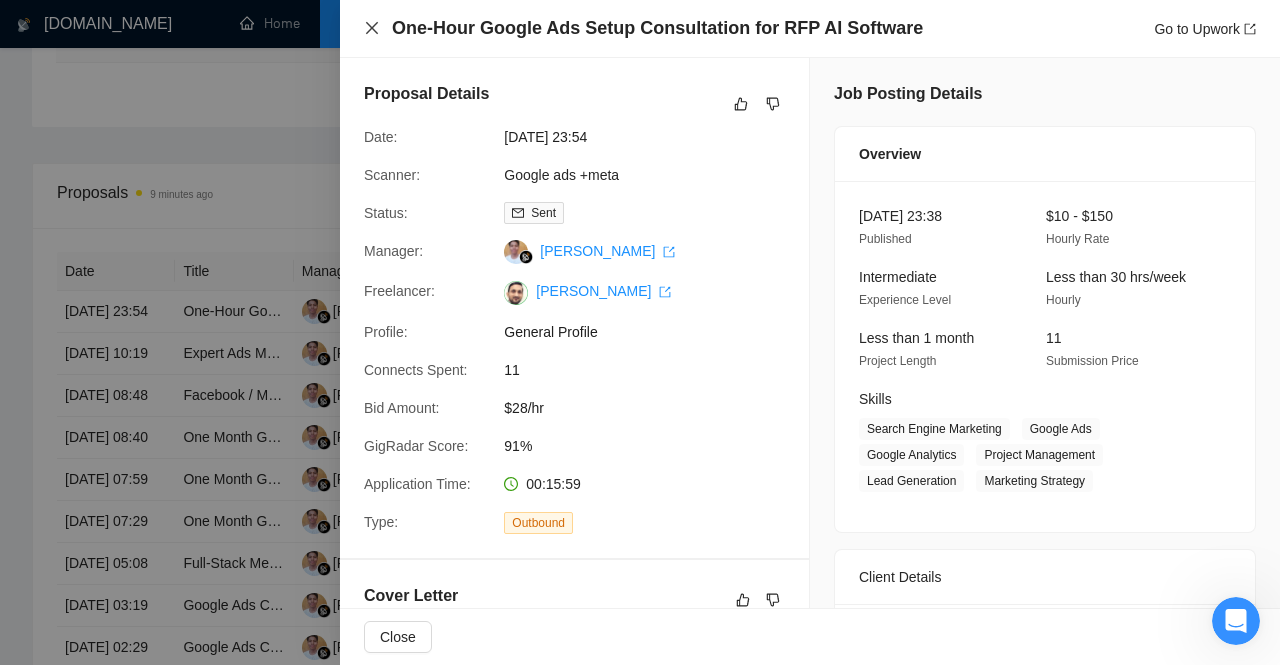 click 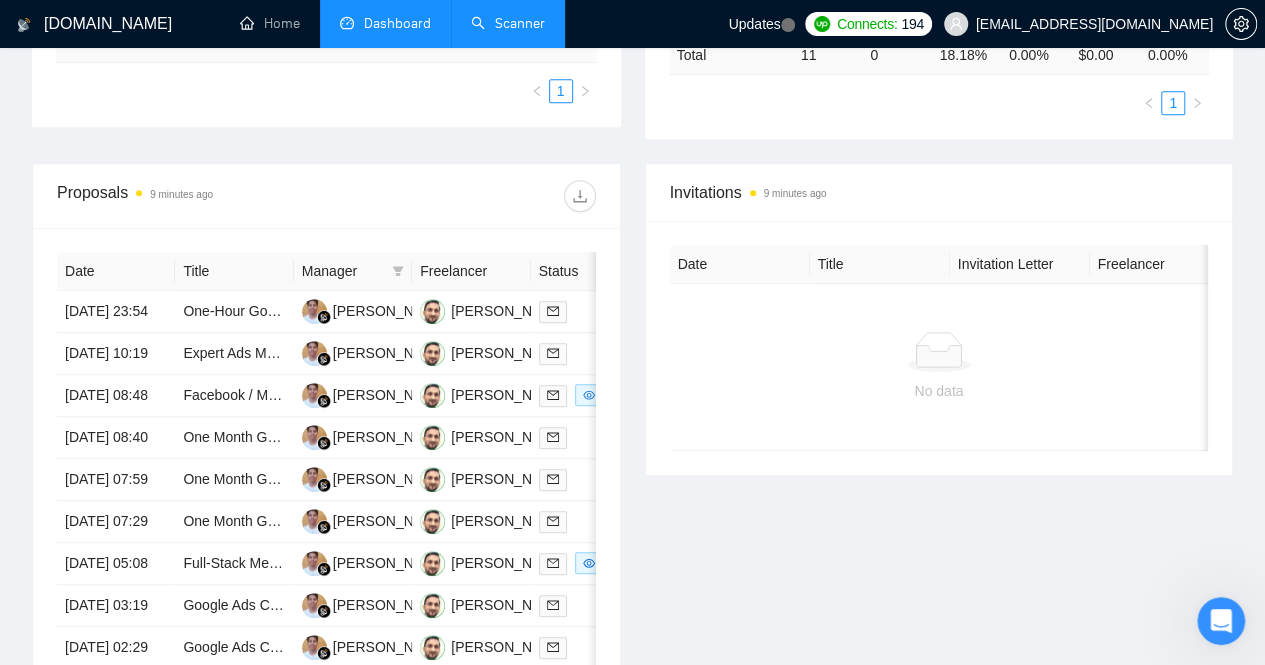scroll, scrollTop: 0, scrollLeft: 0, axis: both 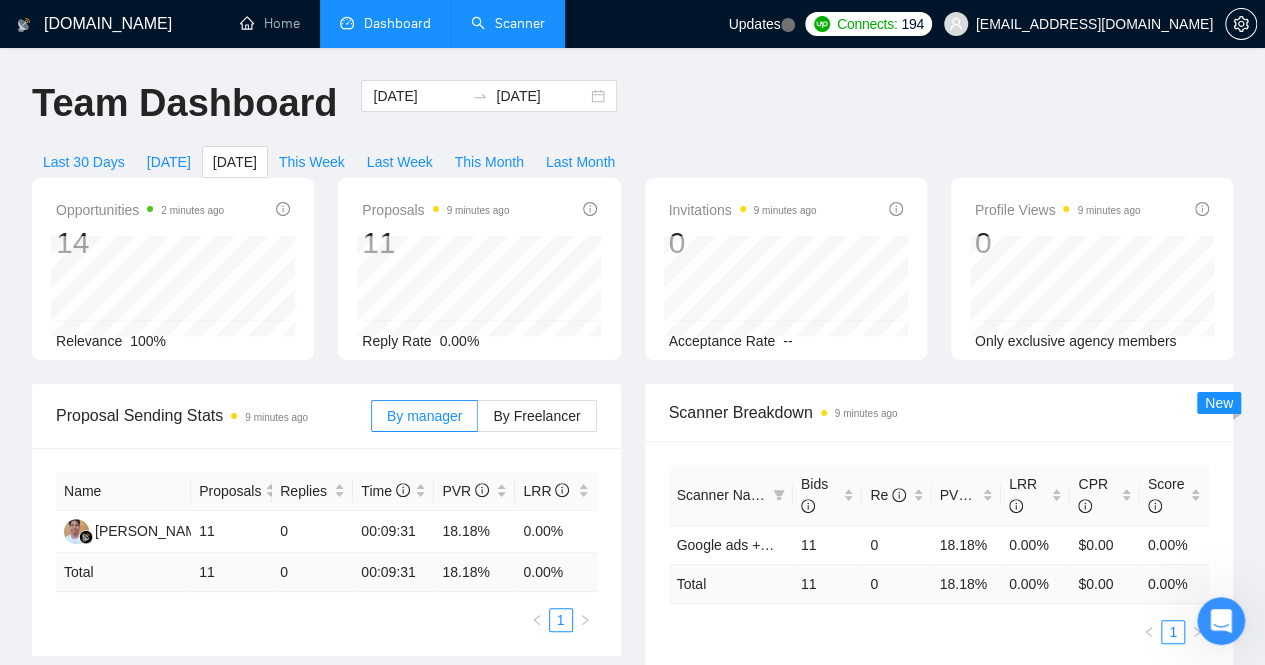 click on "Scanner" at bounding box center [508, 23] 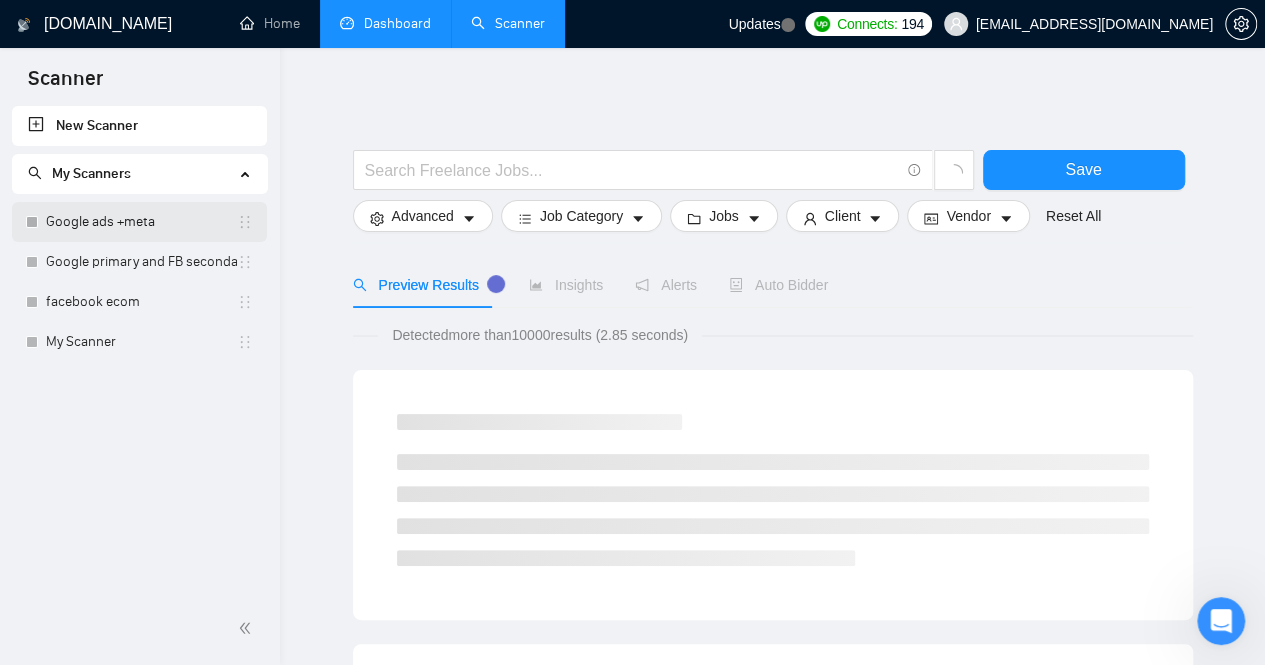 click on "Google ads +meta" at bounding box center [141, 222] 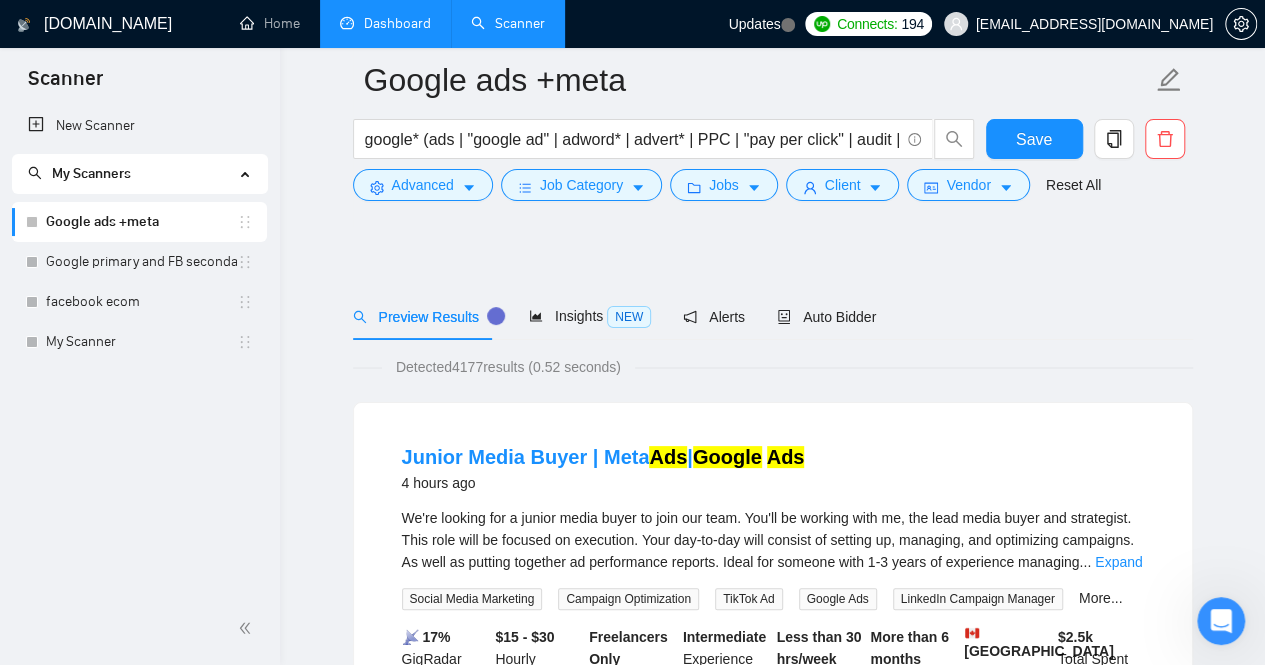 scroll, scrollTop: 582, scrollLeft: 0, axis: vertical 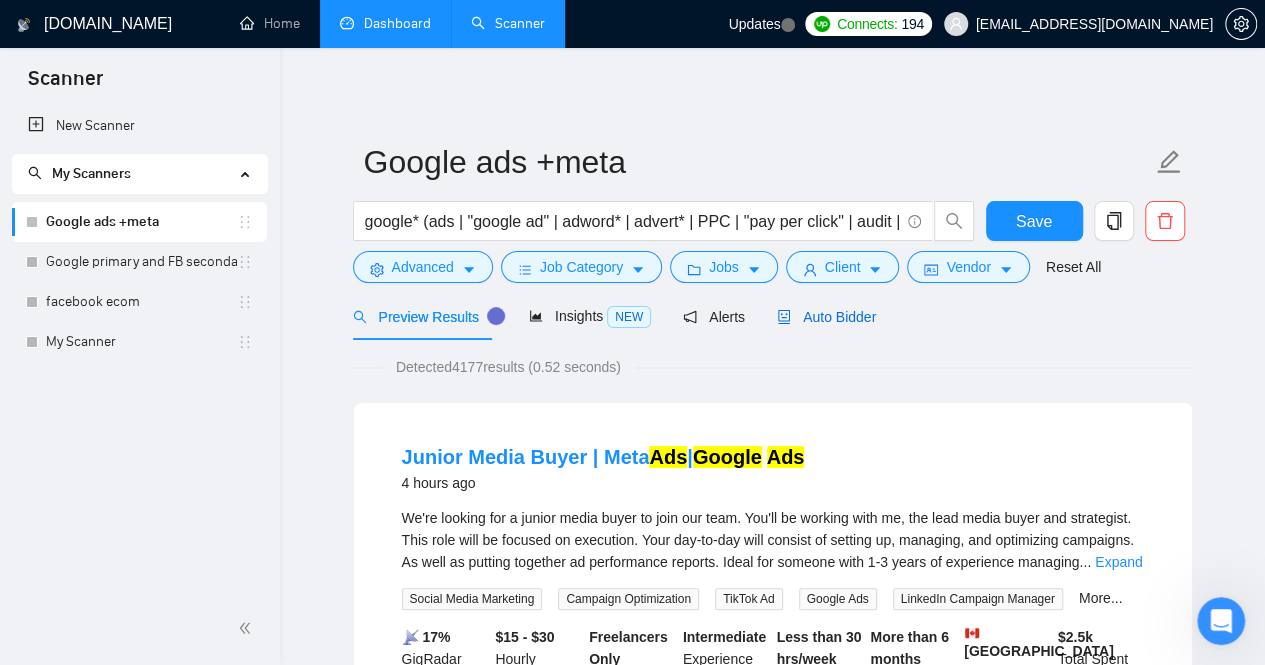 click on "Auto Bidder" at bounding box center [826, 317] 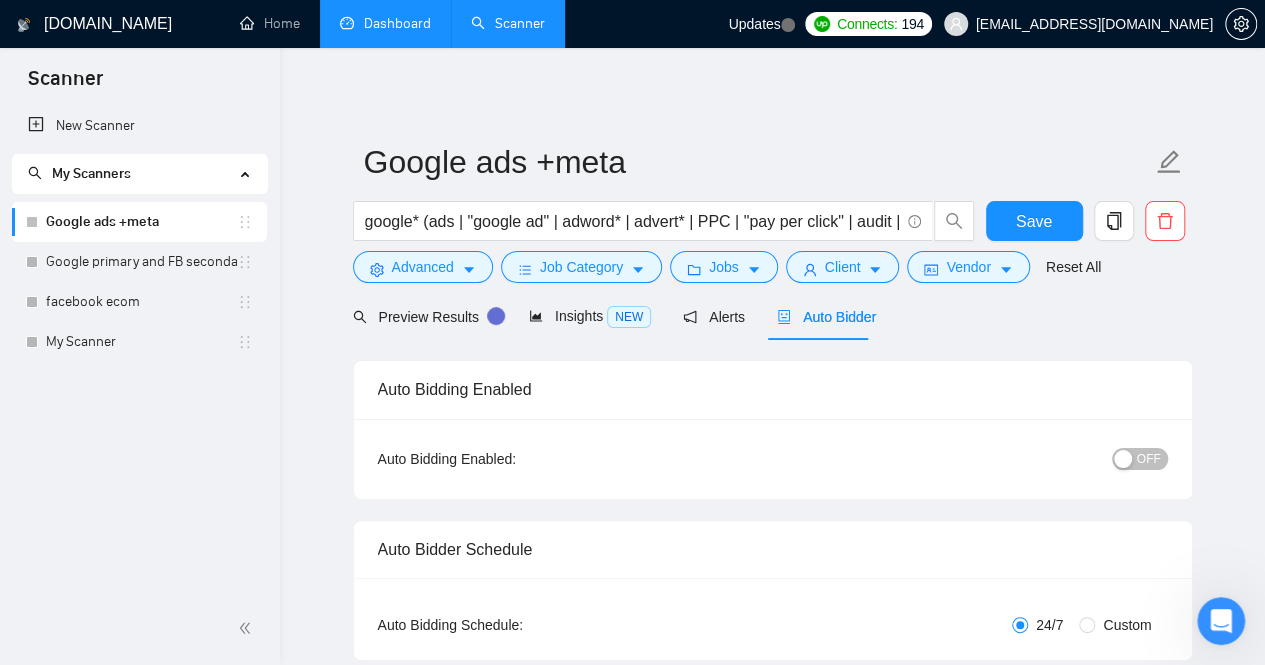 type 